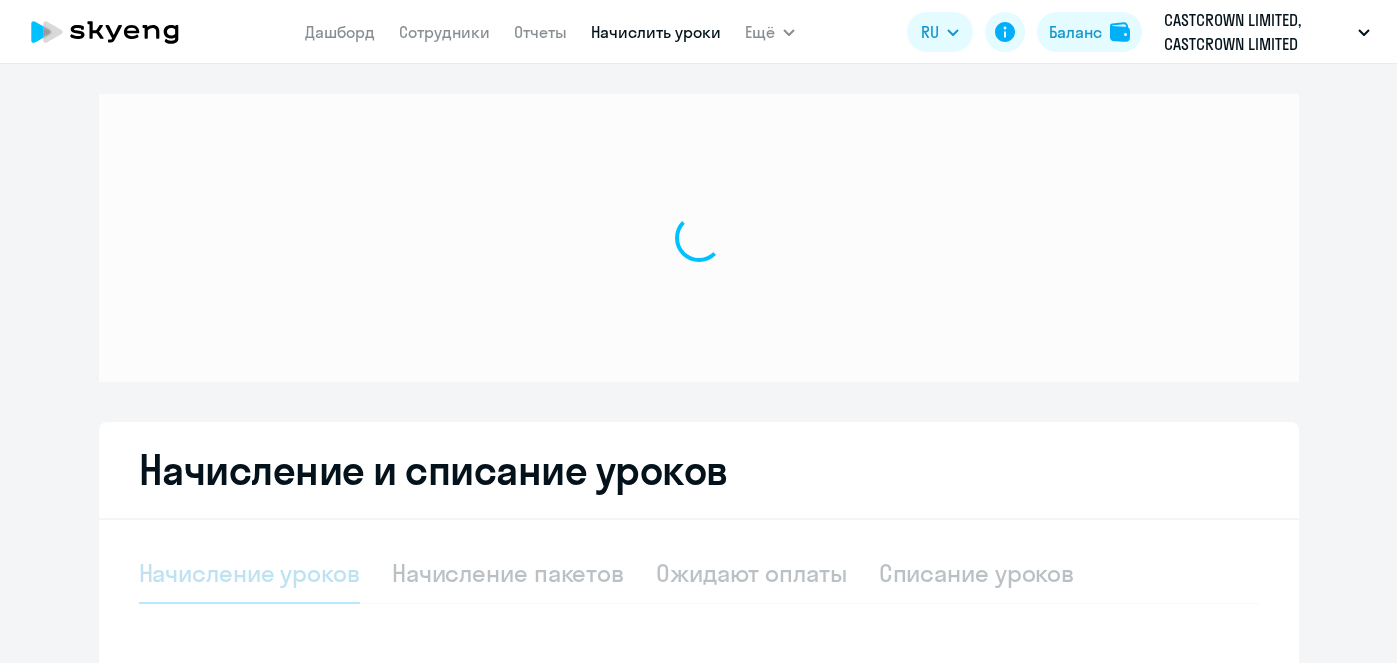 scroll, scrollTop: 0, scrollLeft: 0, axis: both 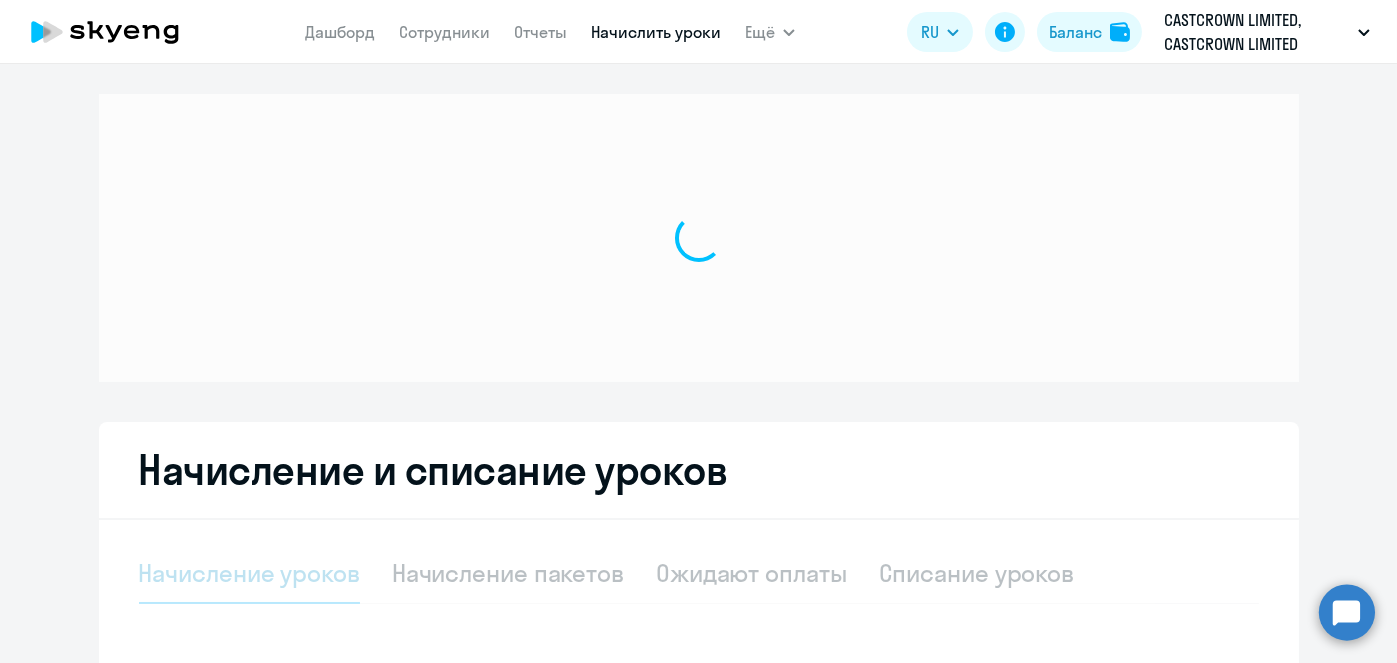 select on "10" 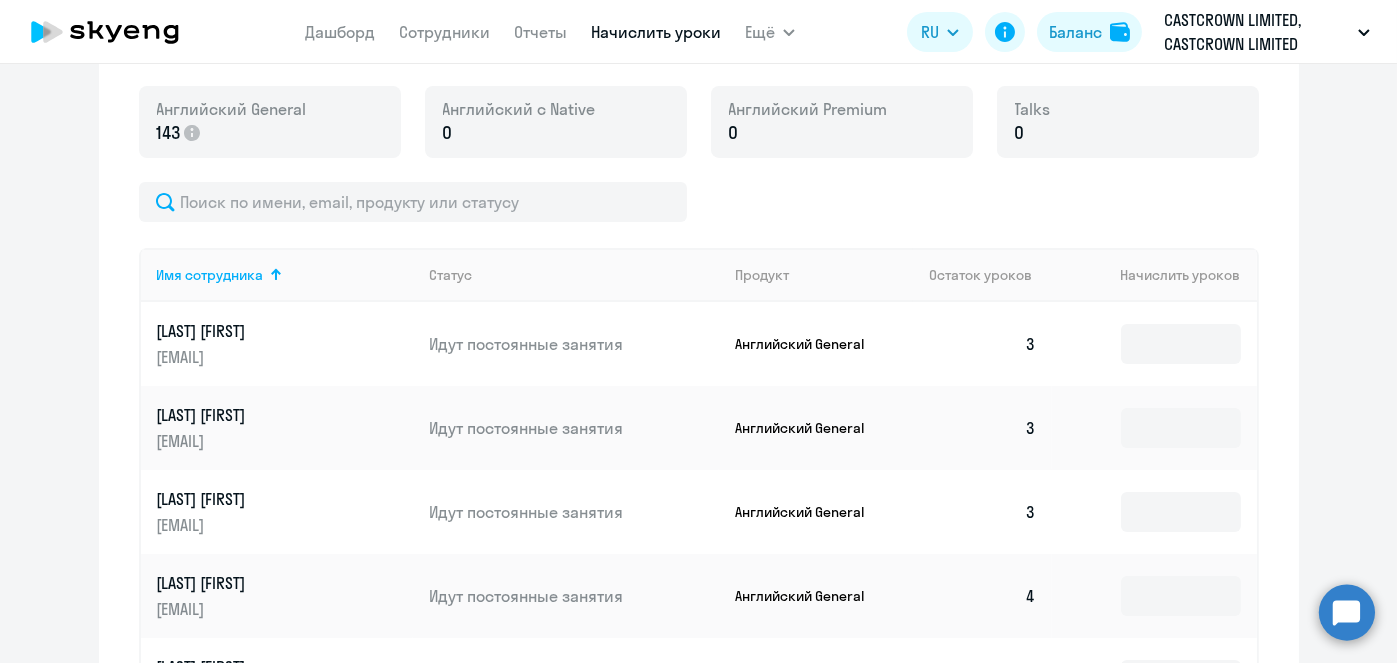 scroll, scrollTop: 702, scrollLeft: 0, axis: vertical 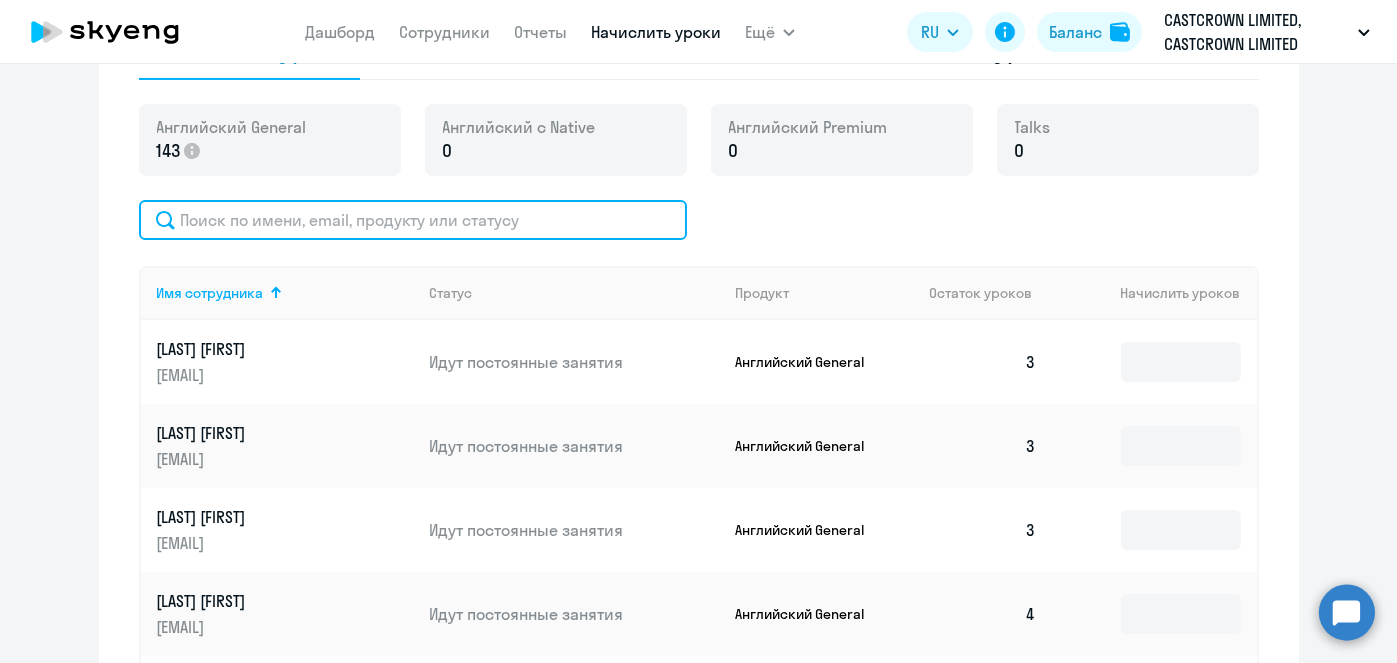 click 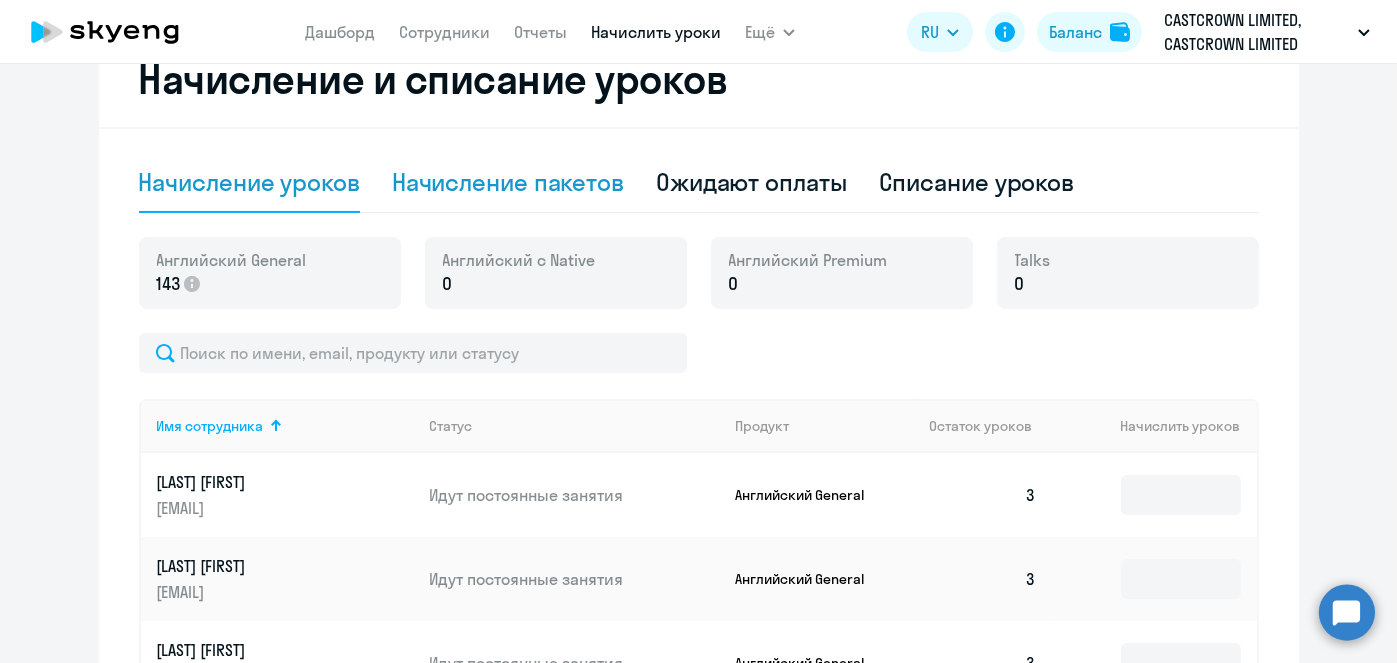click on "Начисление пакетов" 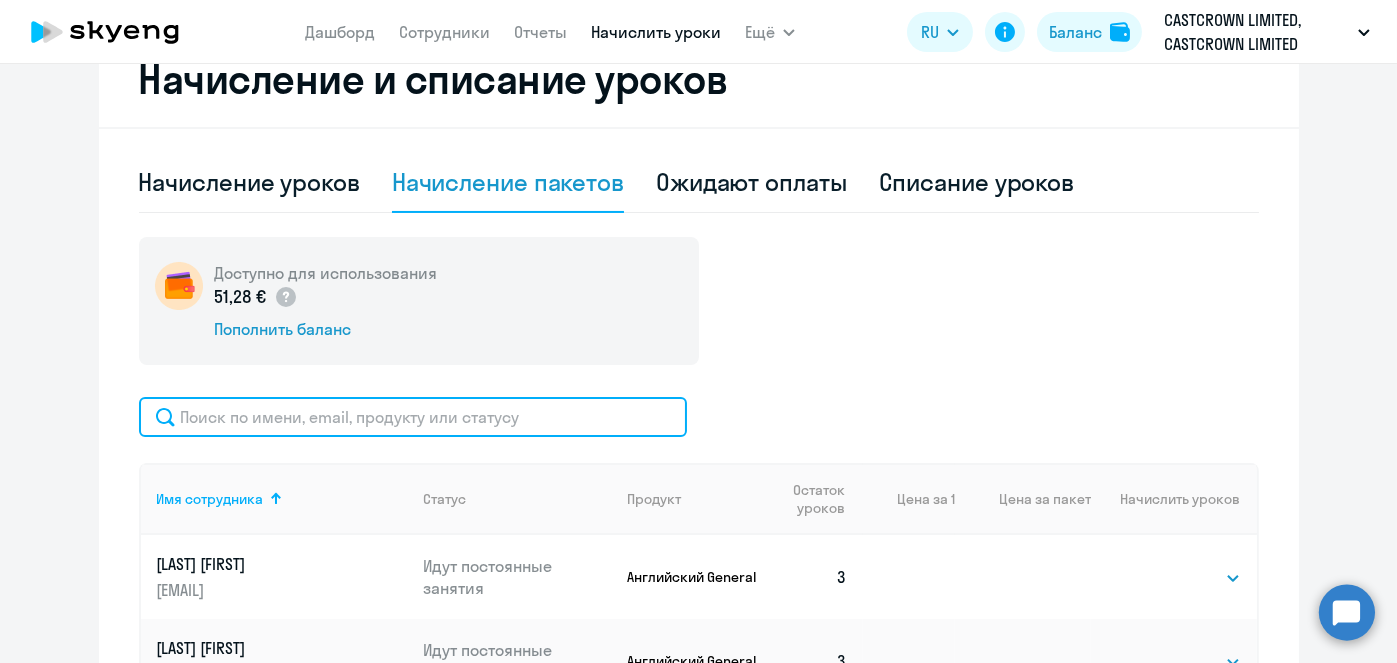 click 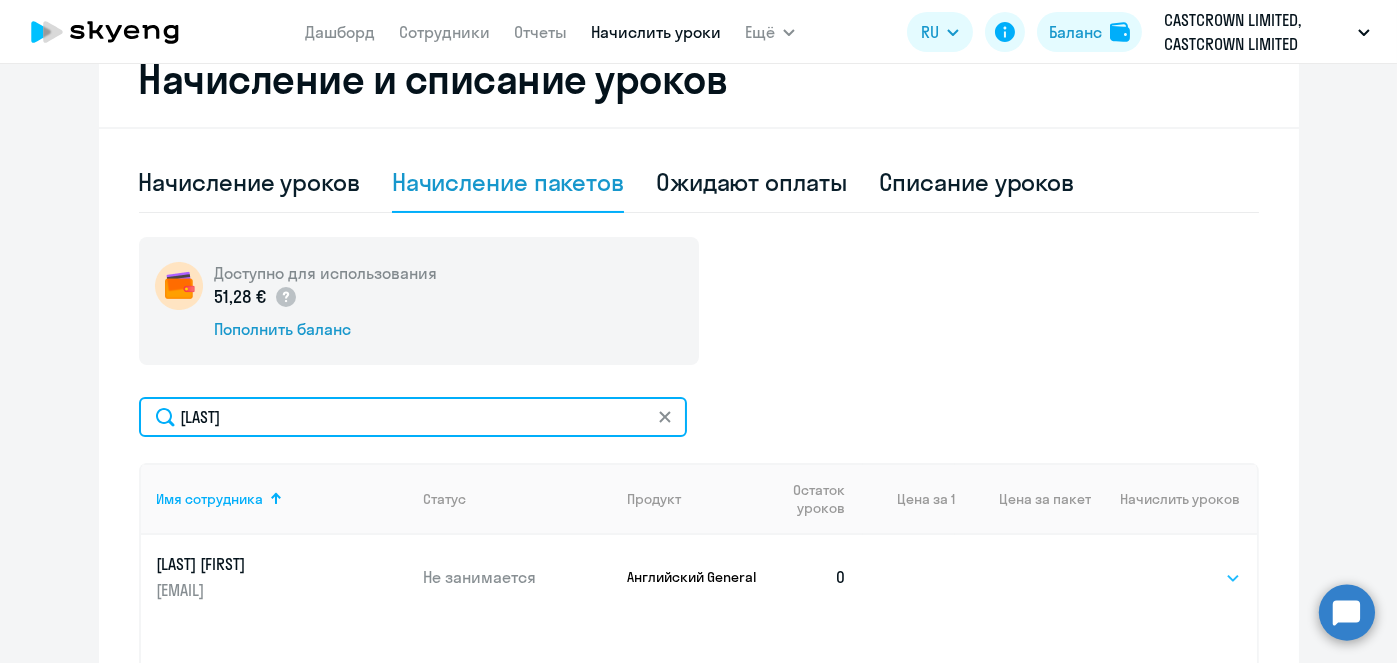 type on "Силипицкий" 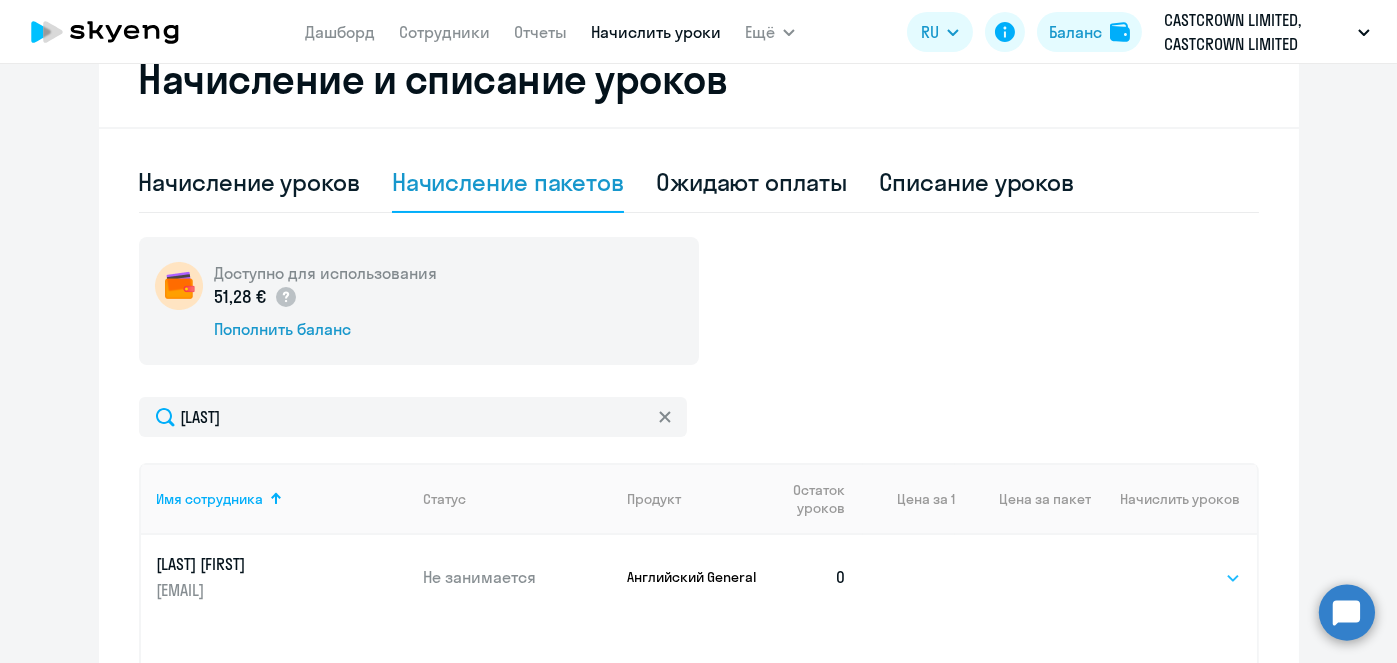 click on "Выбрать   4   8   16   32   64   96   128" 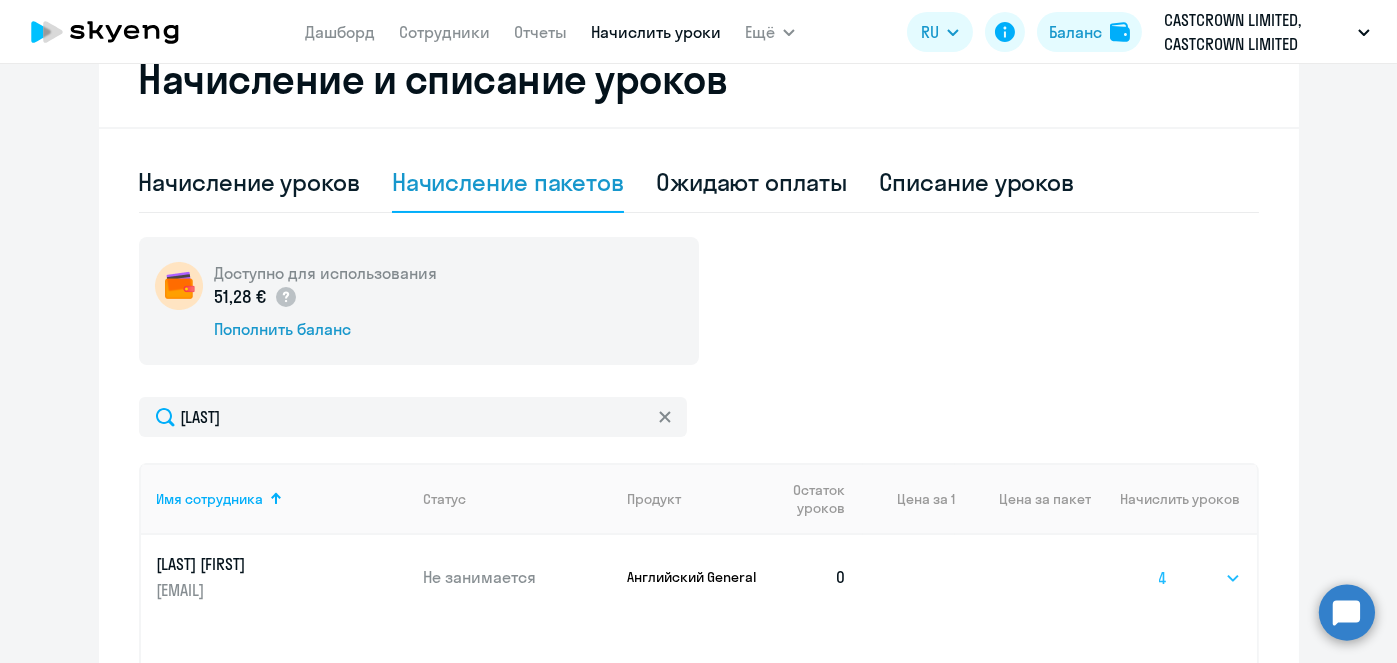 click on "Выбрать   4   8   16   32   64   96   128" 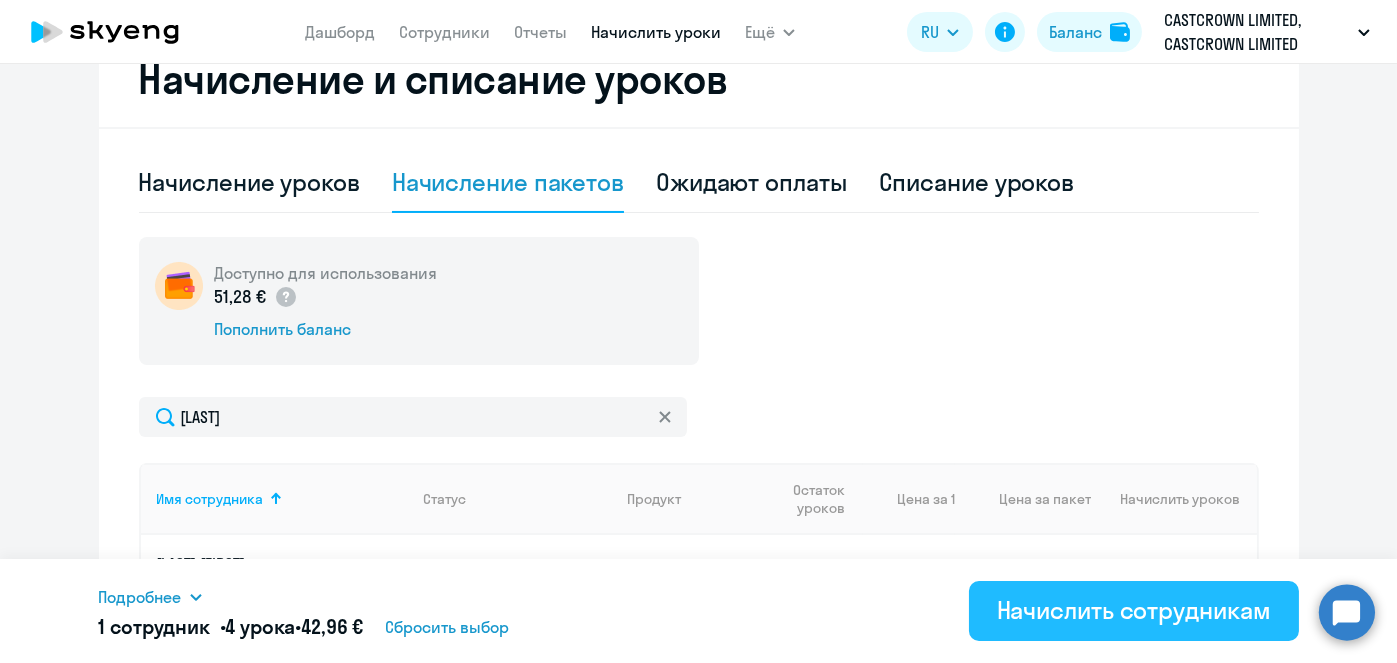 click on "Начислить сотрудникам" at bounding box center (1134, 610) 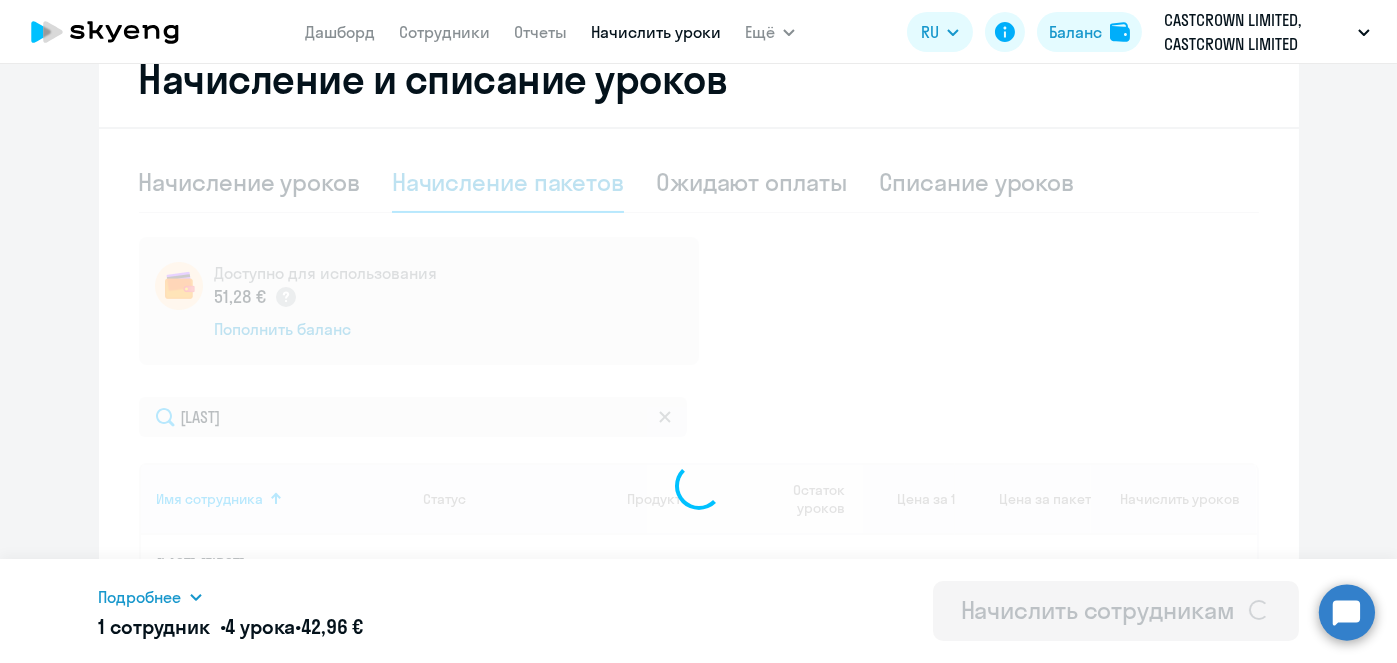 select 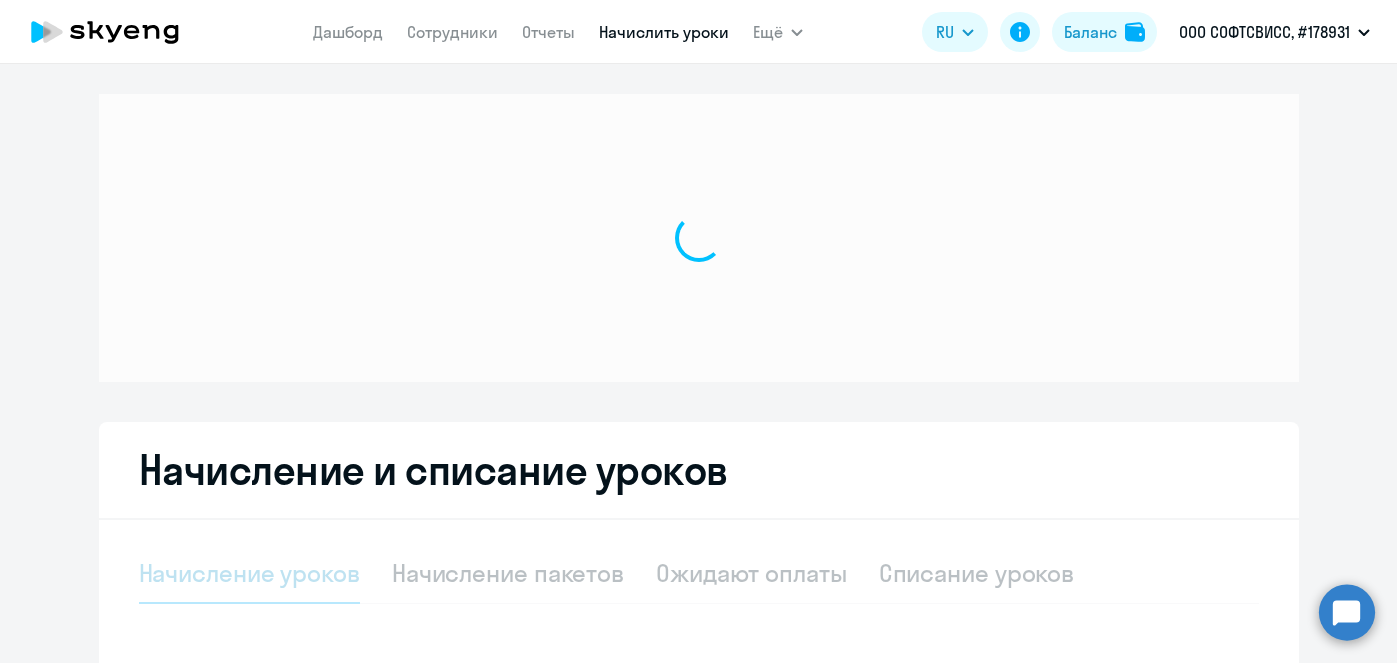 scroll, scrollTop: 0, scrollLeft: 0, axis: both 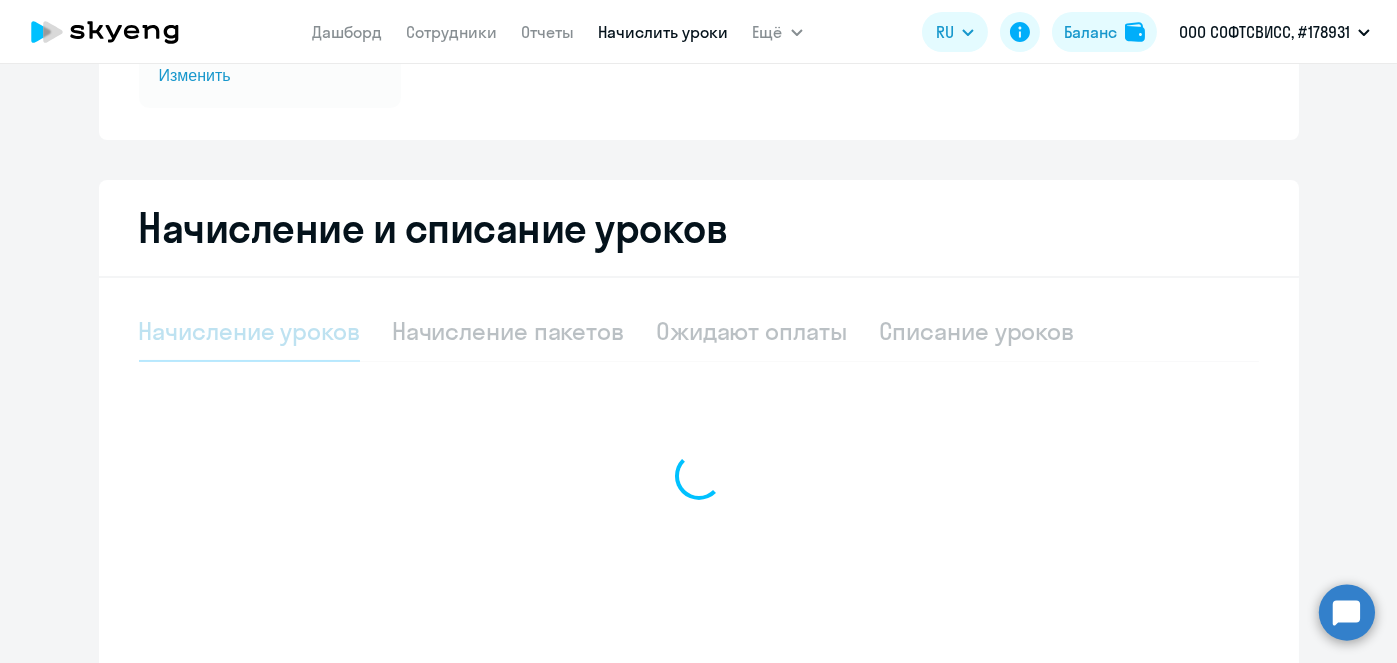 select on "10" 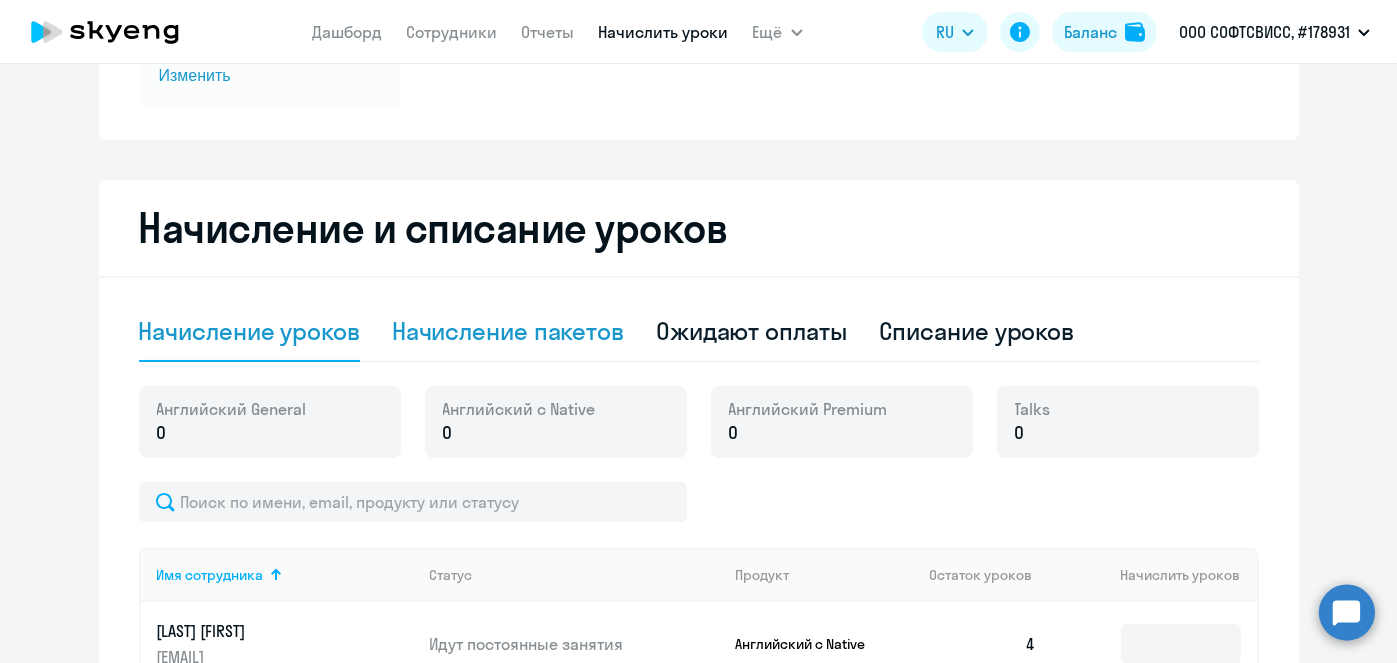 click on "Начисление пакетов" 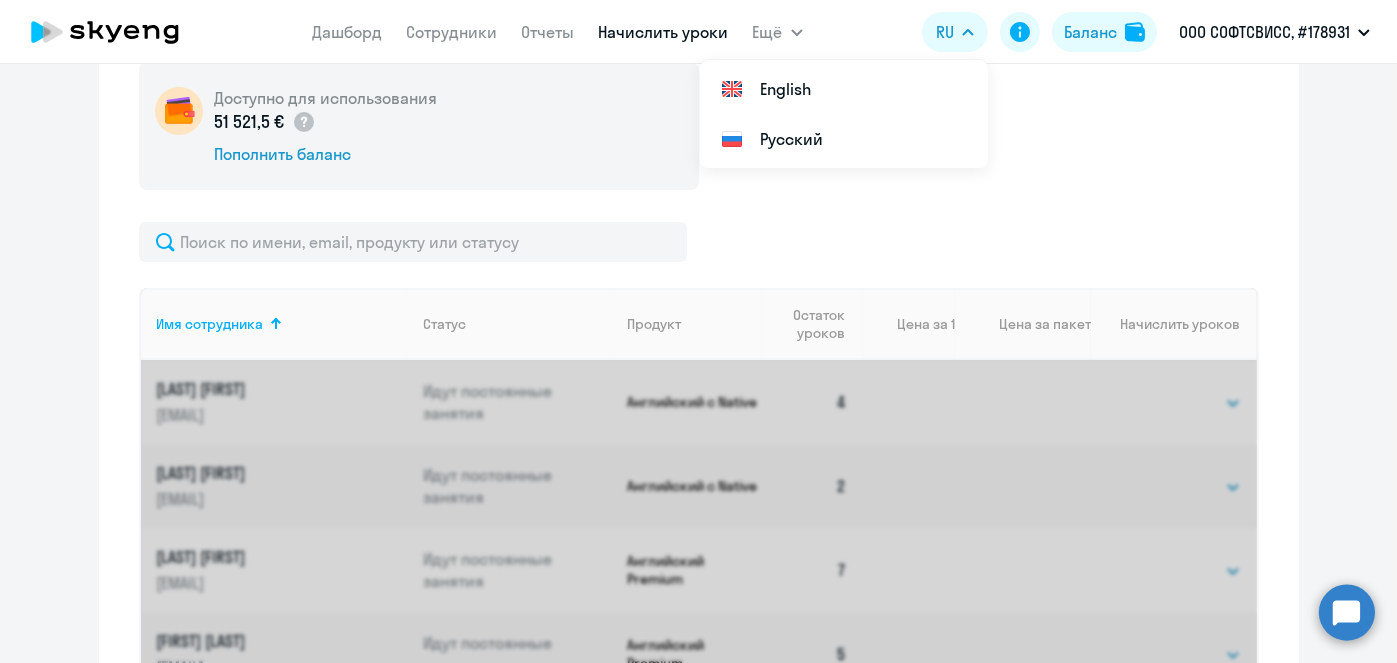 scroll, scrollTop: 658, scrollLeft: 0, axis: vertical 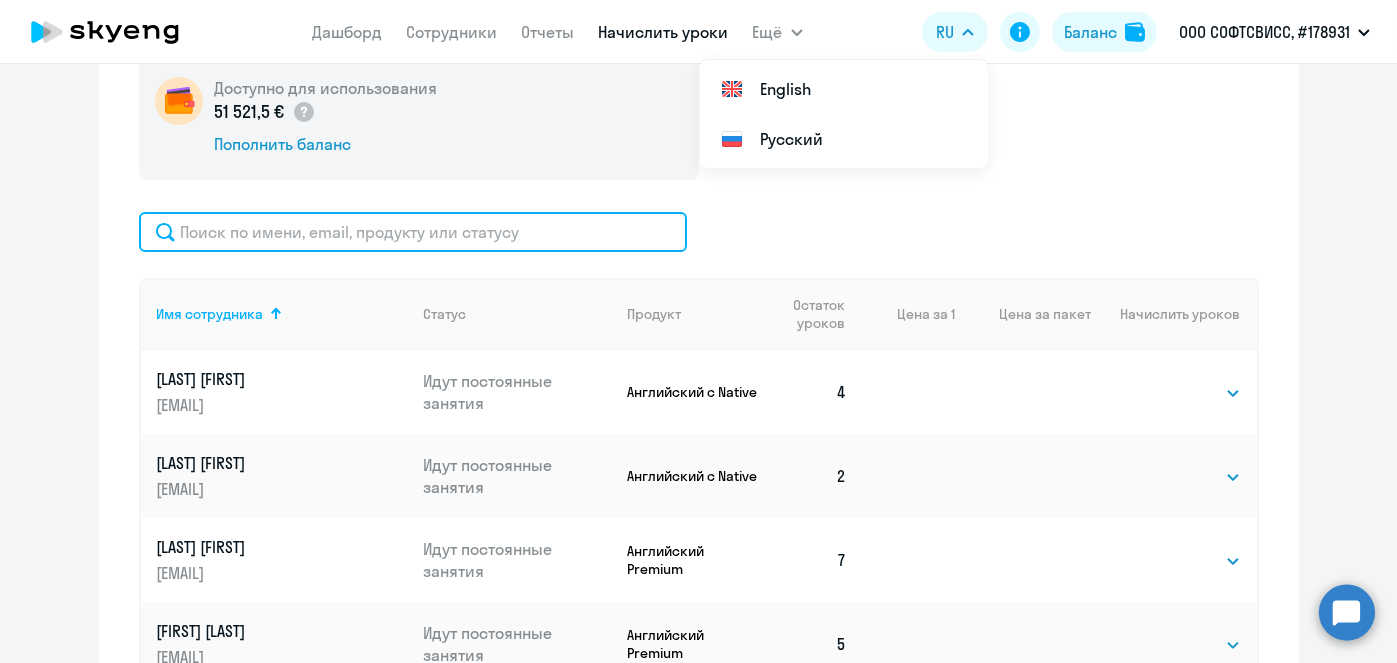 click 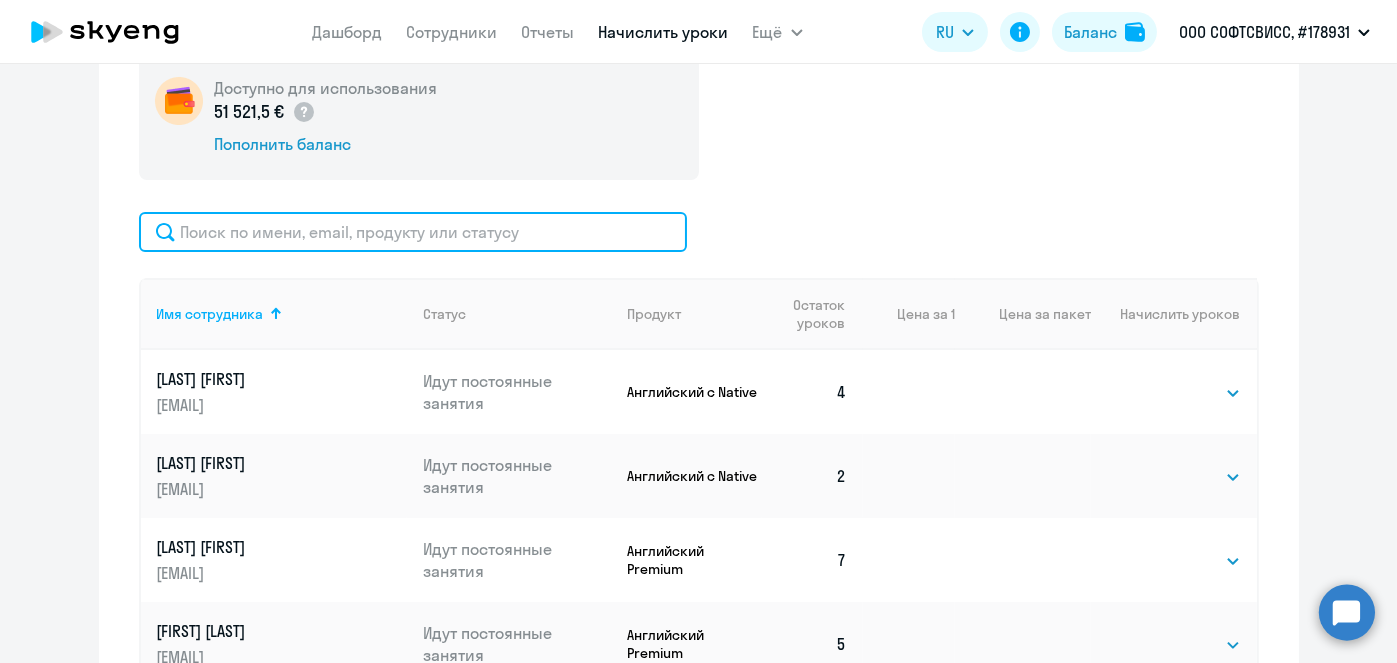 paste on "[LAST]" 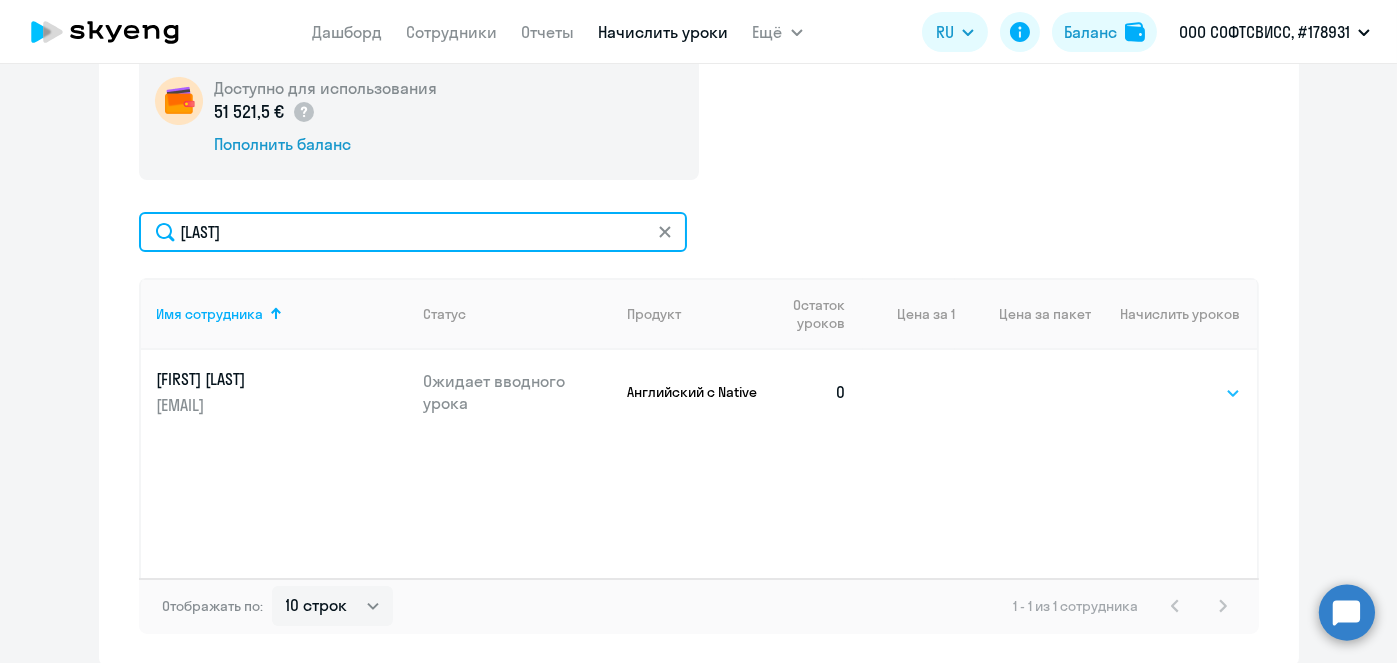 type on "[LAST]" 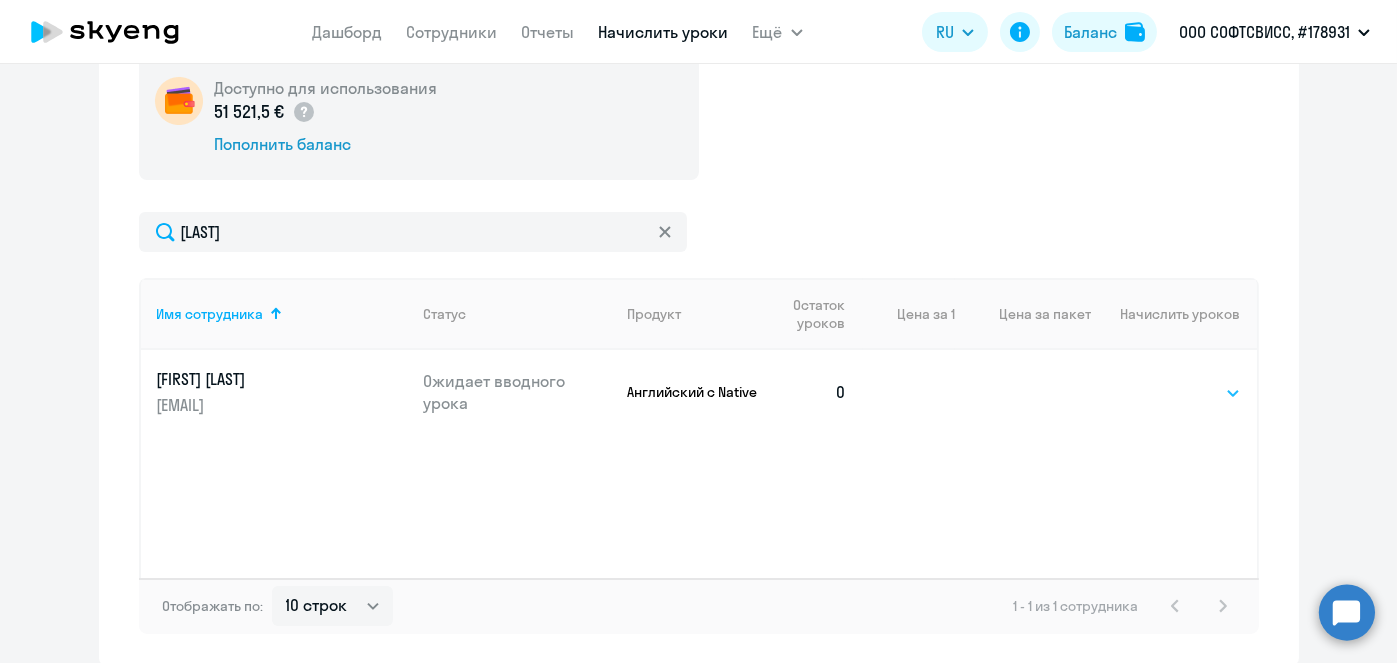 click on "Выбрать   1   4   5   9   10   13" 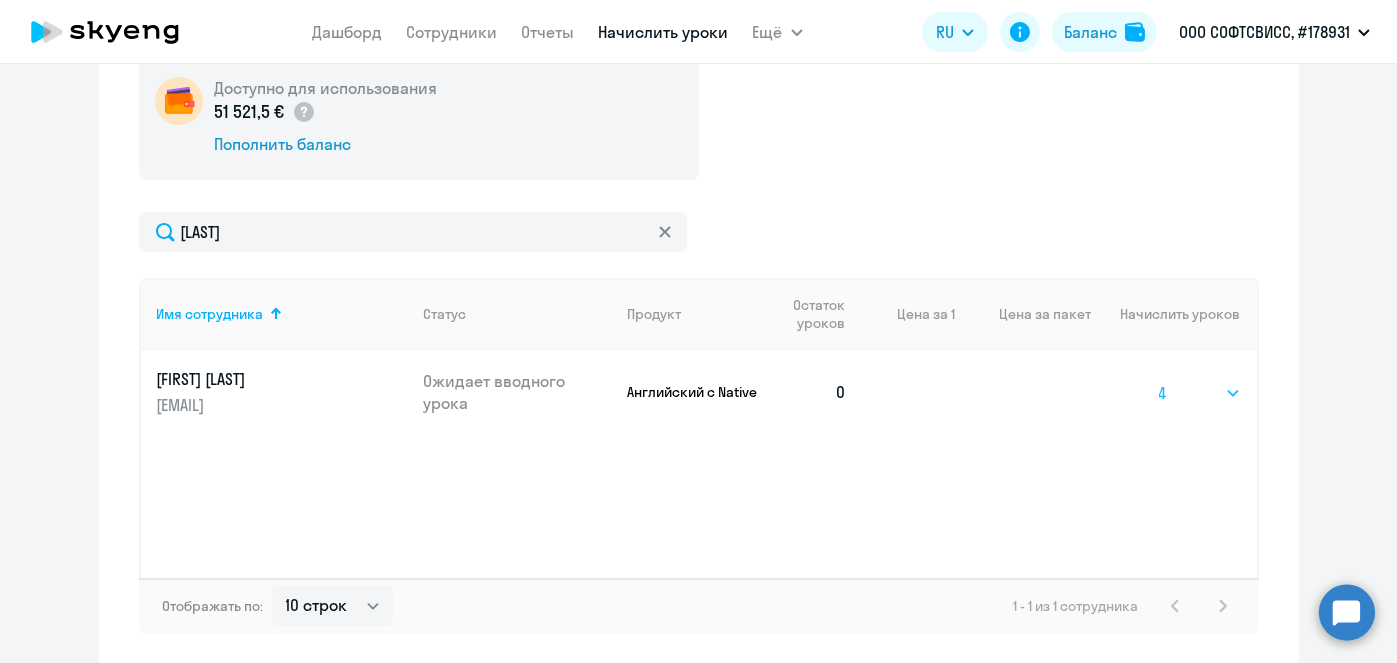click on "Выбрать   1   4   5   9   10   13" 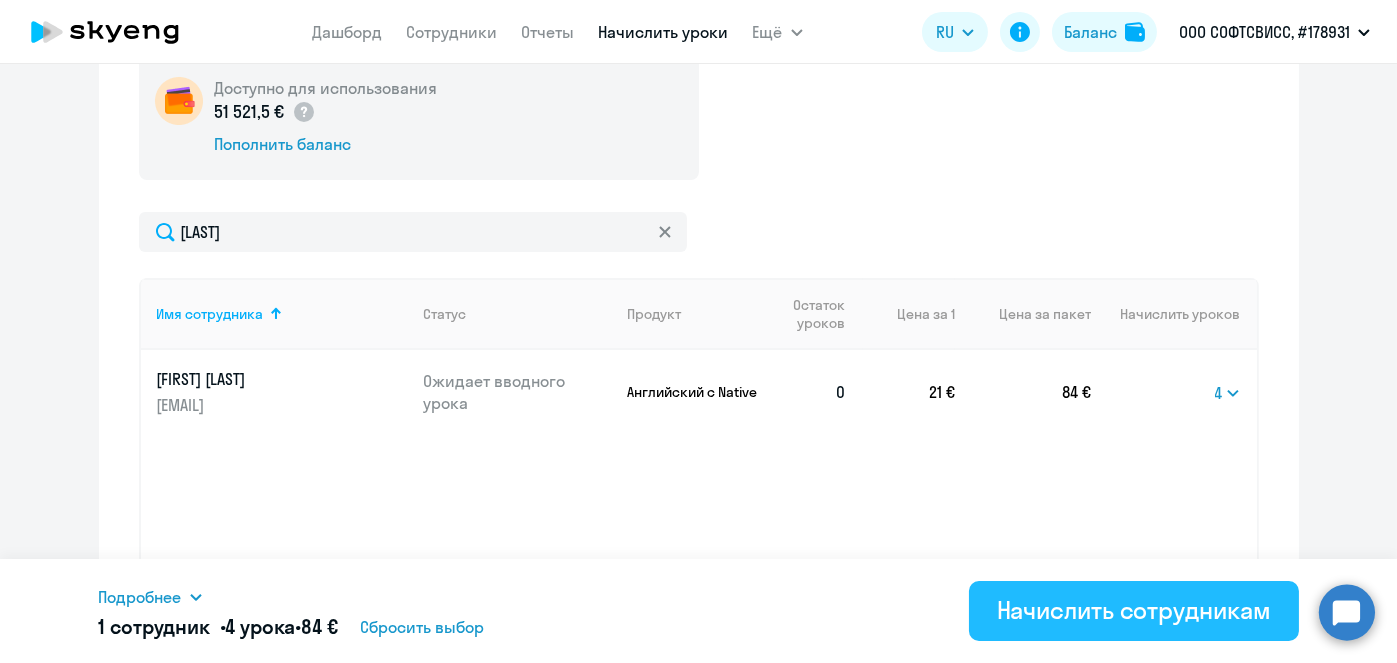 click on "Начислить сотрудникам" at bounding box center [1134, 610] 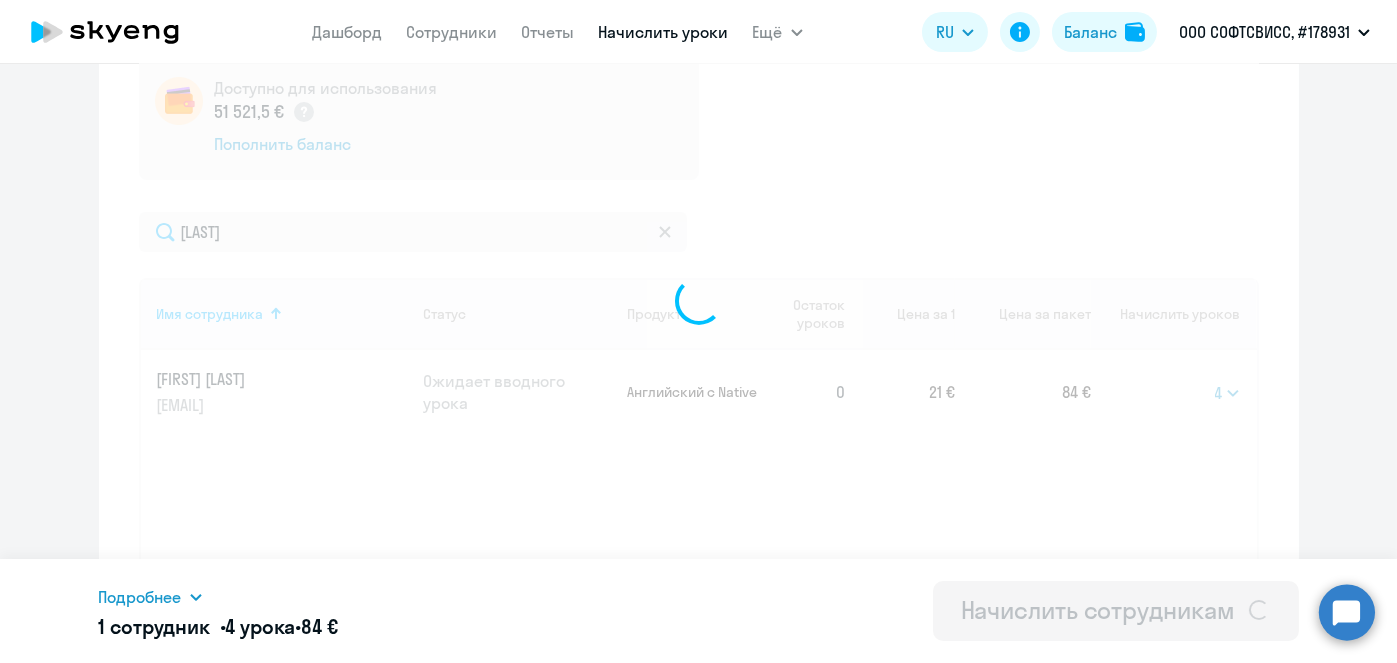 select 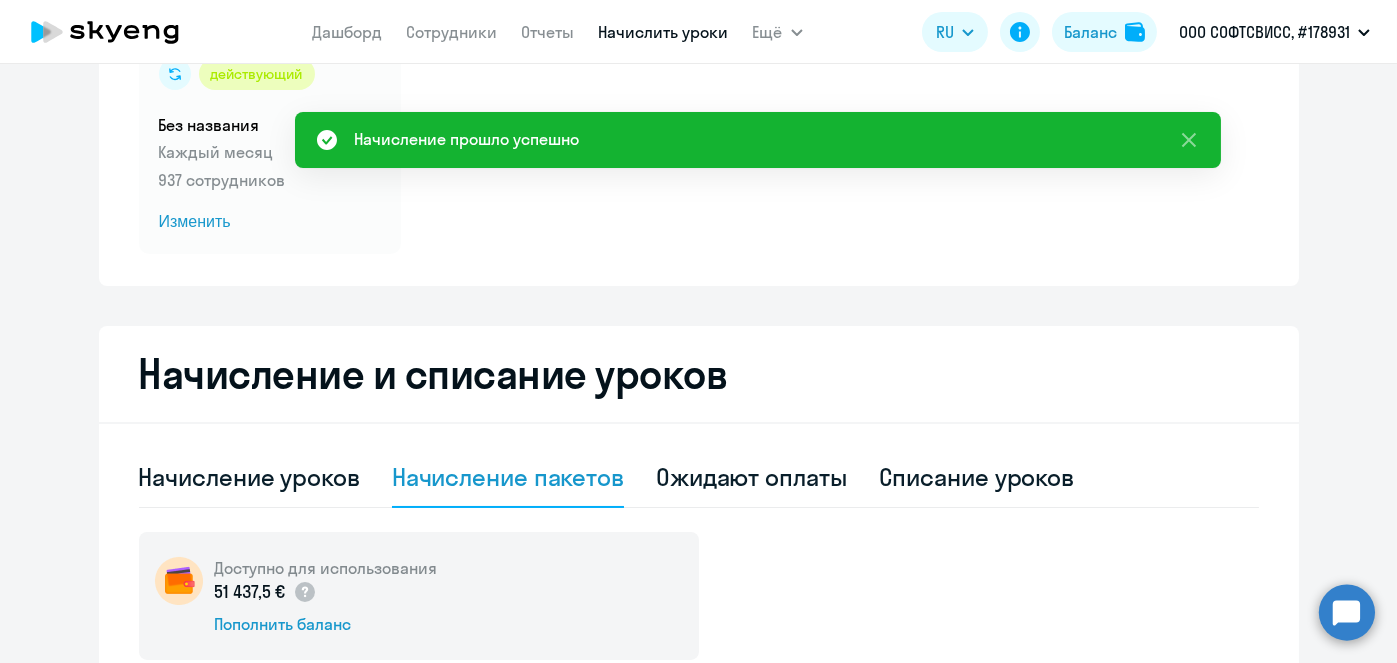 scroll, scrollTop: 0, scrollLeft: 0, axis: both 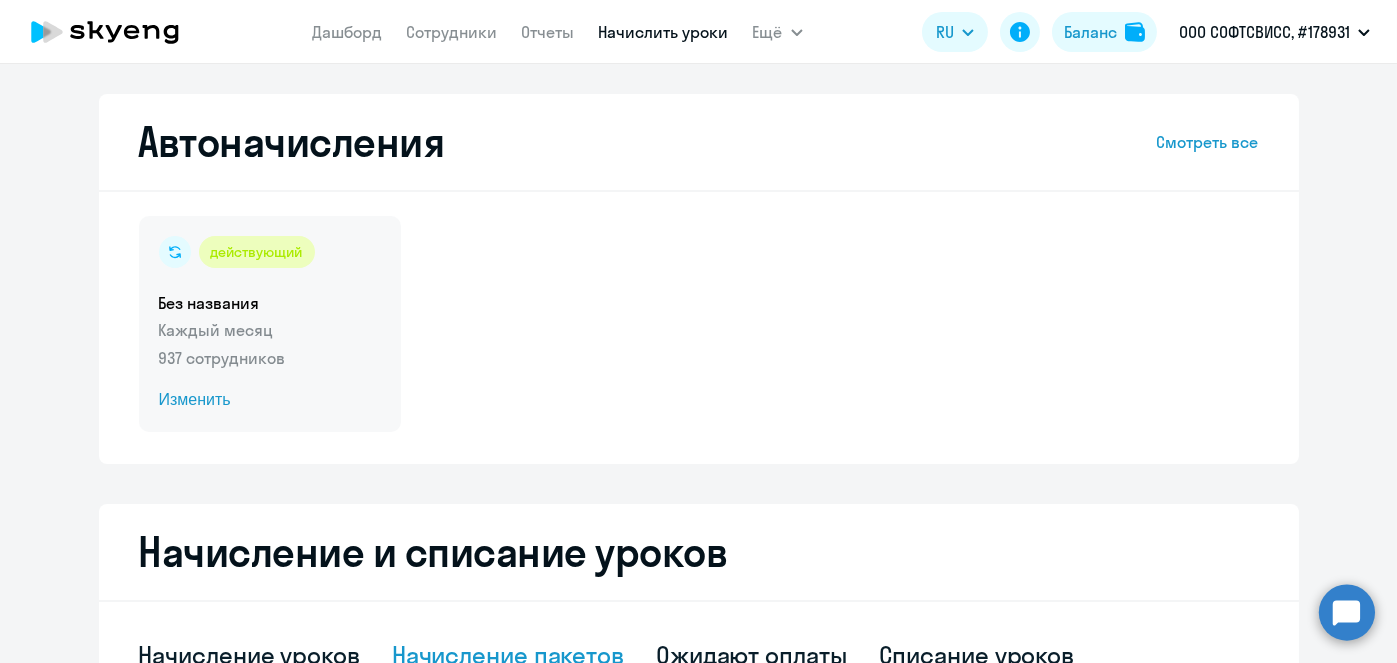 click on "Изменить" 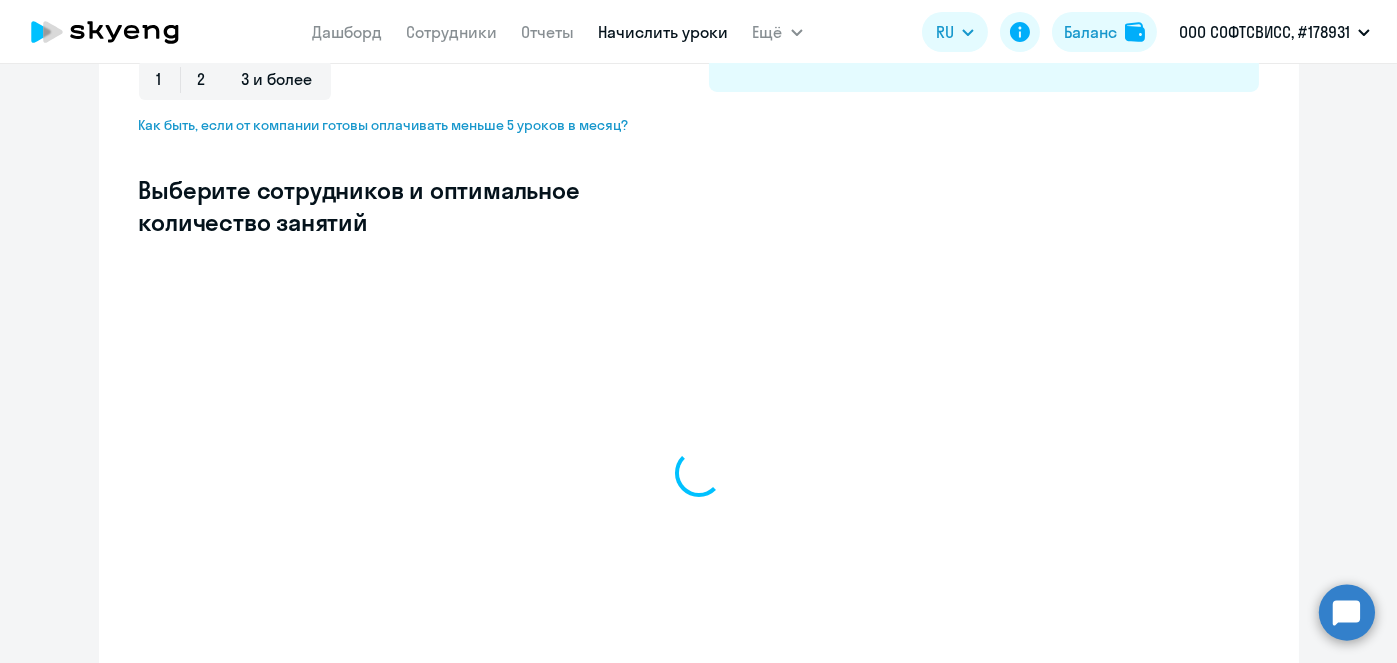 scroll, scrollTop: 469, scrollLeft: 0, axis: vertical 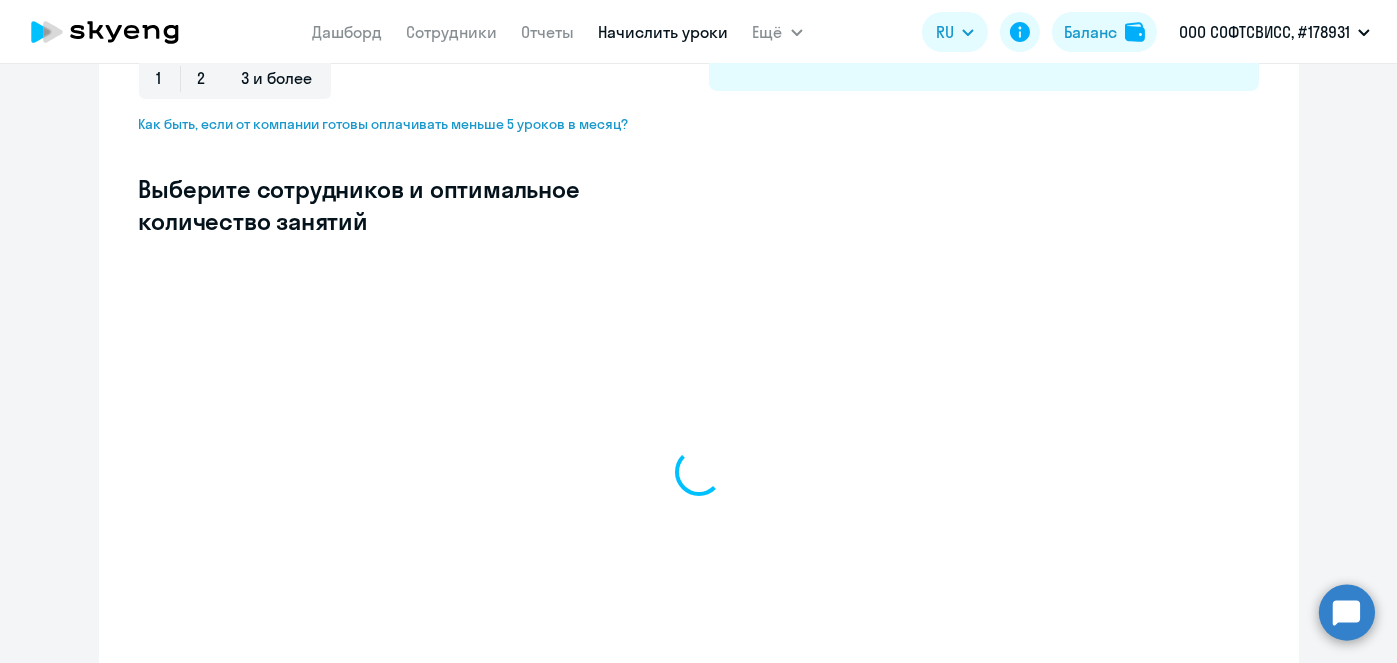 select on "10" 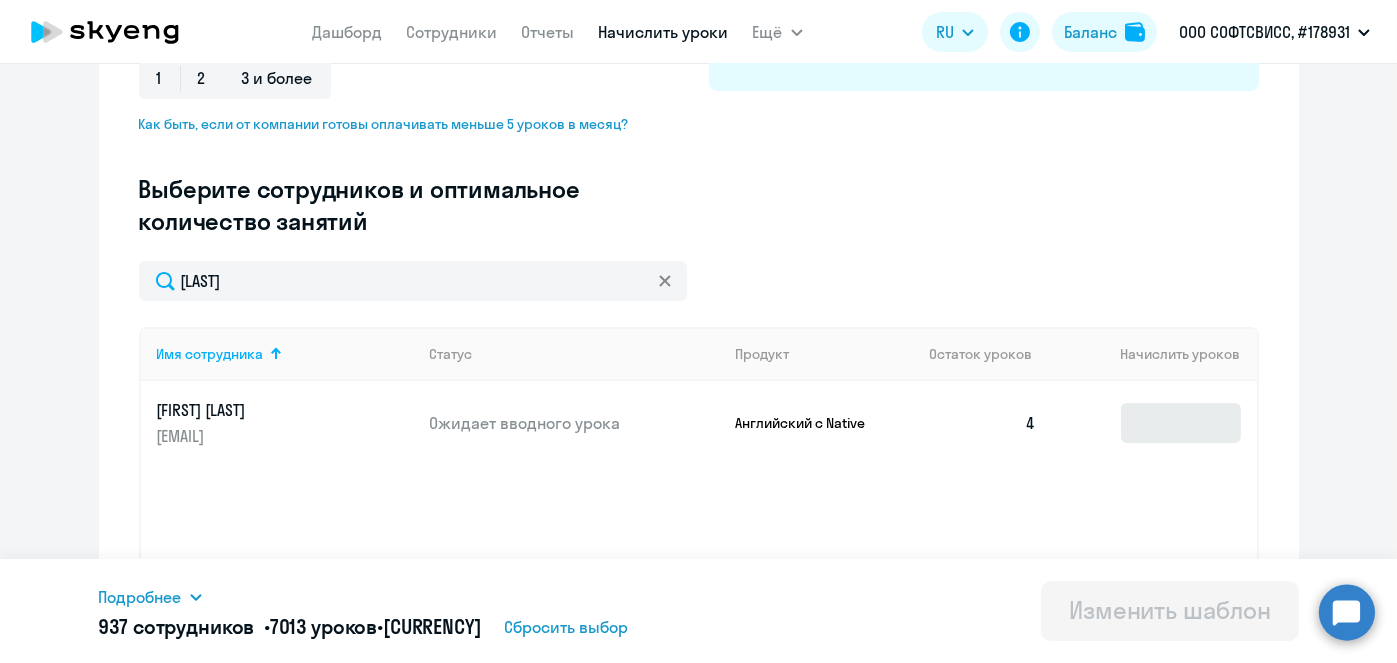 type on "[LAST]" 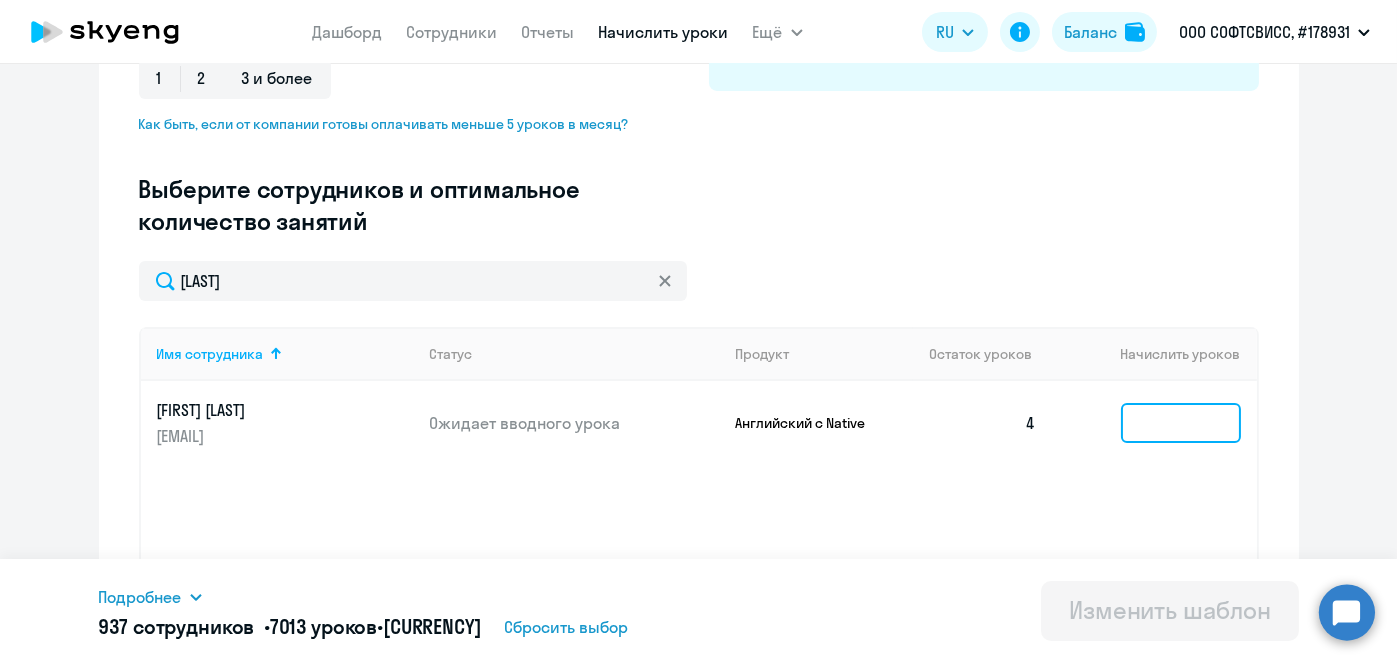 click 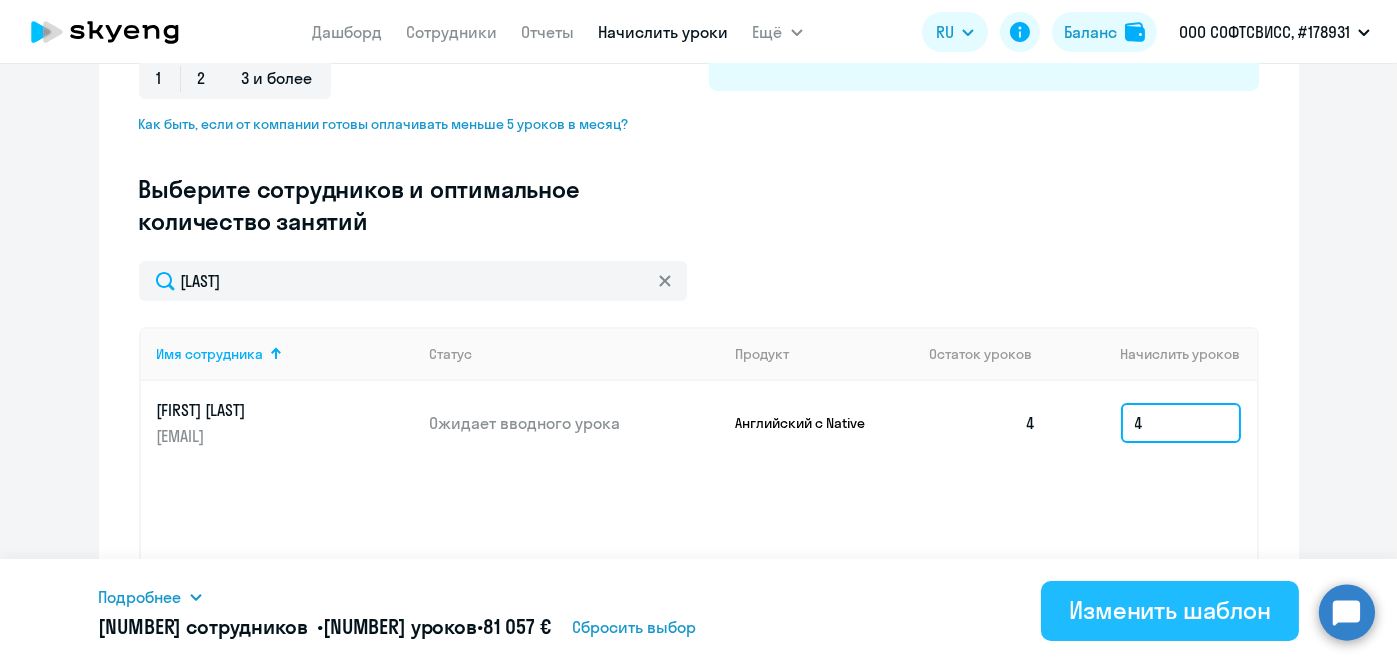 type on "4" 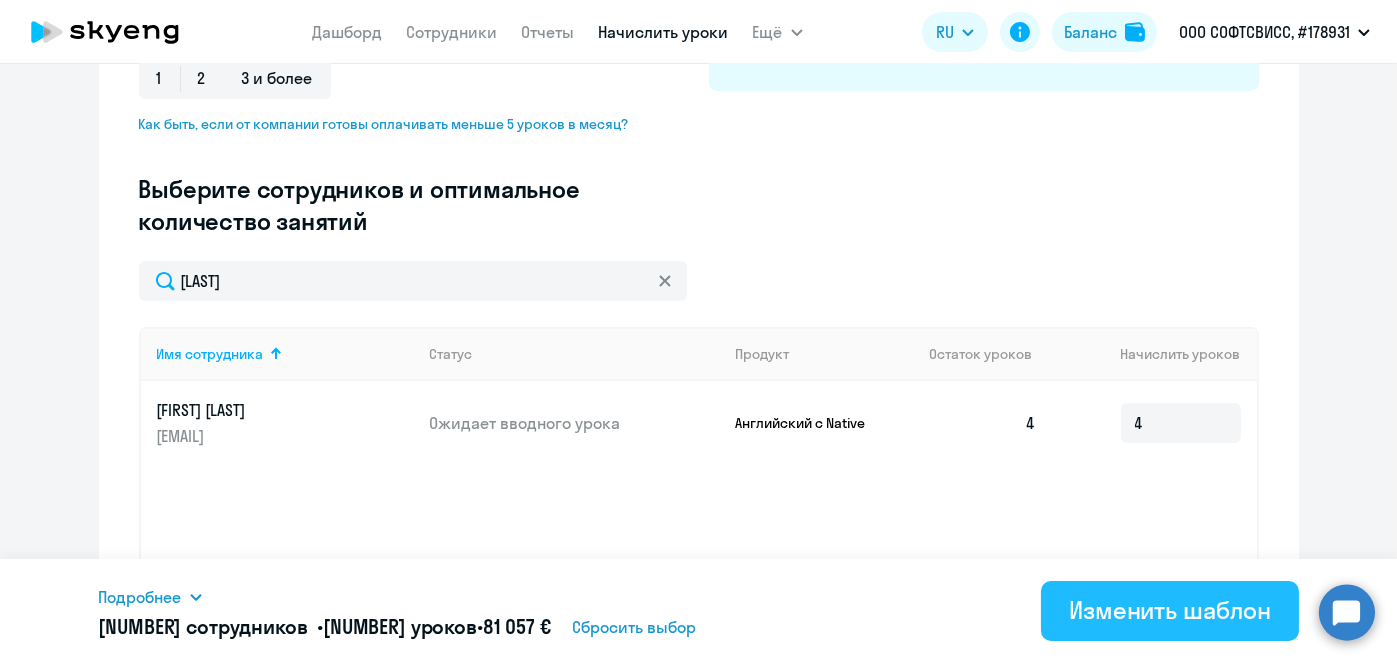 click on "Изменить шаблон" at bounding box center [1170, 610] 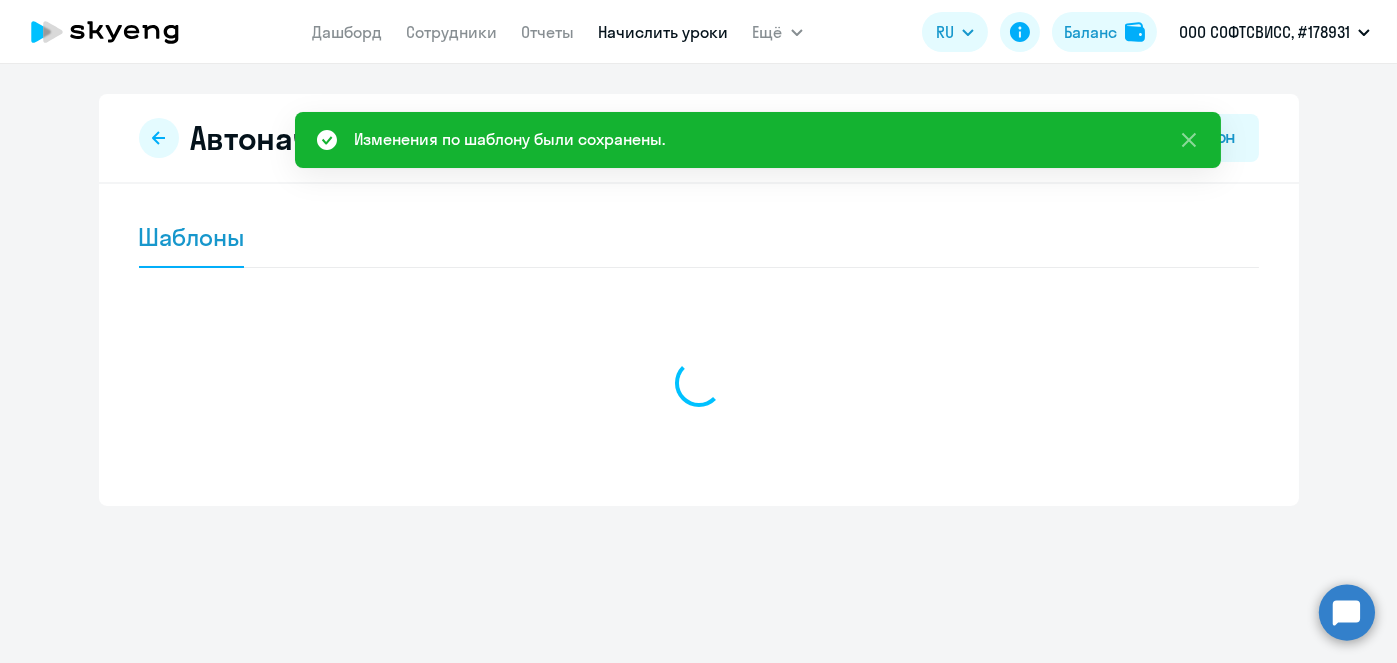 scroll, scrollTop: 0, scrollLeft: 0, axis: both 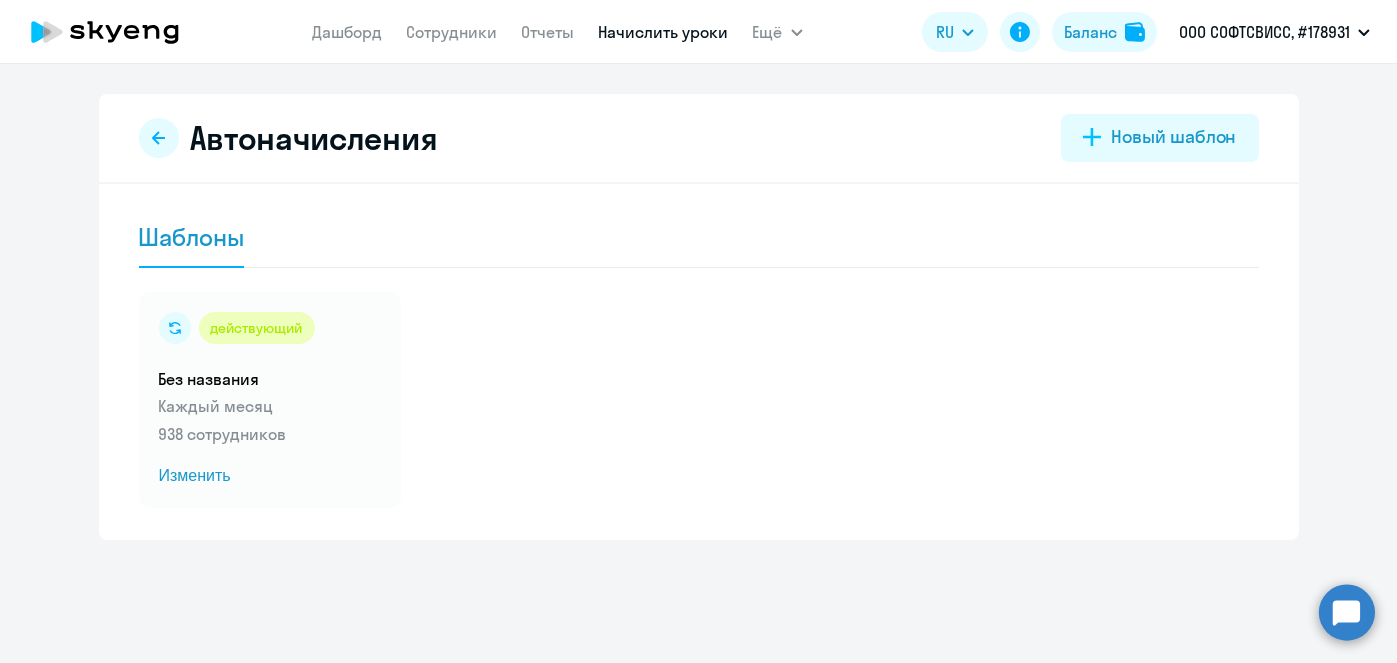 click on "Начислить уроки" at bounding box center [664, 32] 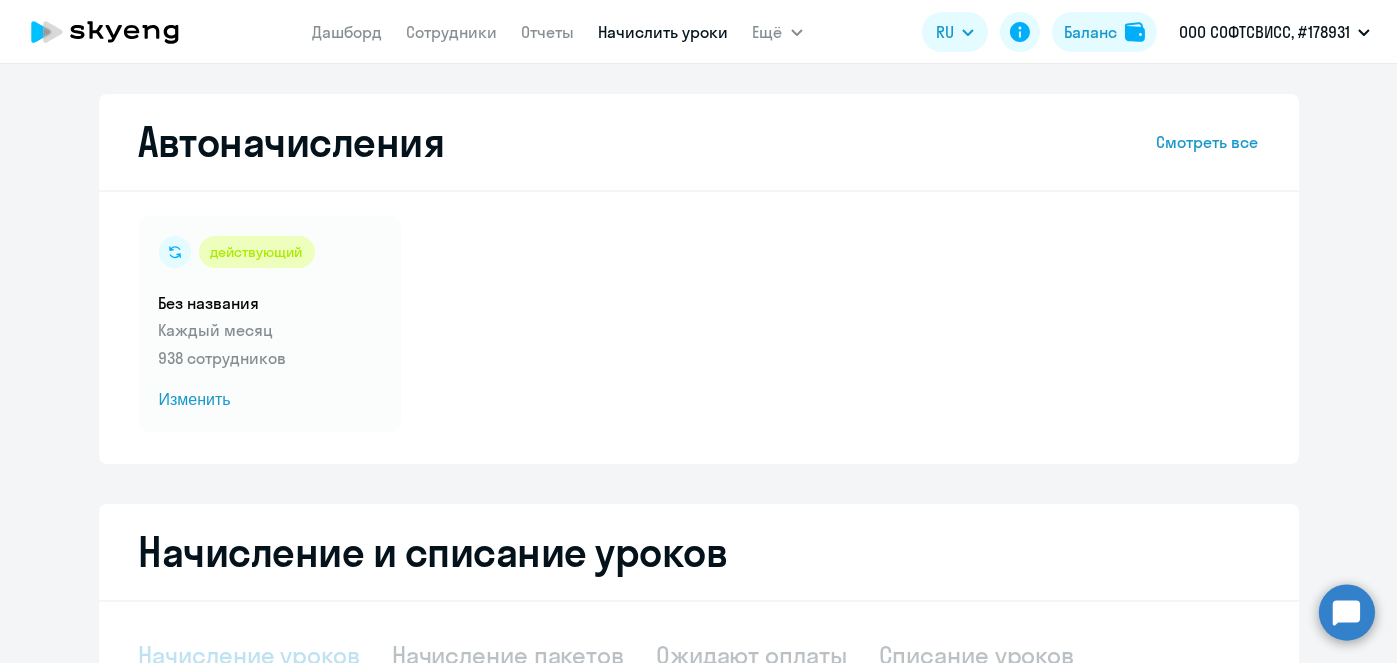 scroll, scrollTop: 422, scrollLeft: 0, axis: vertical 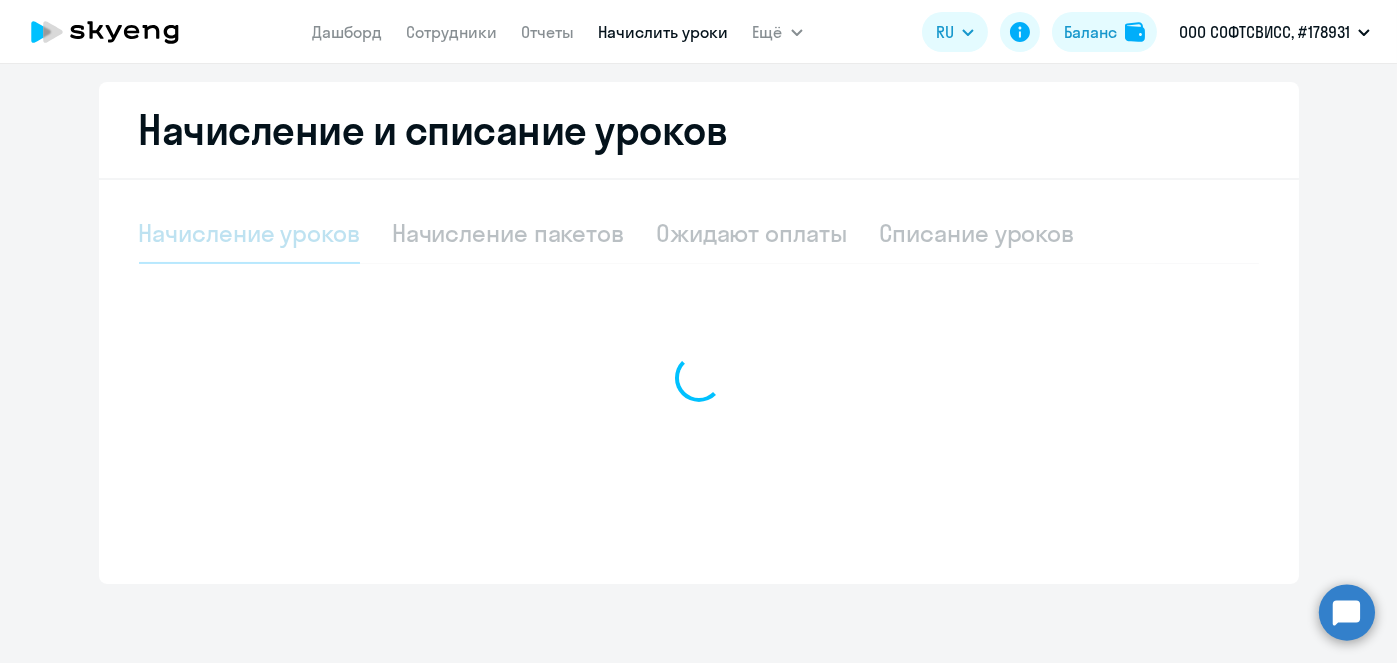select on "10" 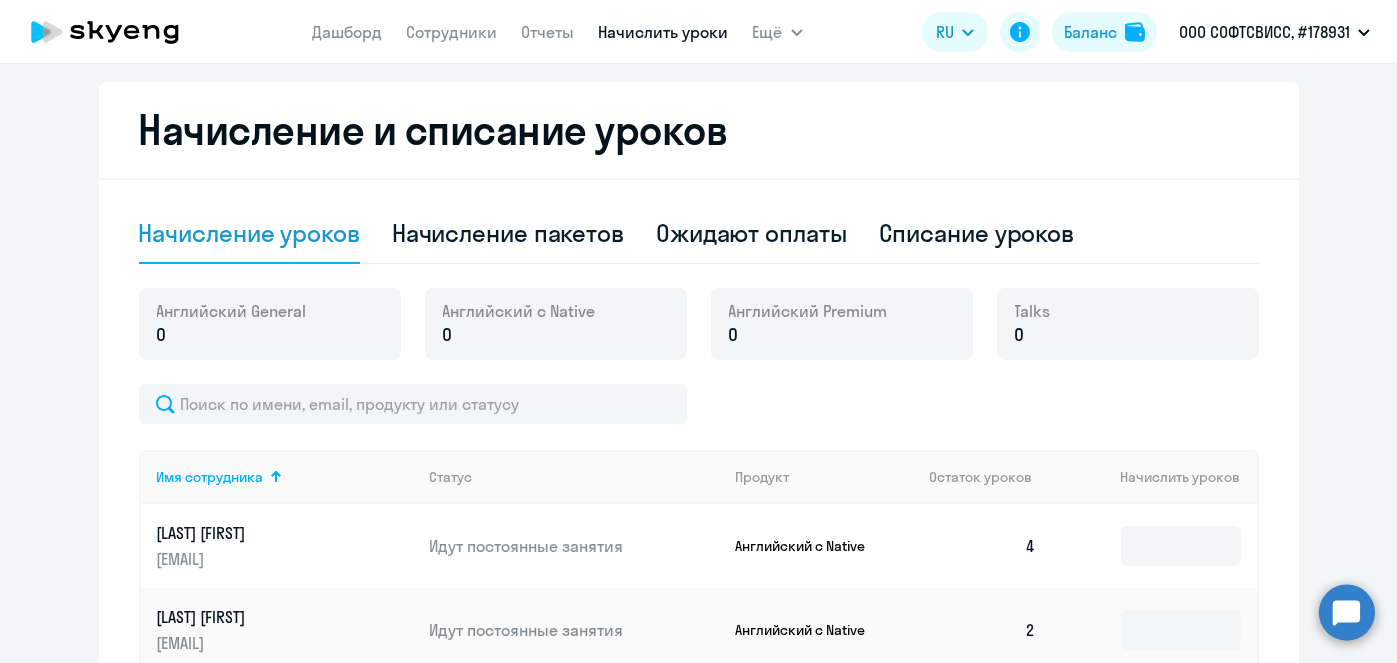 click on "Начисление пакетов" 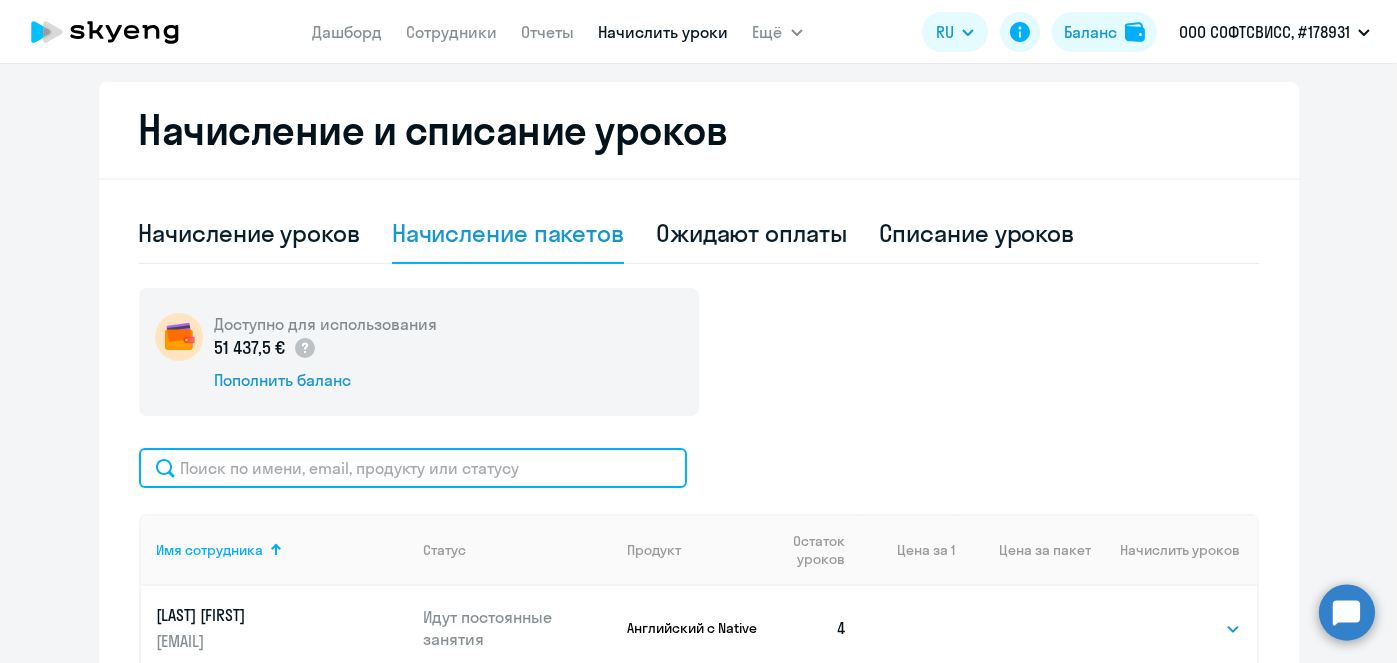 click 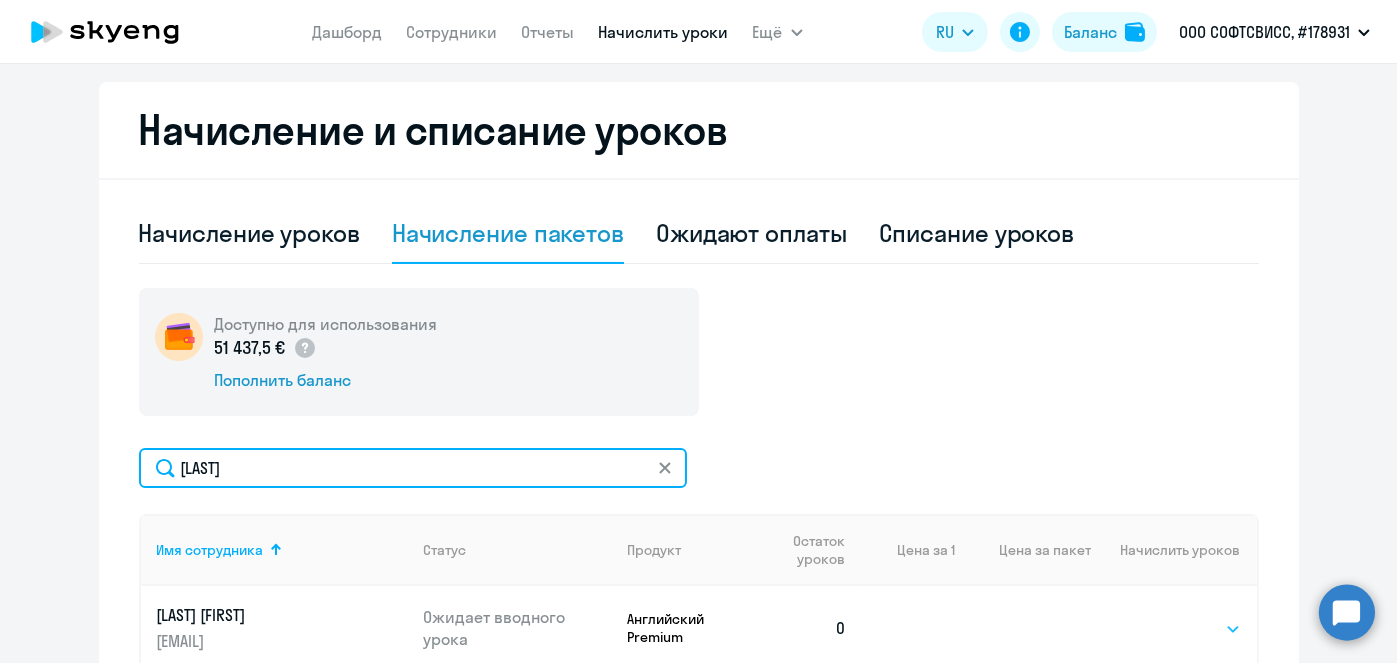 type on "[LAST]" 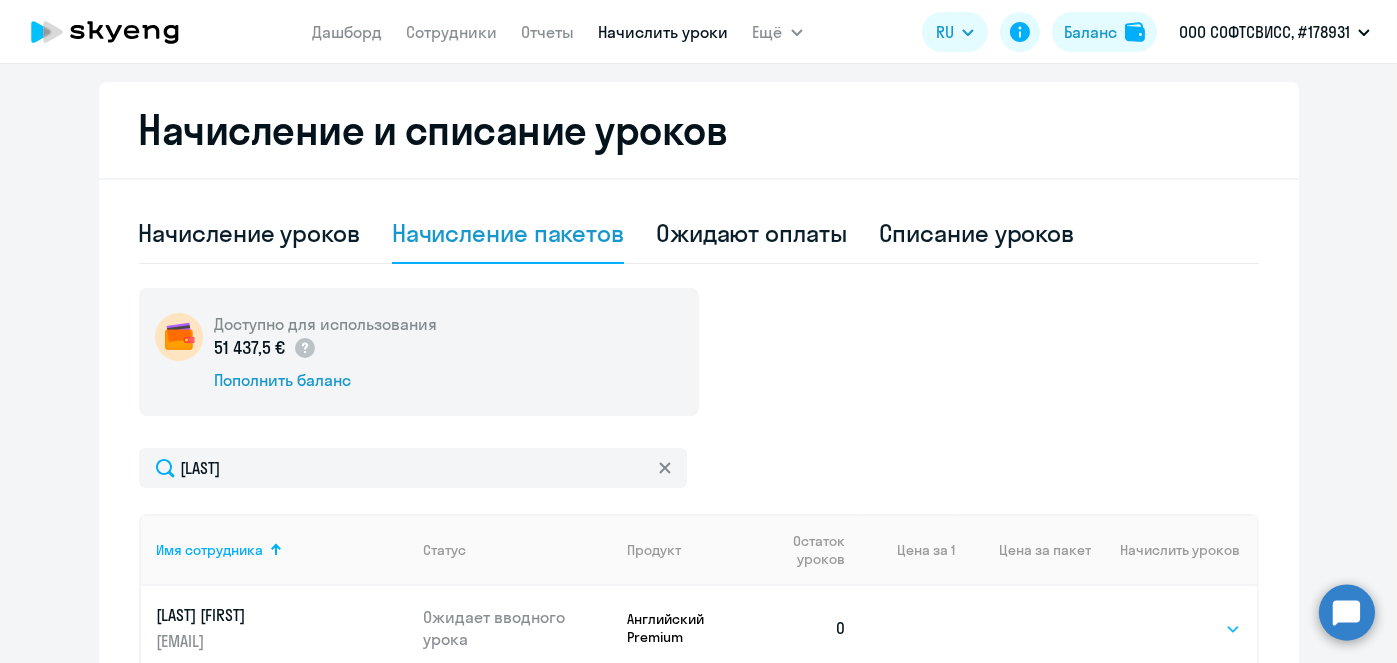 click on "Выбрать   8   16   32   64" 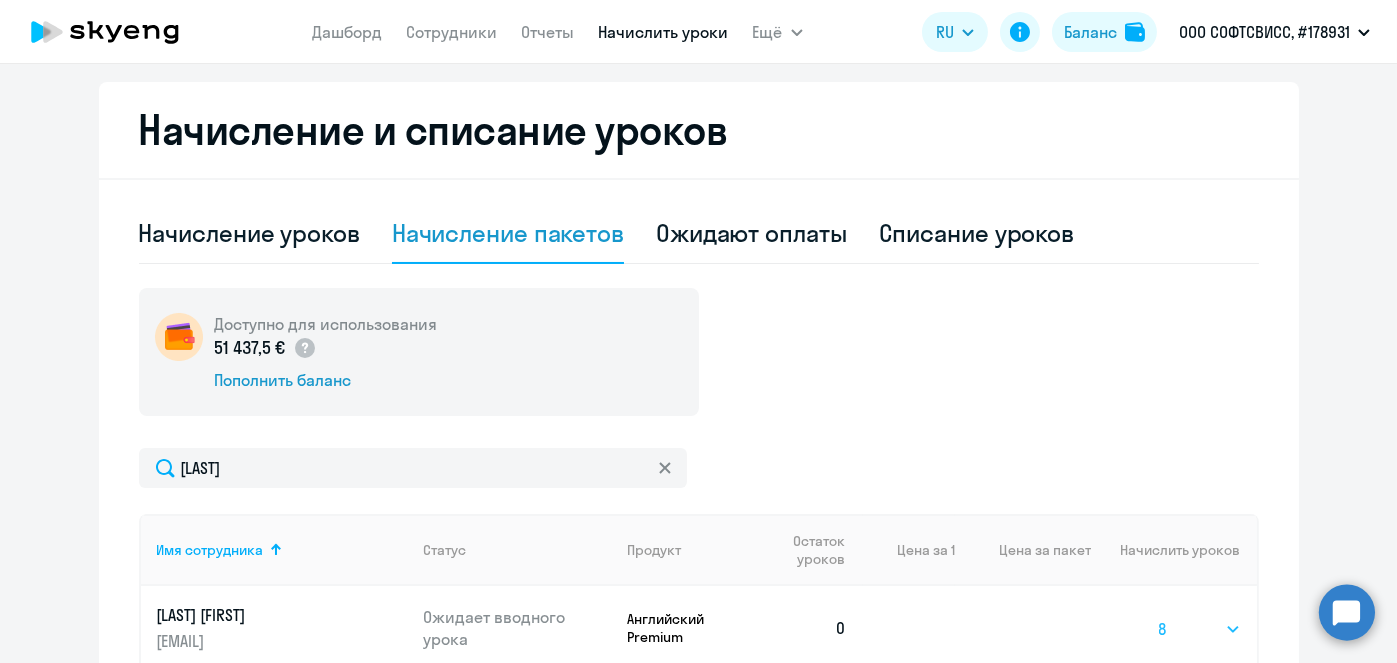 click on "Выбрать   8   16   32   64" 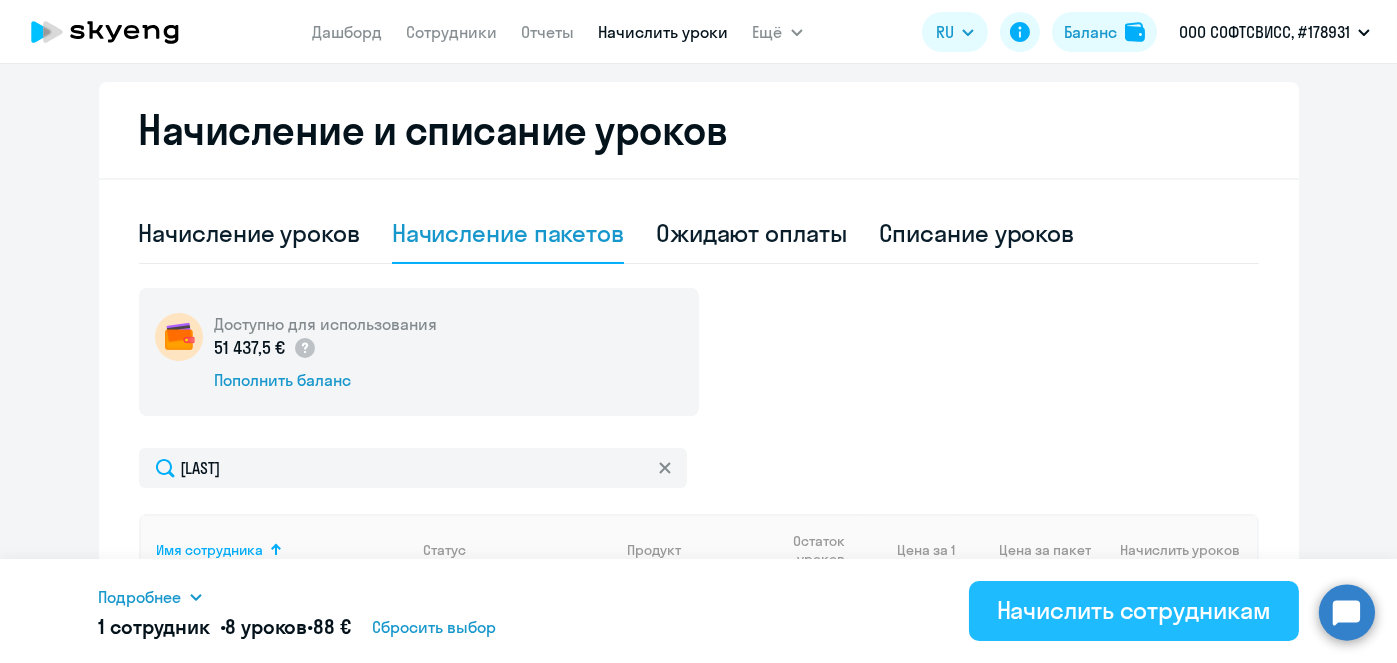 click on "Начислить сотрудникам" at bounding box center (1134, 610) 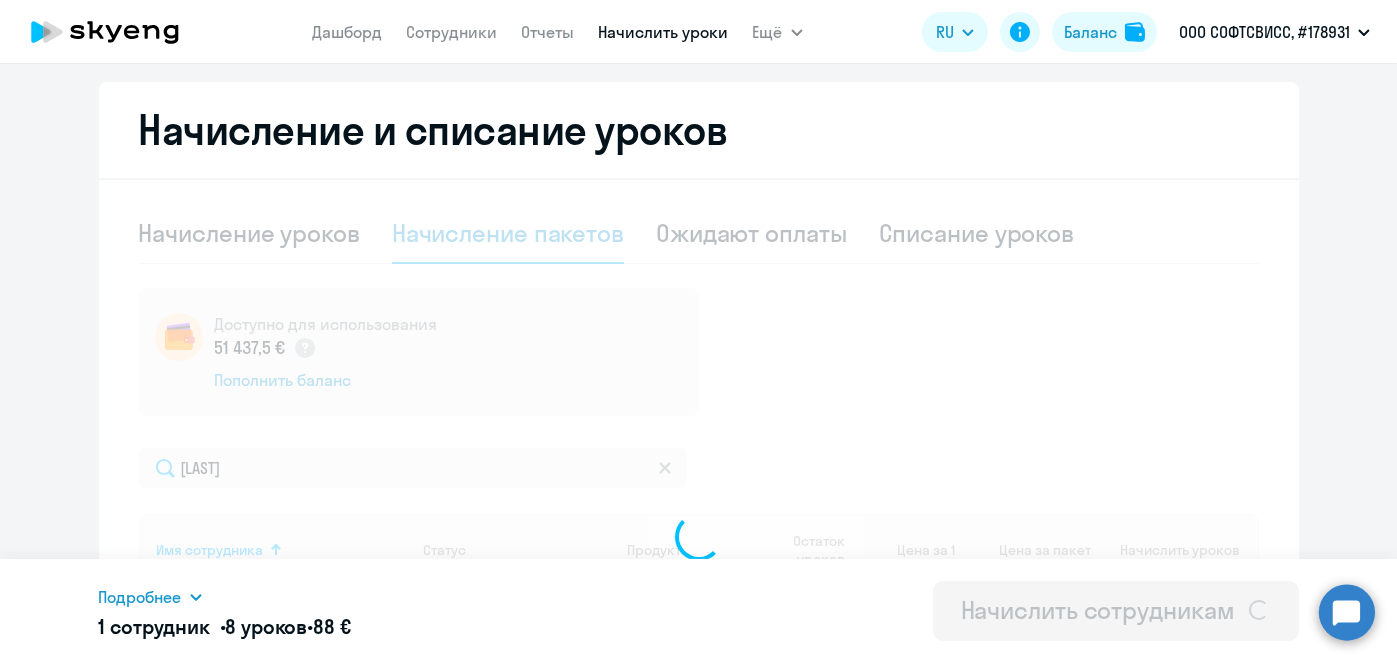 select 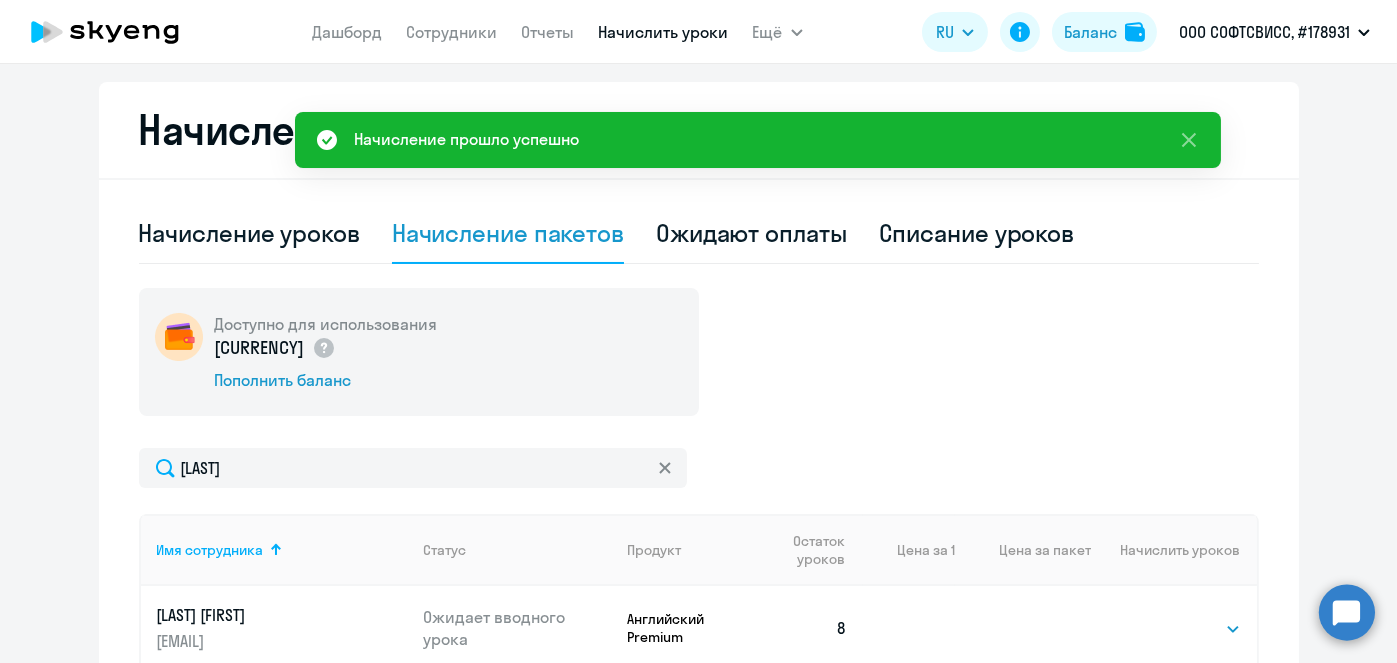 scroll, scrollTop: 0, scrollLeft: 0, axis: both 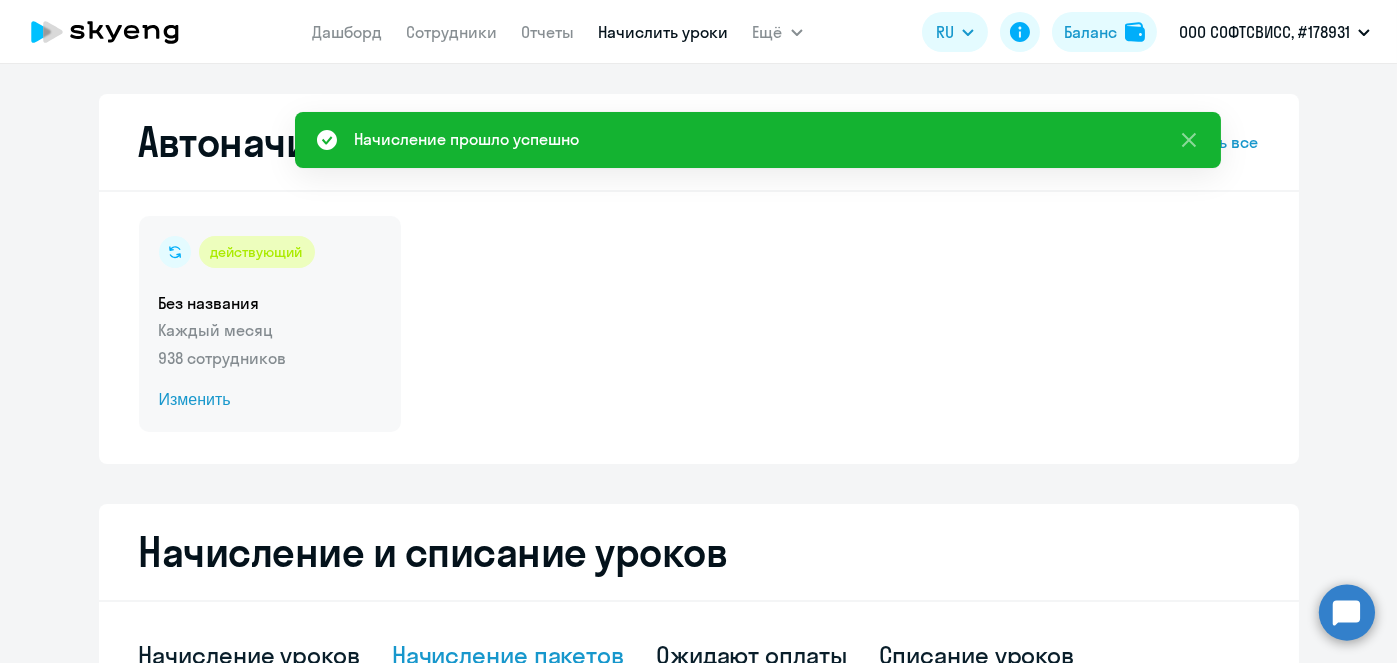 click on "Изменить" 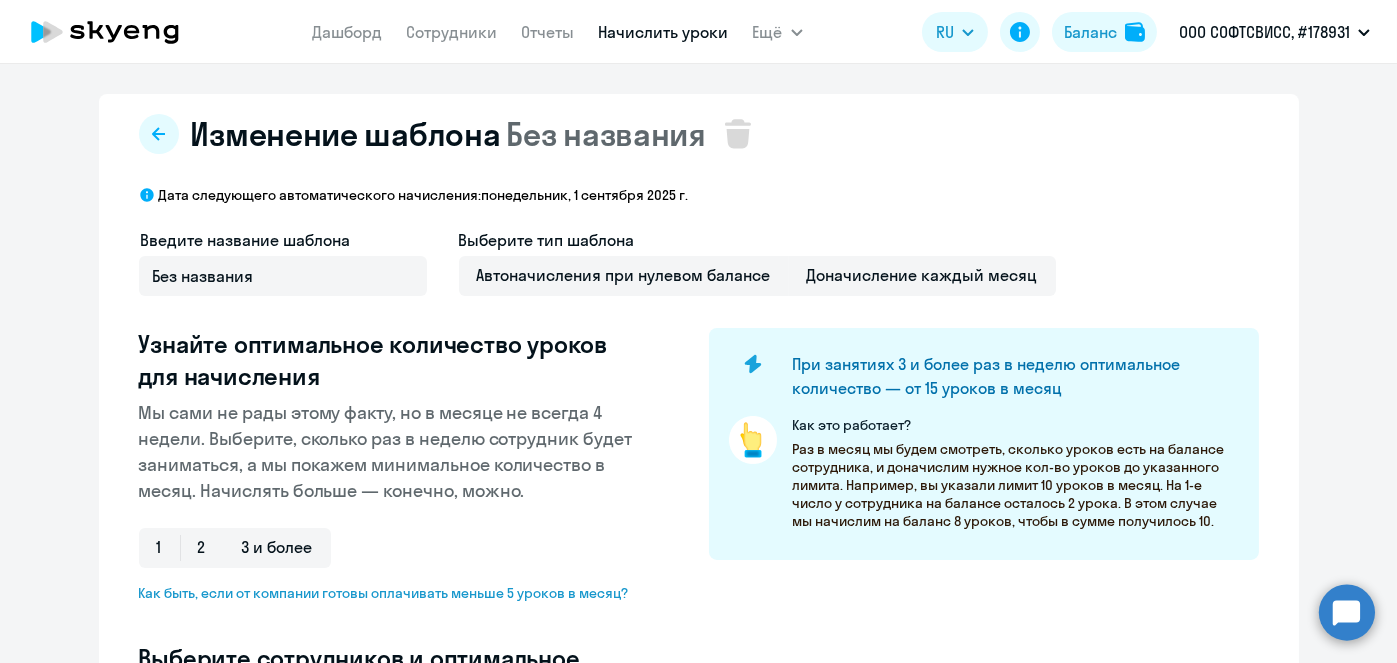 scroll, scrollTop: 524, scrollLeft: 0, axis: vertical 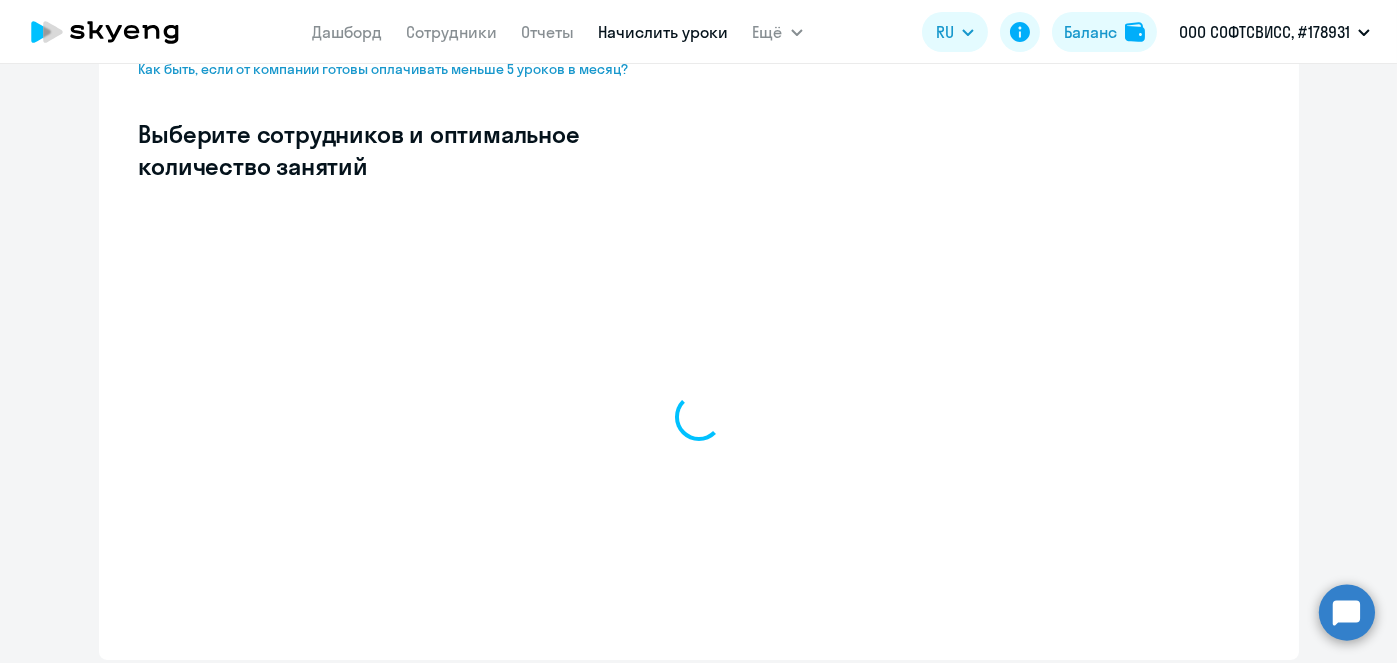 select on "10" 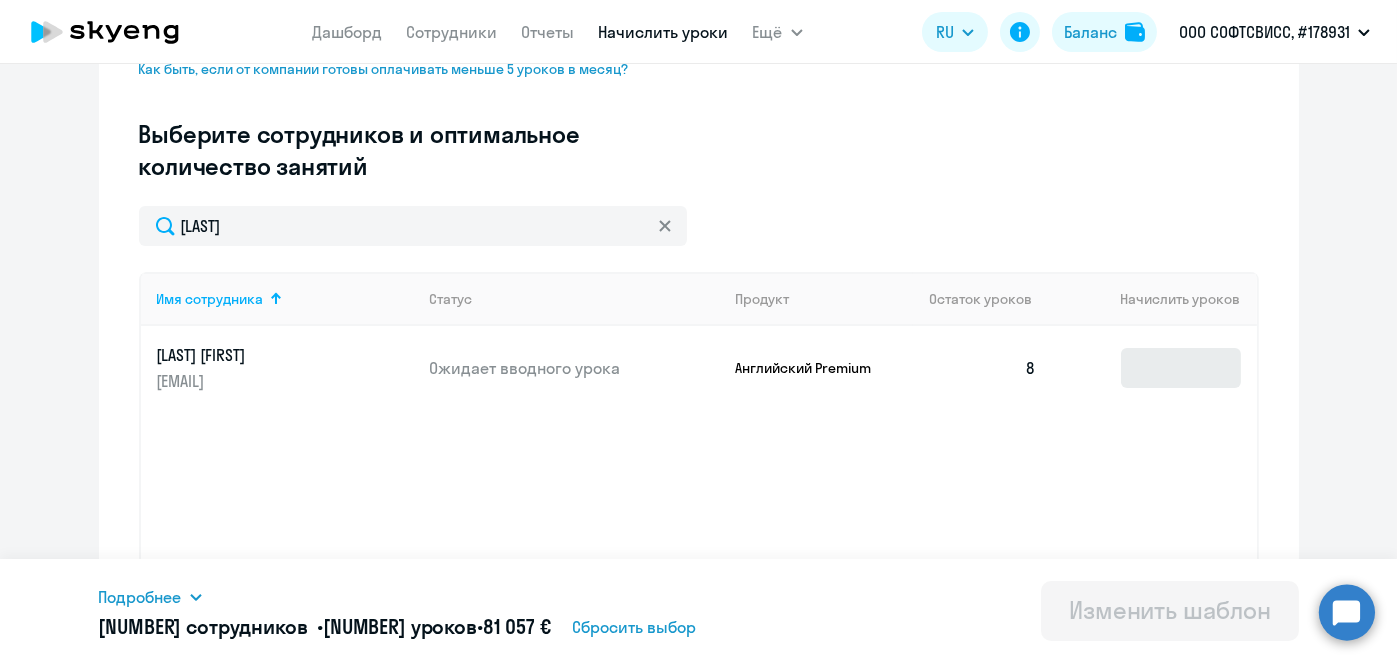 type on "[LAST]" 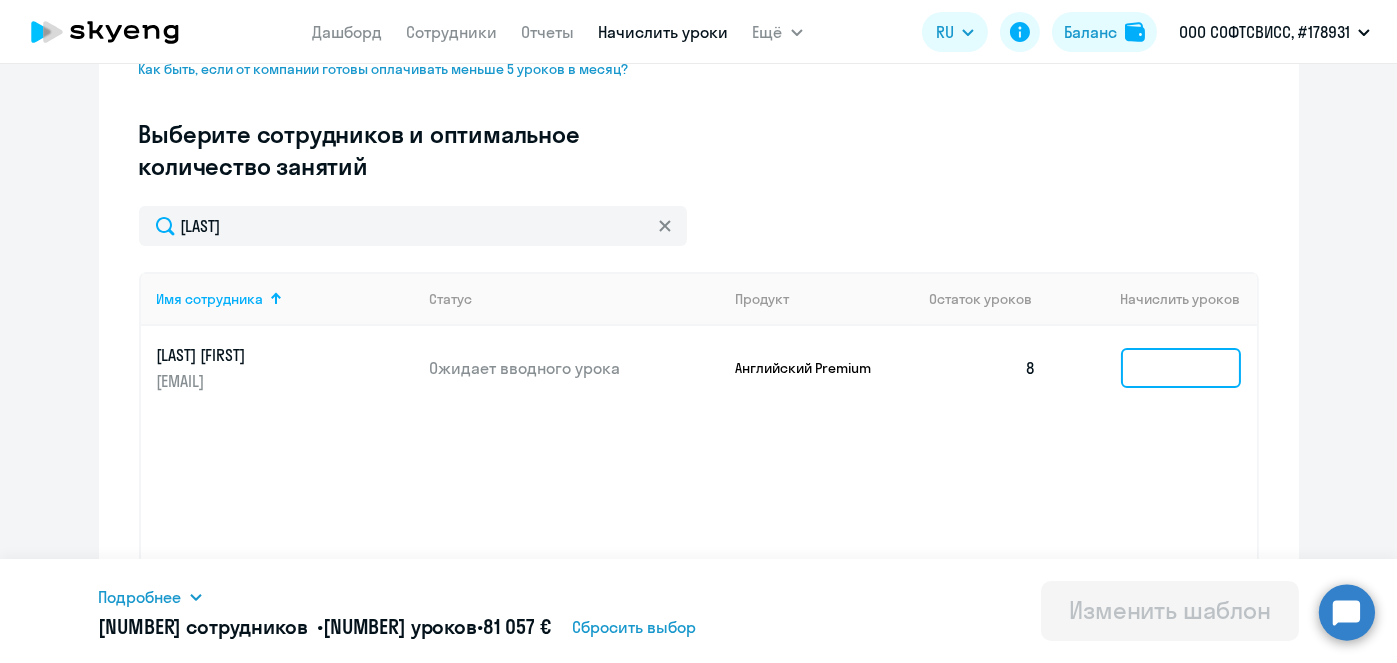 click 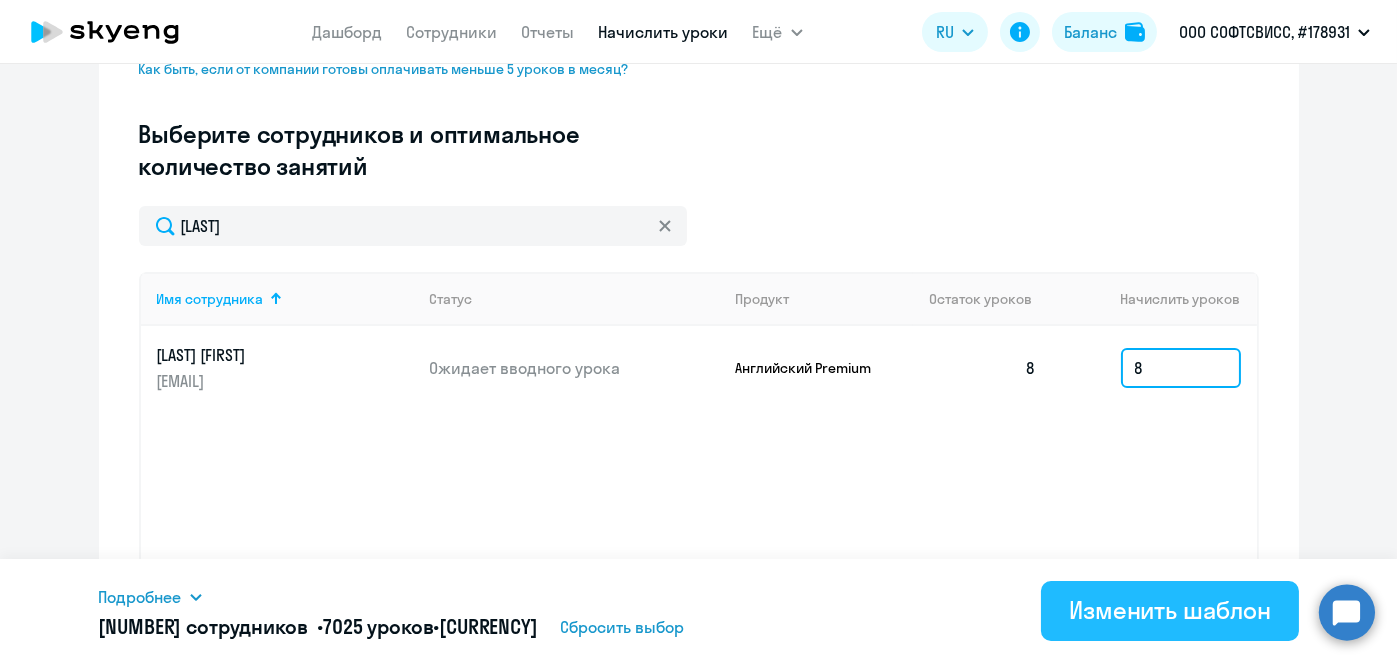 type on "8" 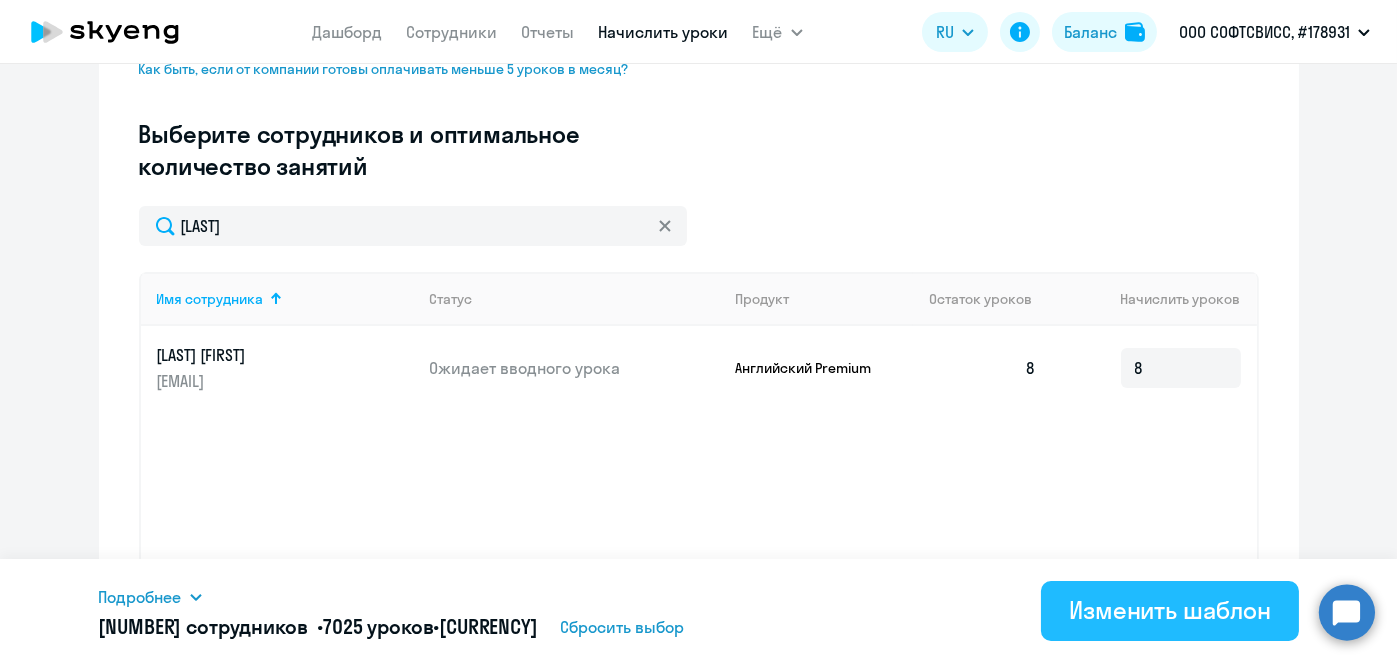 click on "Изменить шаблон" at bounding box center [1170, 610] 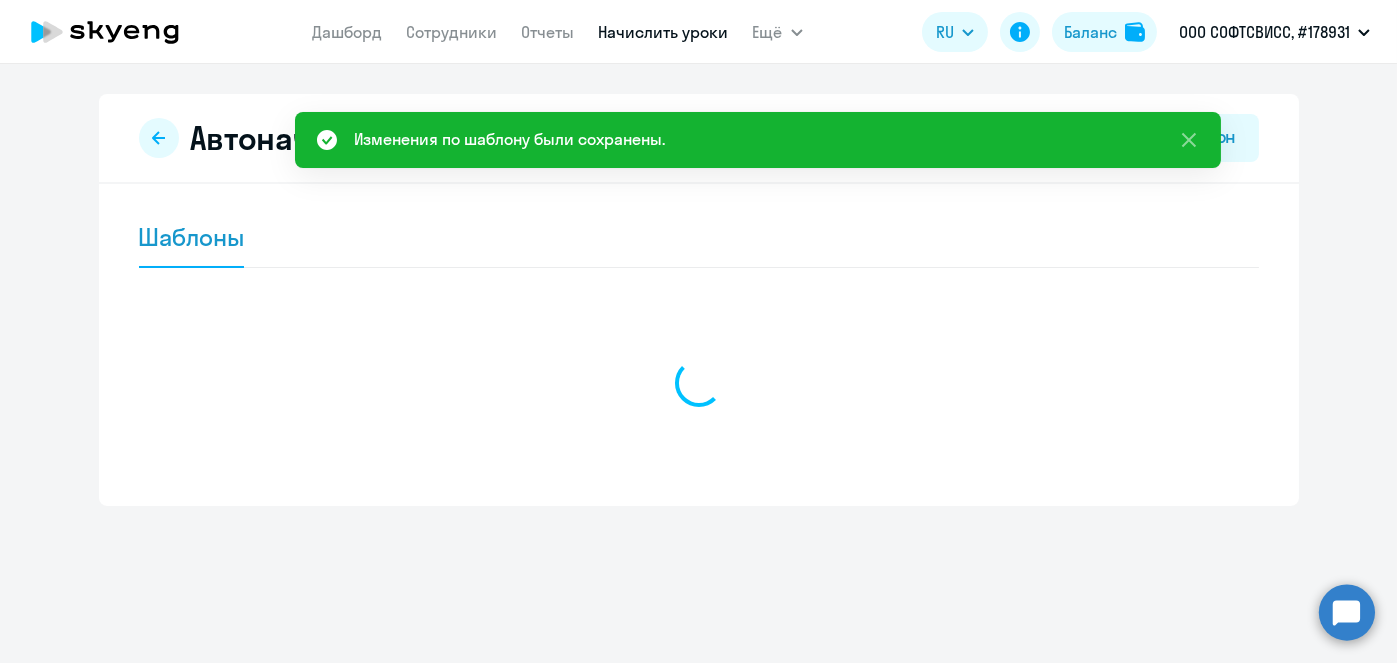 scroll, scrollTop: 0, scrollLeft: 0, axis: both 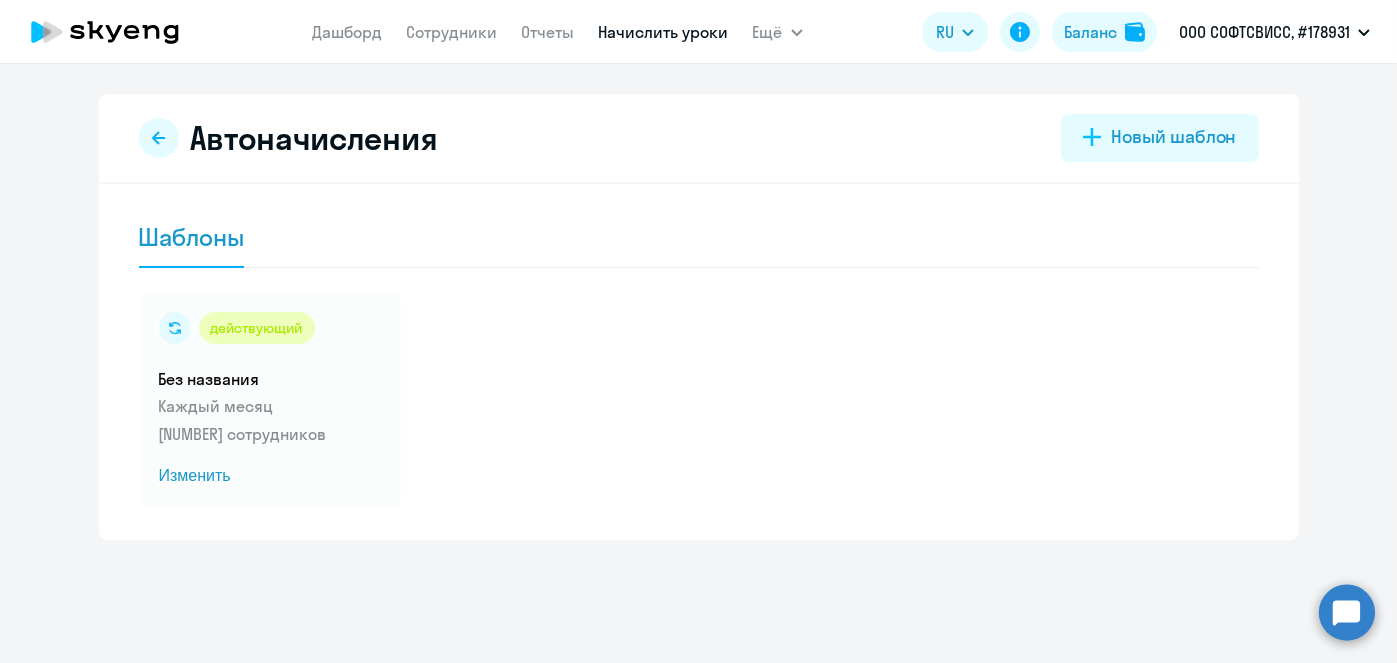 click on "Начислить уроки" at bounding box center [664, 32] 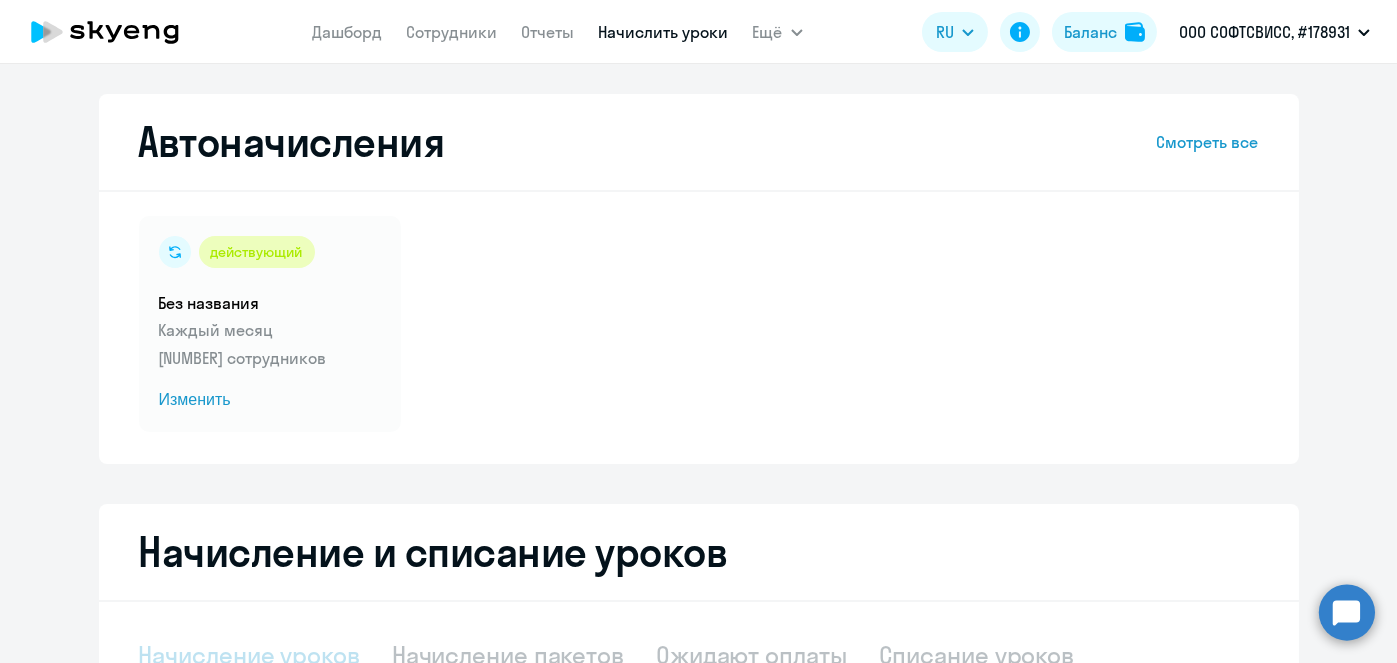 select on "10" 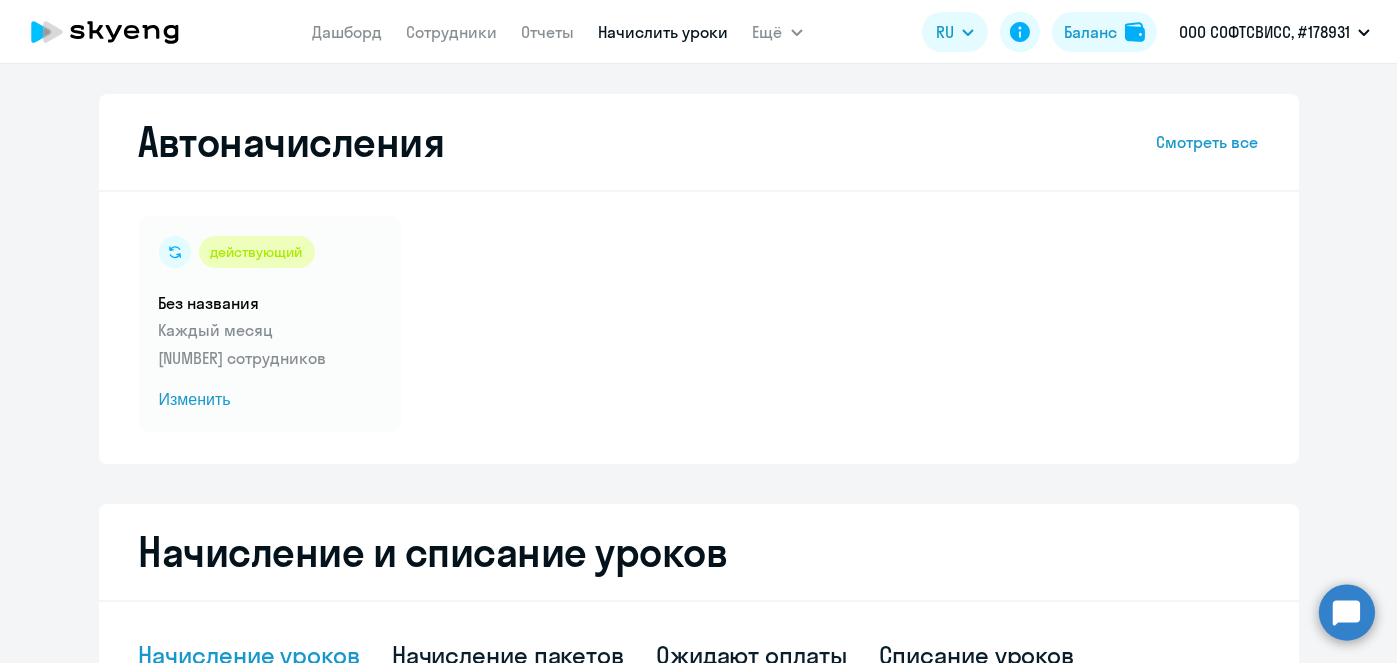scroll, scrollTop: 524, scrollLeft: 0, axis: vertical 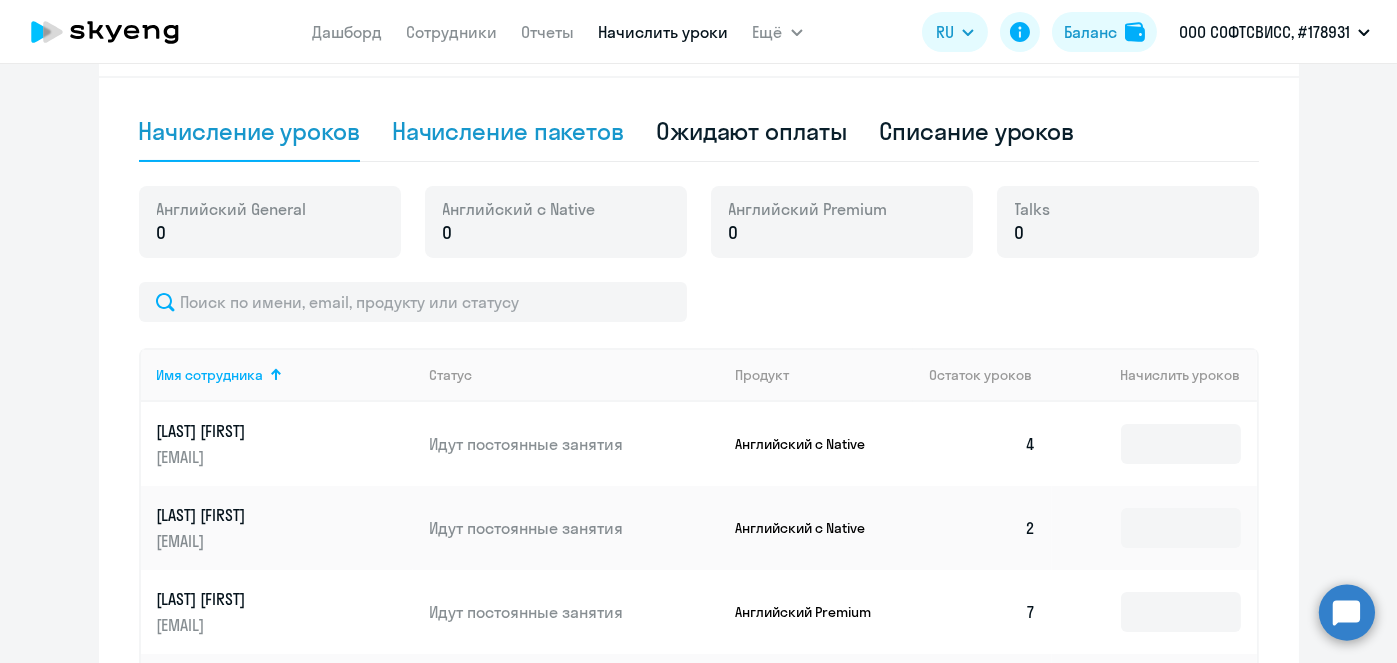 click on "Начисление пакетов" 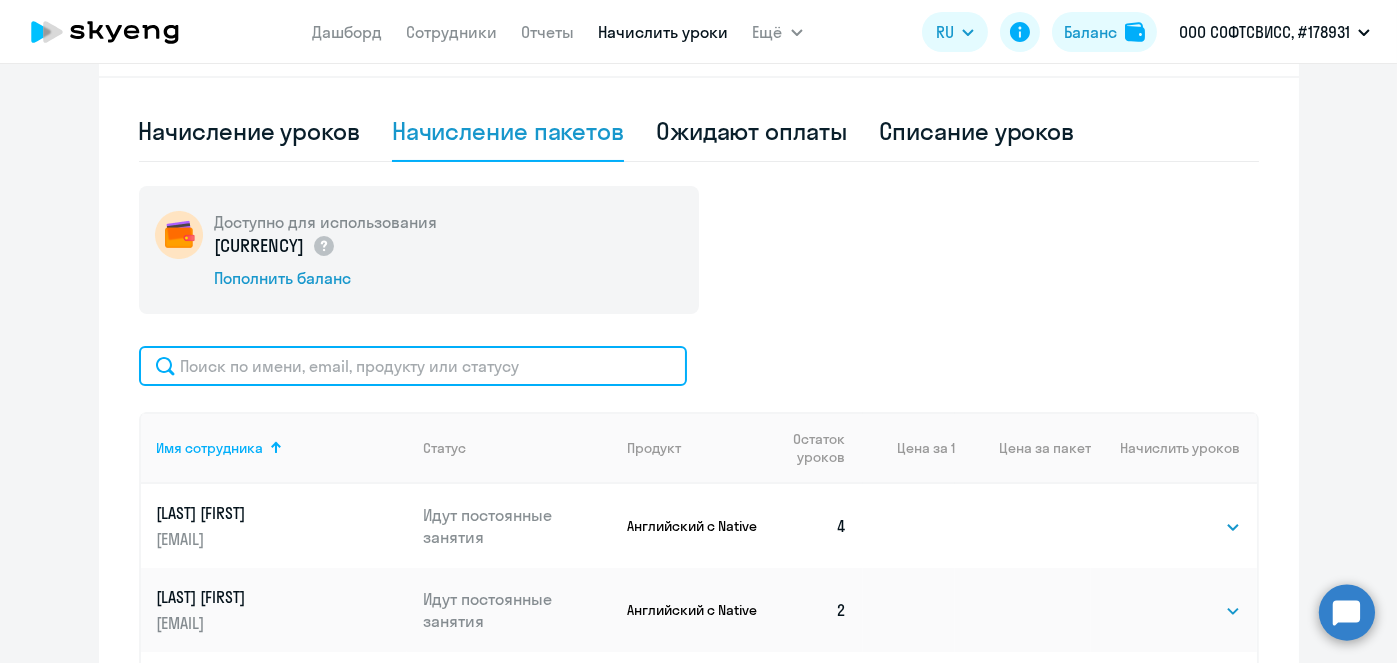 click 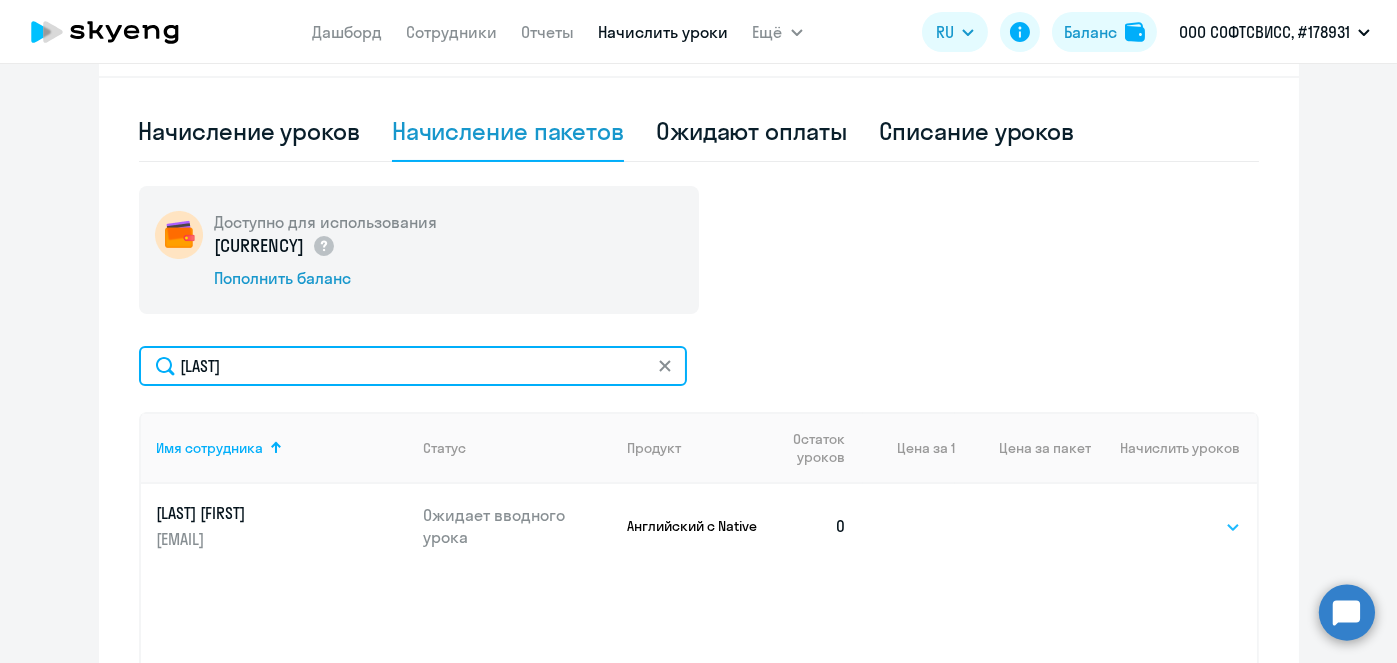 type on "[LAST]" 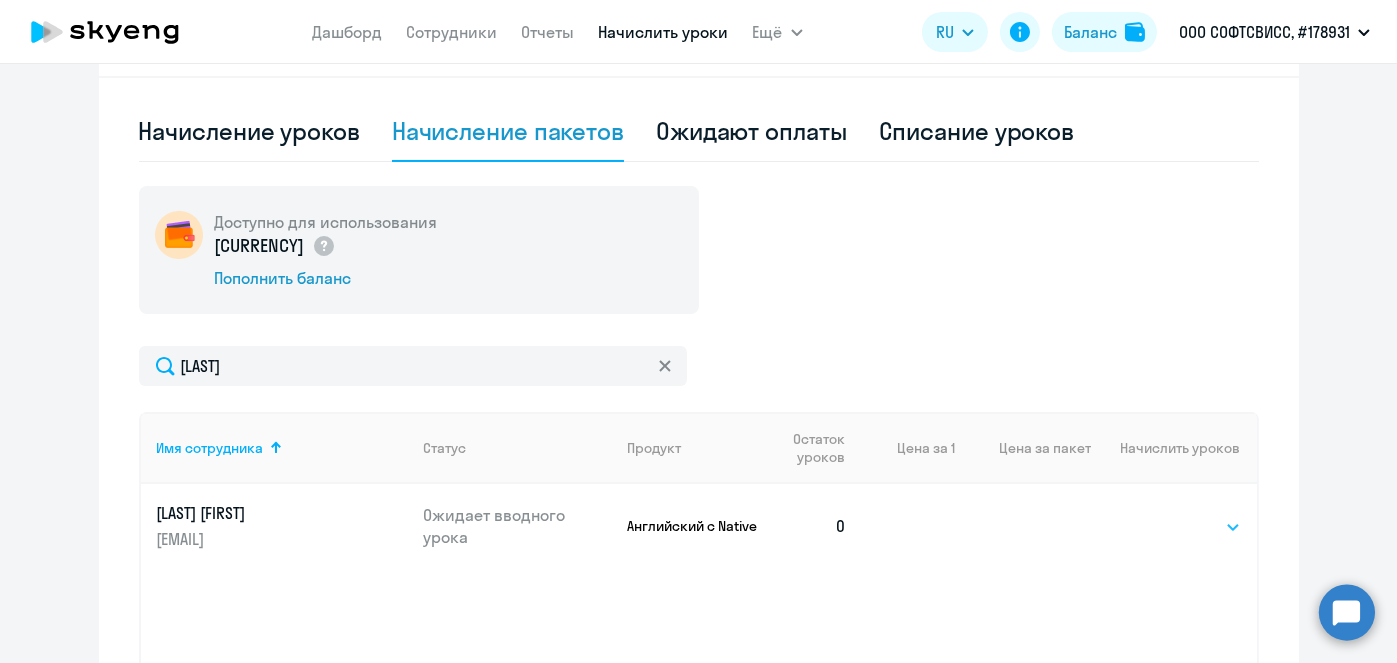 click on "Выбрать   1   4   5   9   10   13" 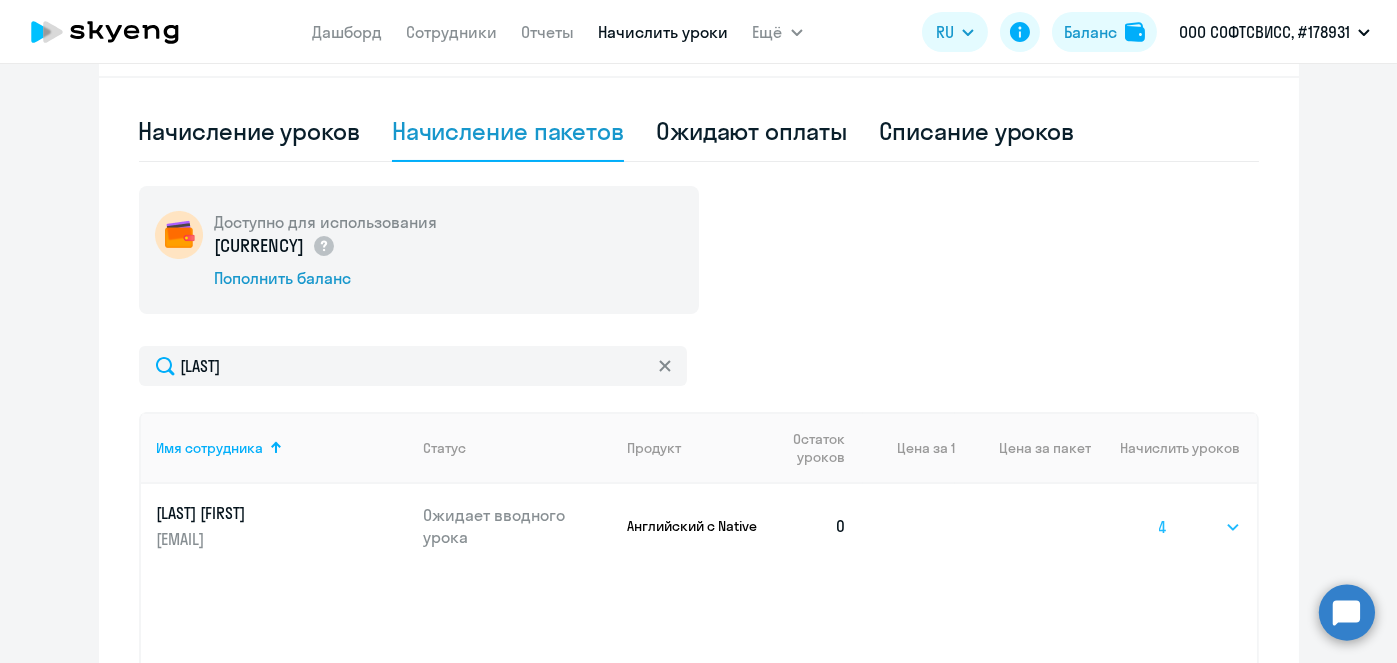 click on "Выбрать   1   4   5   9   10   13" 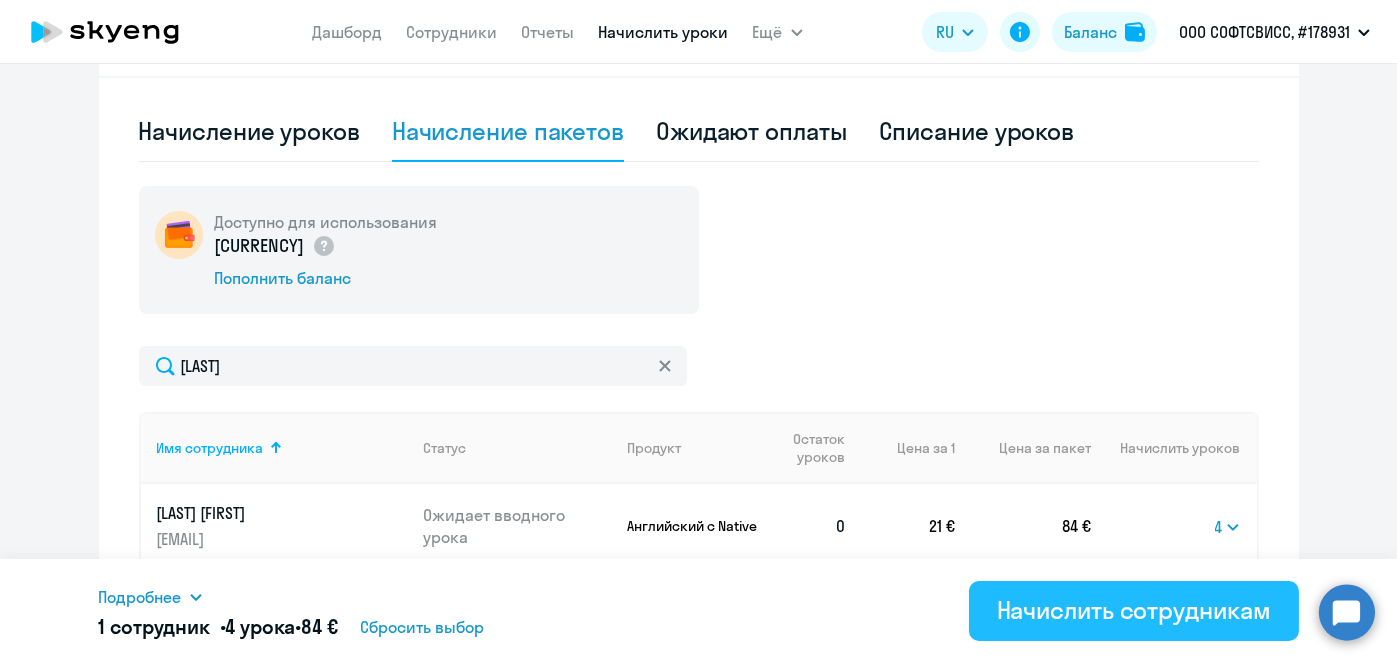 click on "Начислить сотрудникам" at bounding box center [1134, 610] 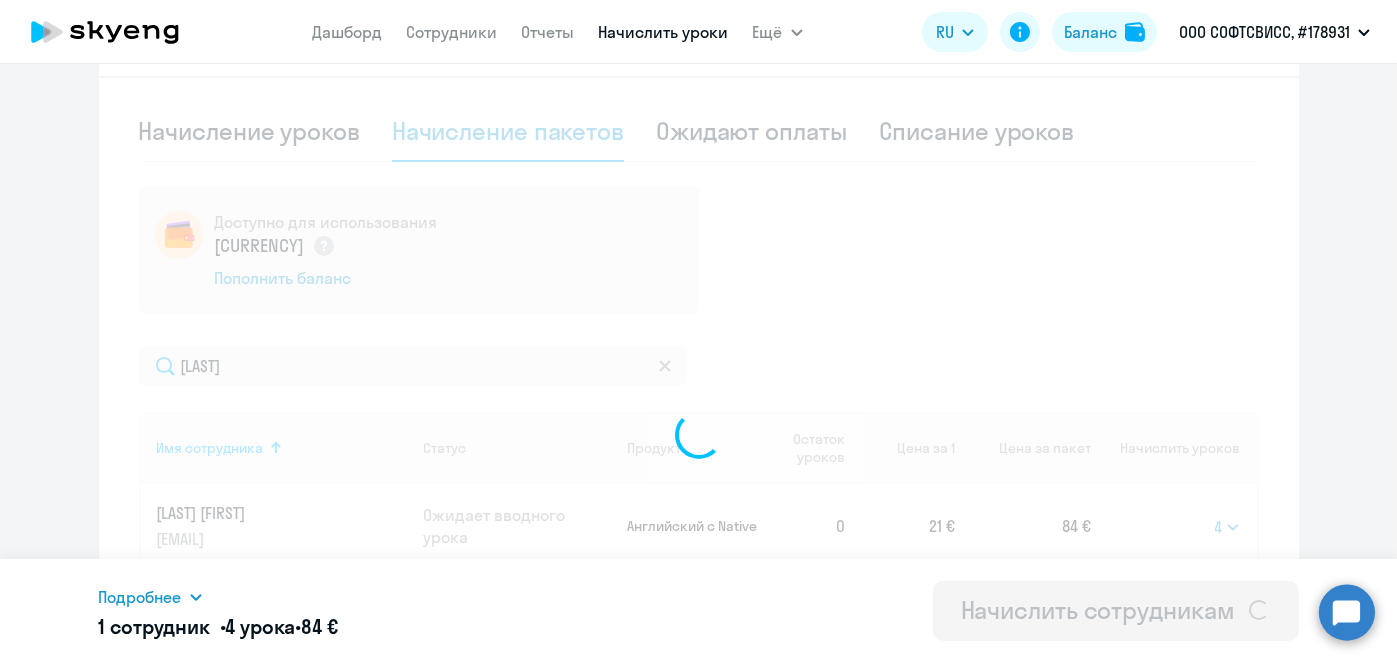 select 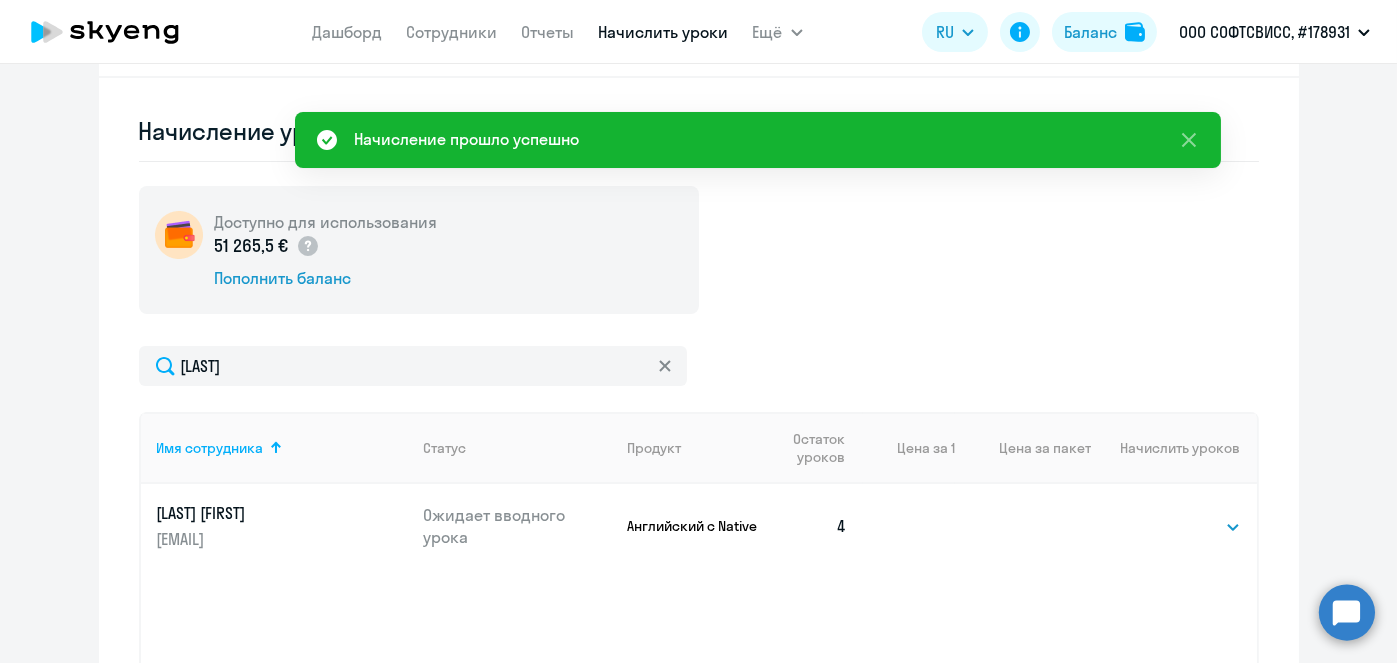 scroll, scrollTop: 0, scrollLeft: 0, axis: both 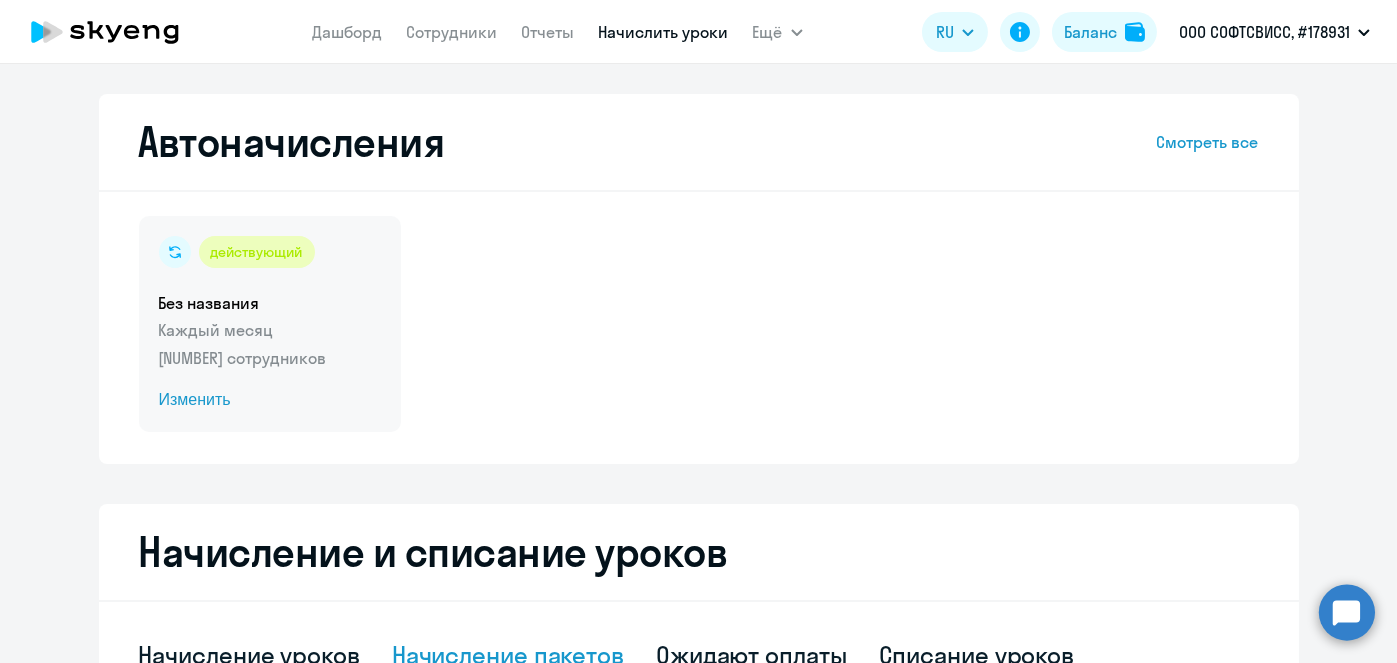 click on "Изменить" 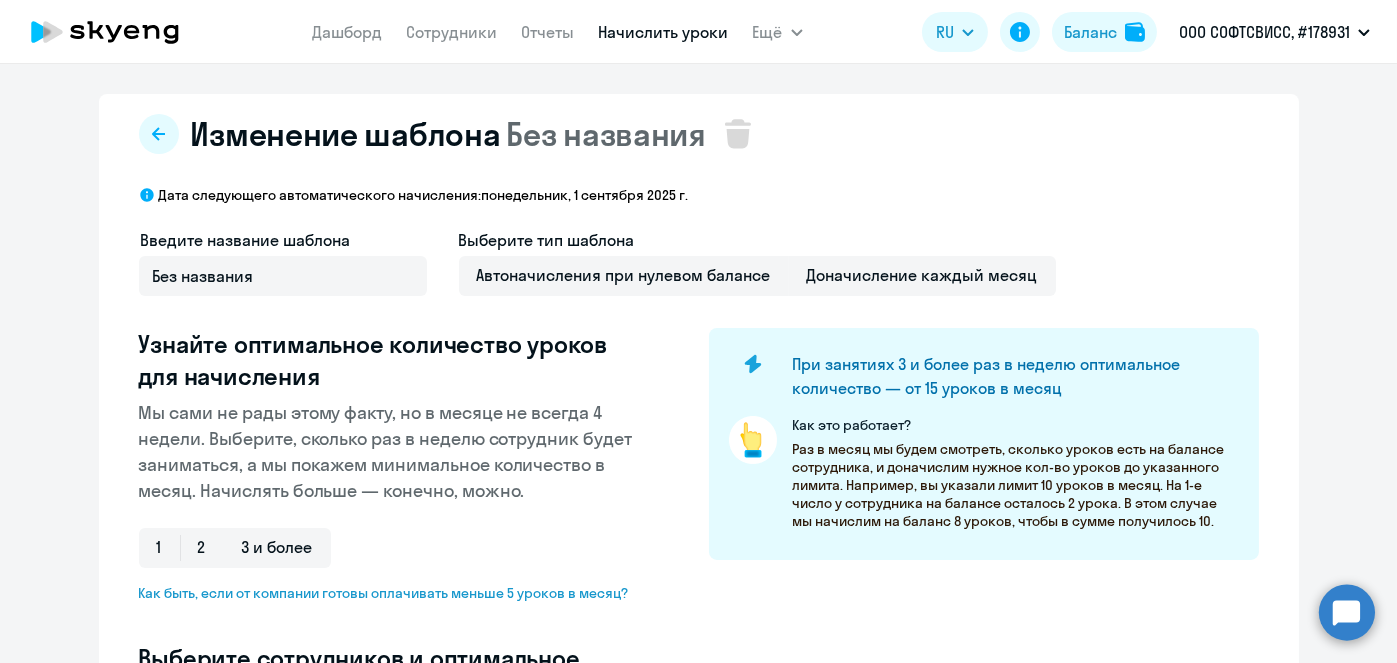 scroll, scrollTop: 524, scrollLeft: 0, axis: vertical 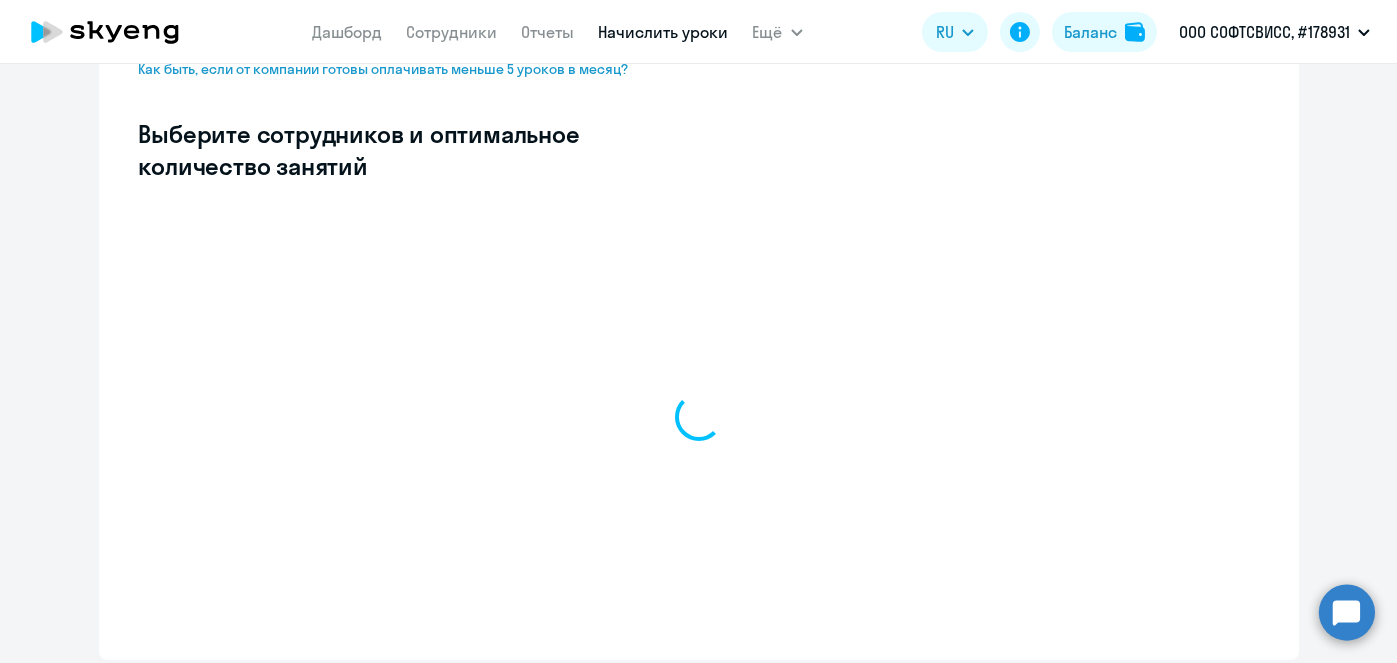 select on "10" 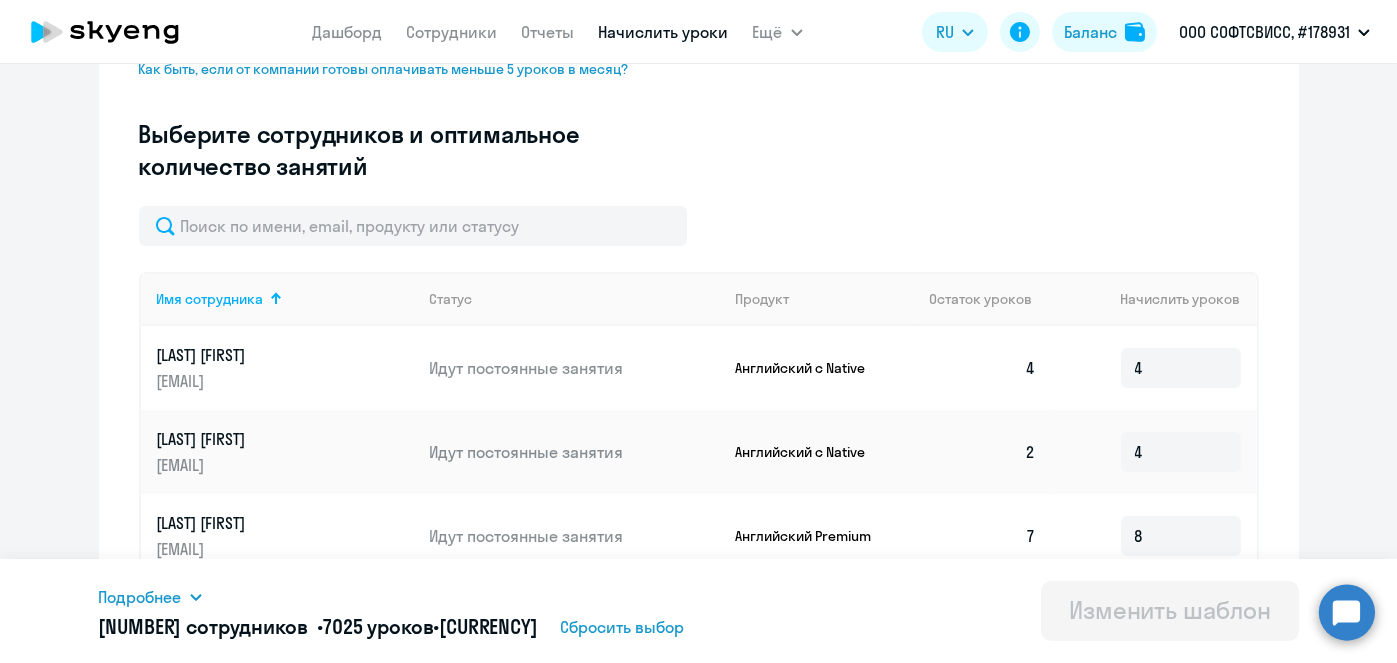 click 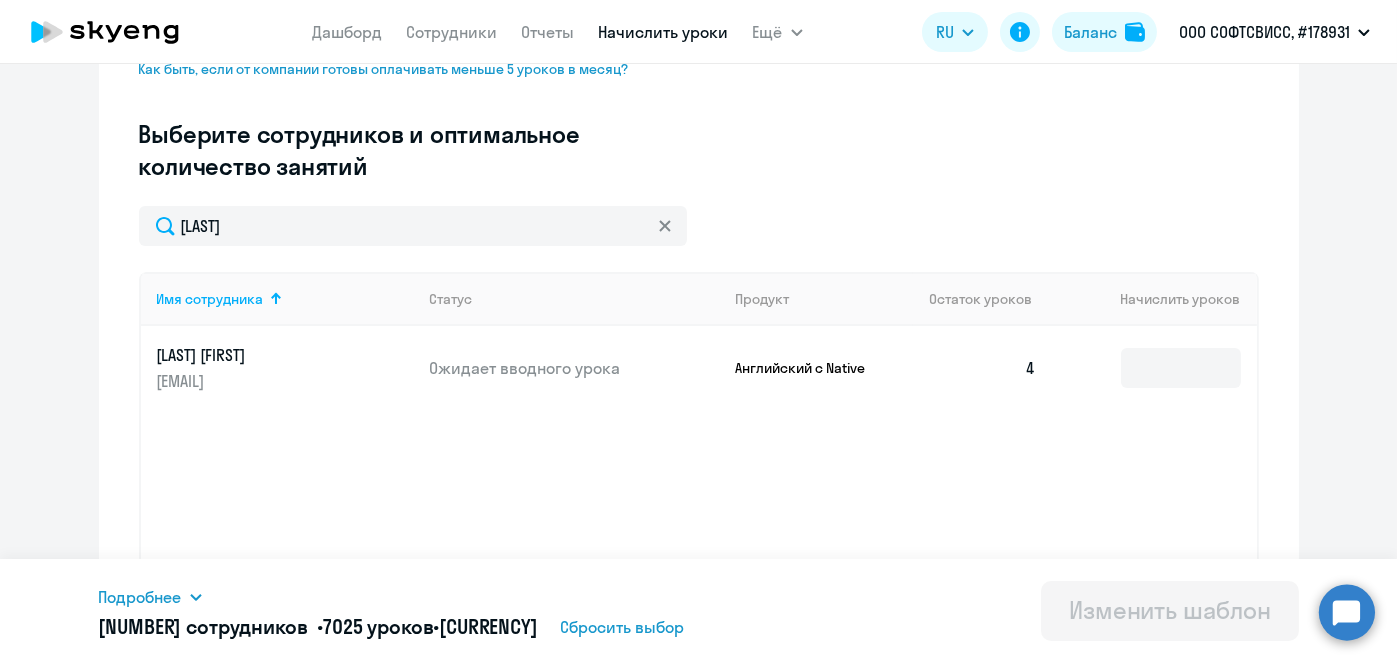 type on "[LAST]" 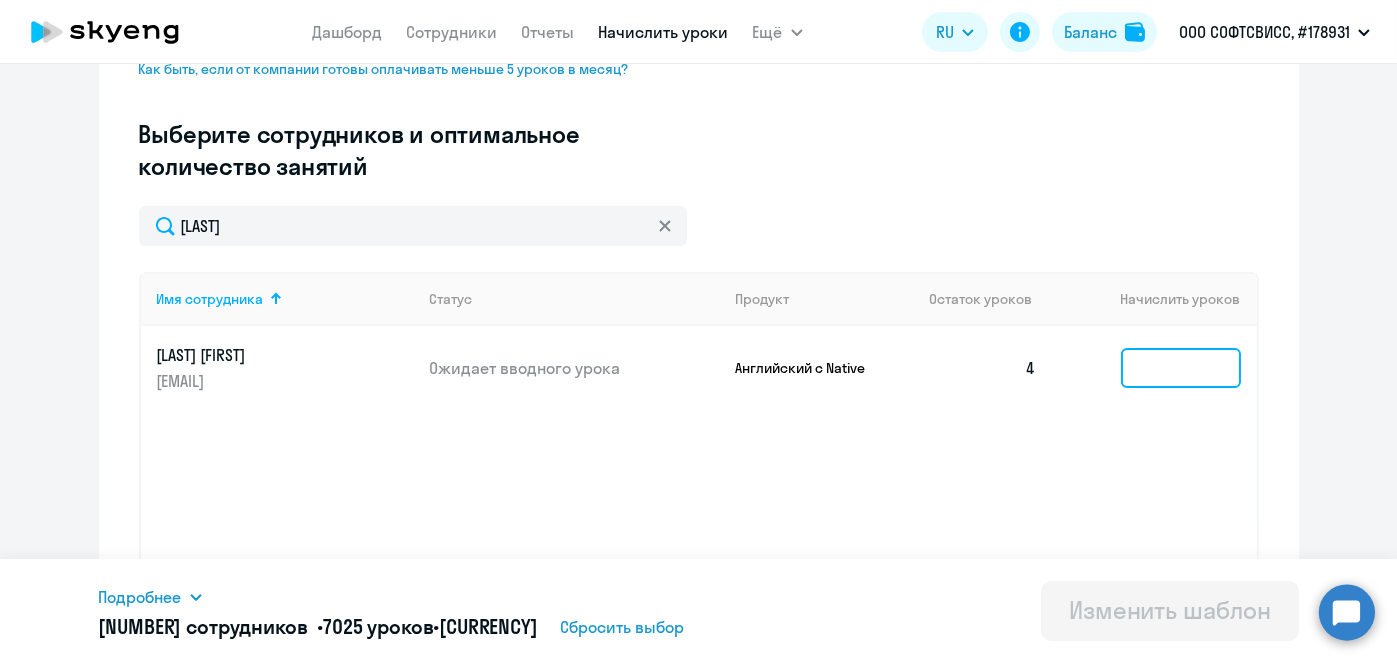 click 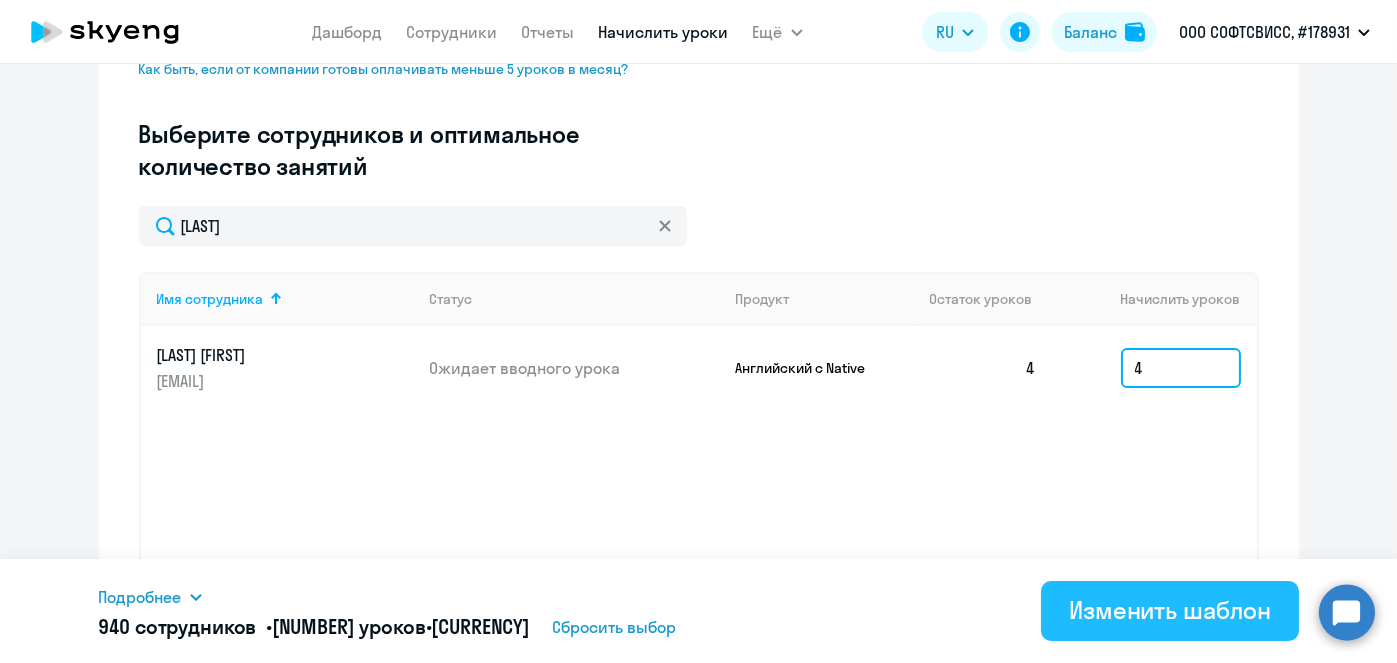 type on "4" 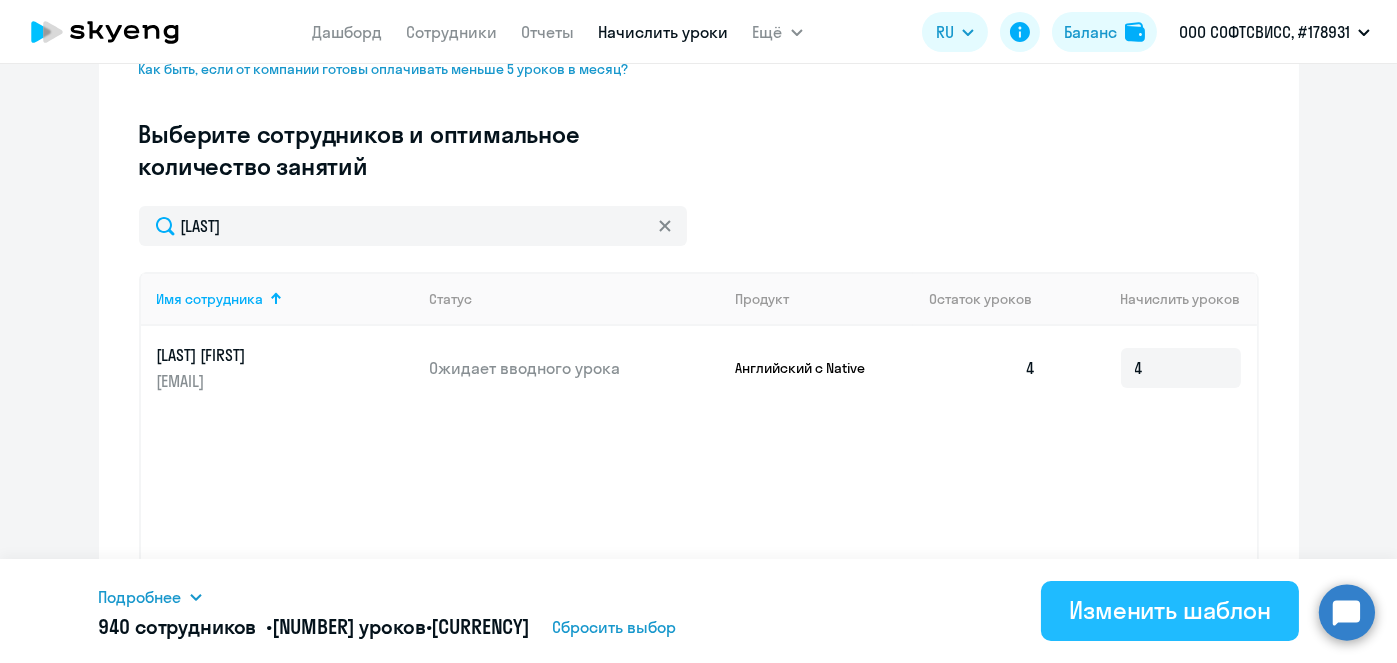 click on "Изменить шаблон" at bounding box center (1170, 610) 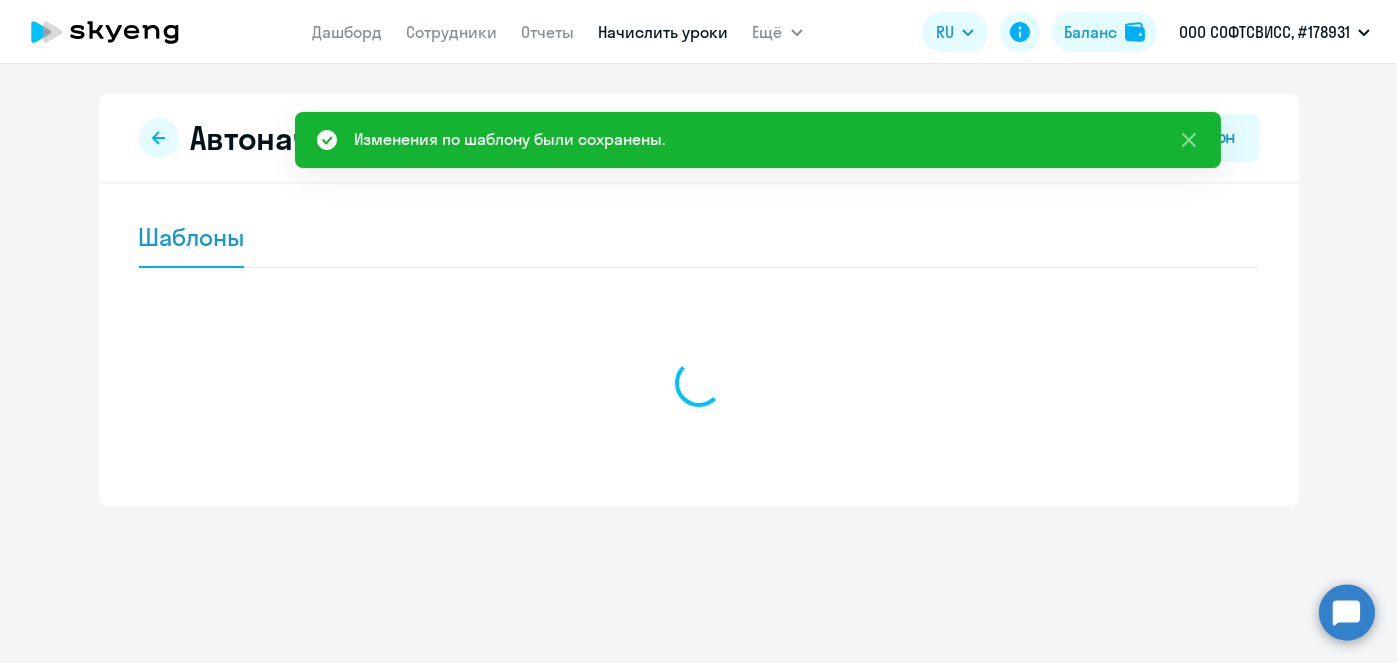 scroll, scrollTop: 0, scrollLeft: 0, axis: both 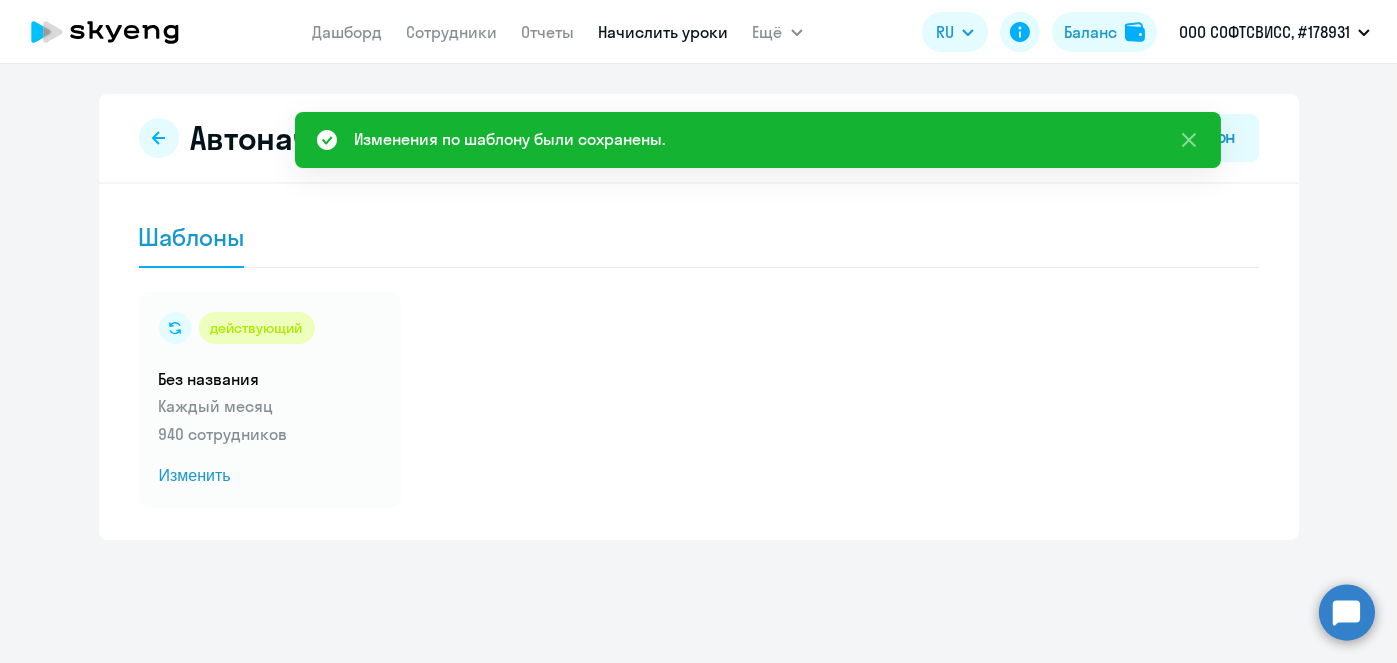 click on "Начислить уроки" at bounding box center [664, 32] 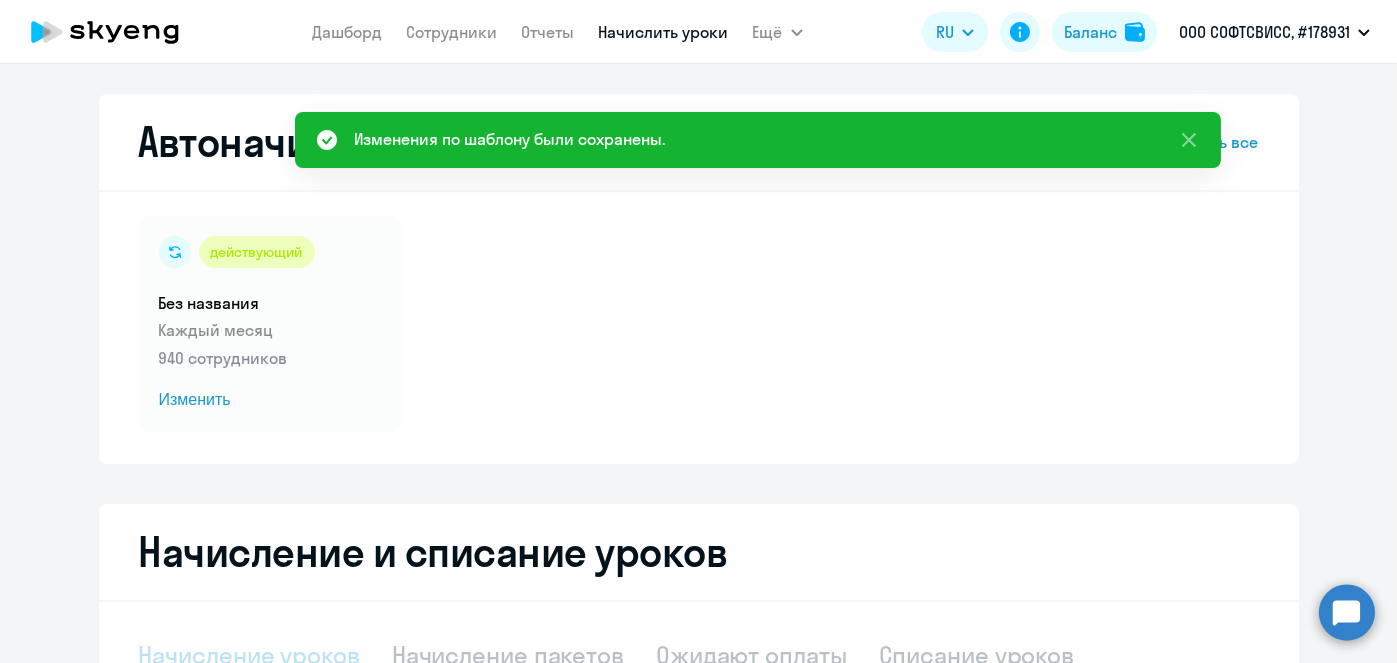 select on "10" 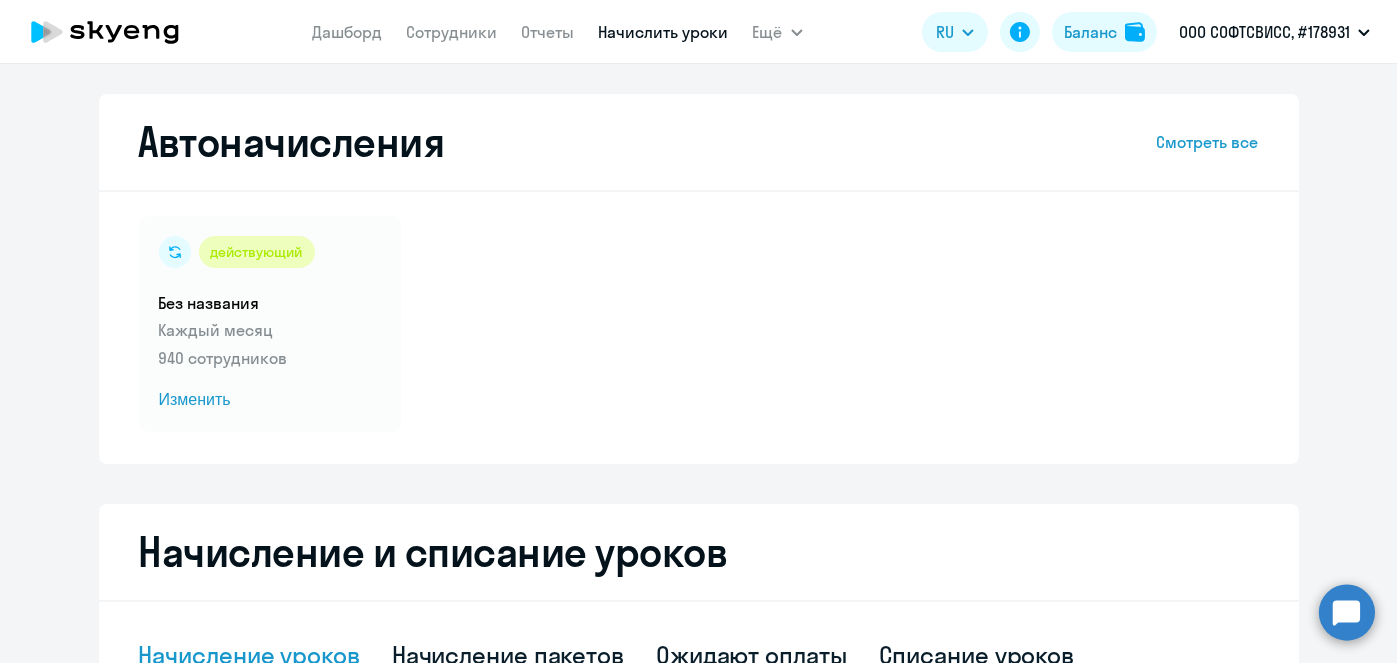 click on "Начислить уроки" at bounding box center (664, 32) 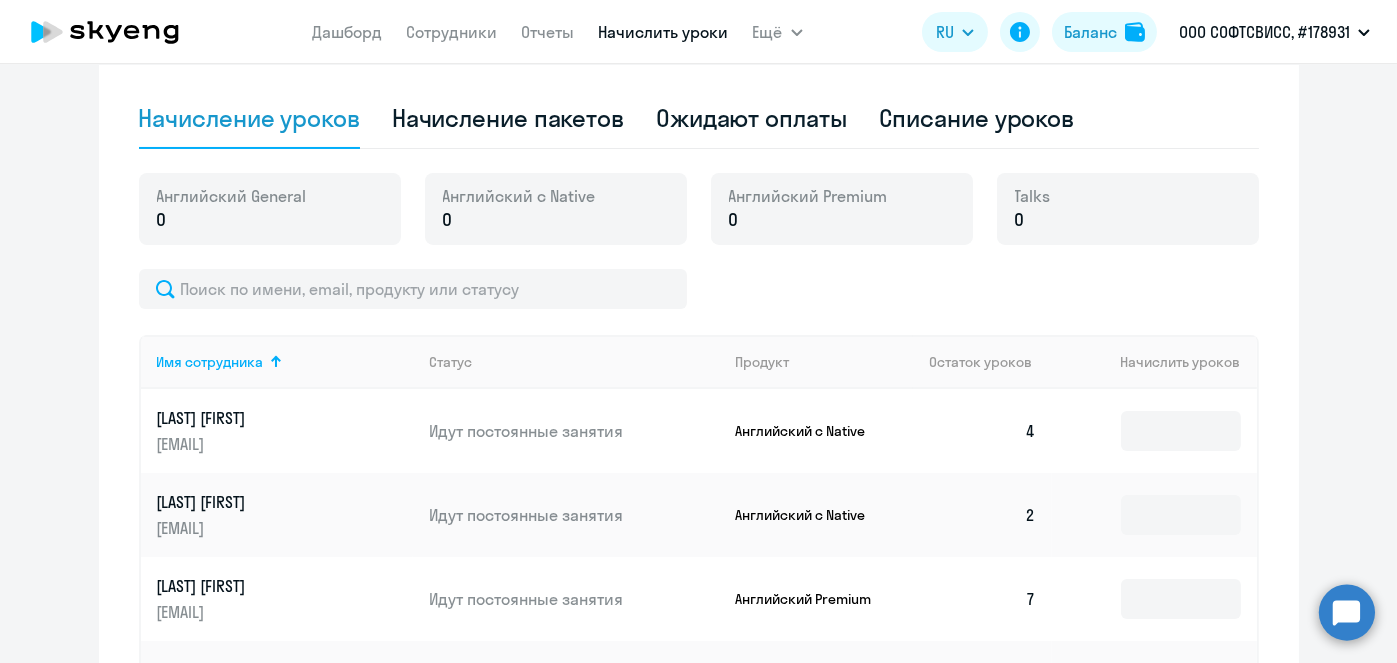 scroll, scrollTop: 562, scrollLeft: 0, axis: vertical 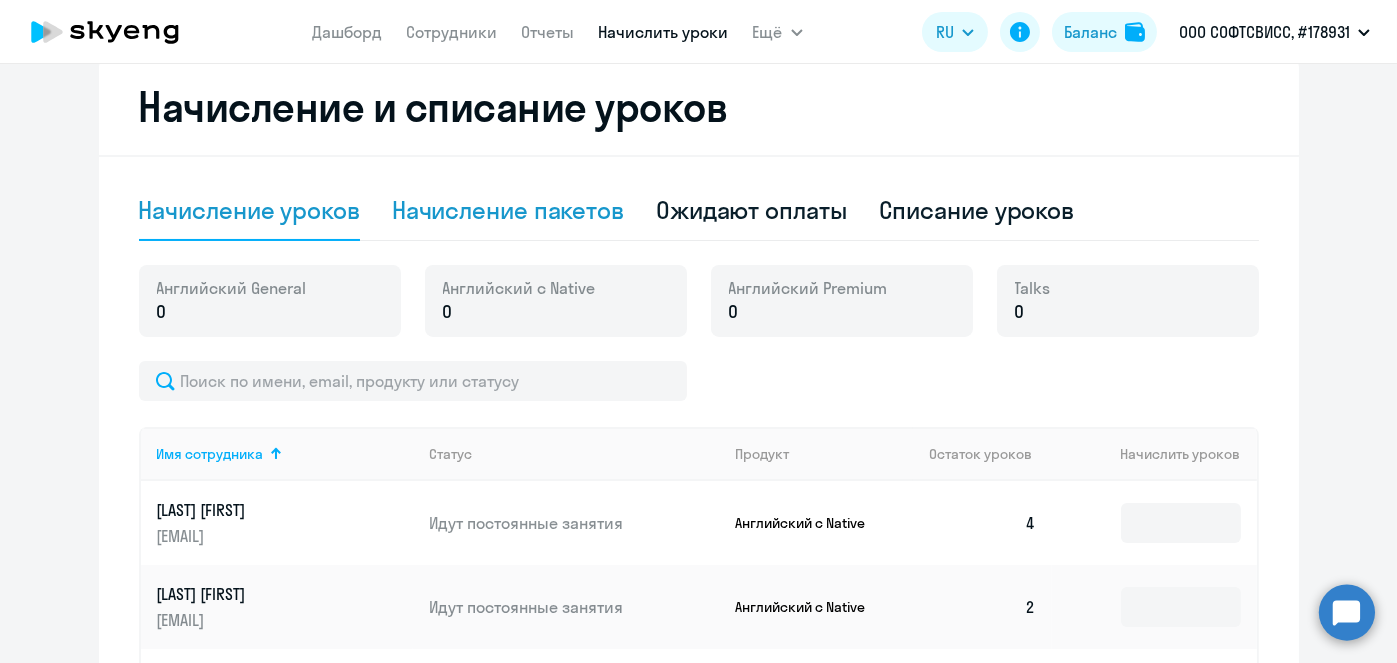 click on "Начисление пакетов" 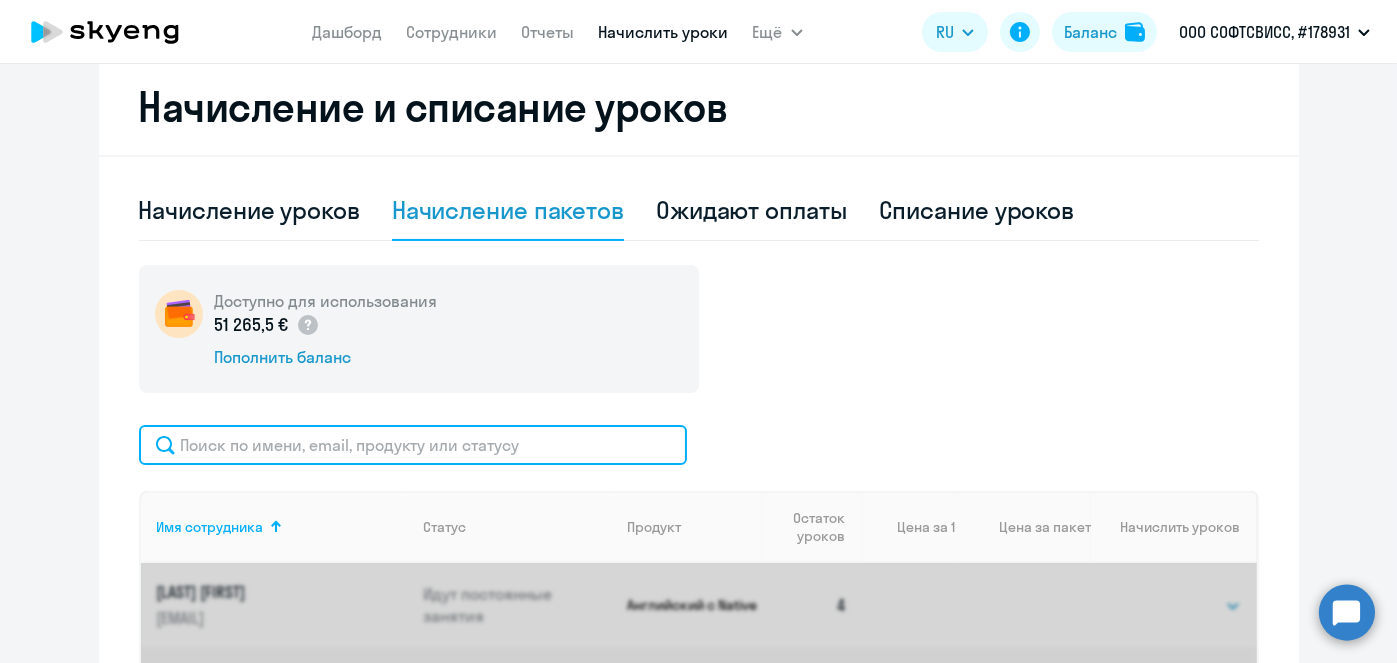 click 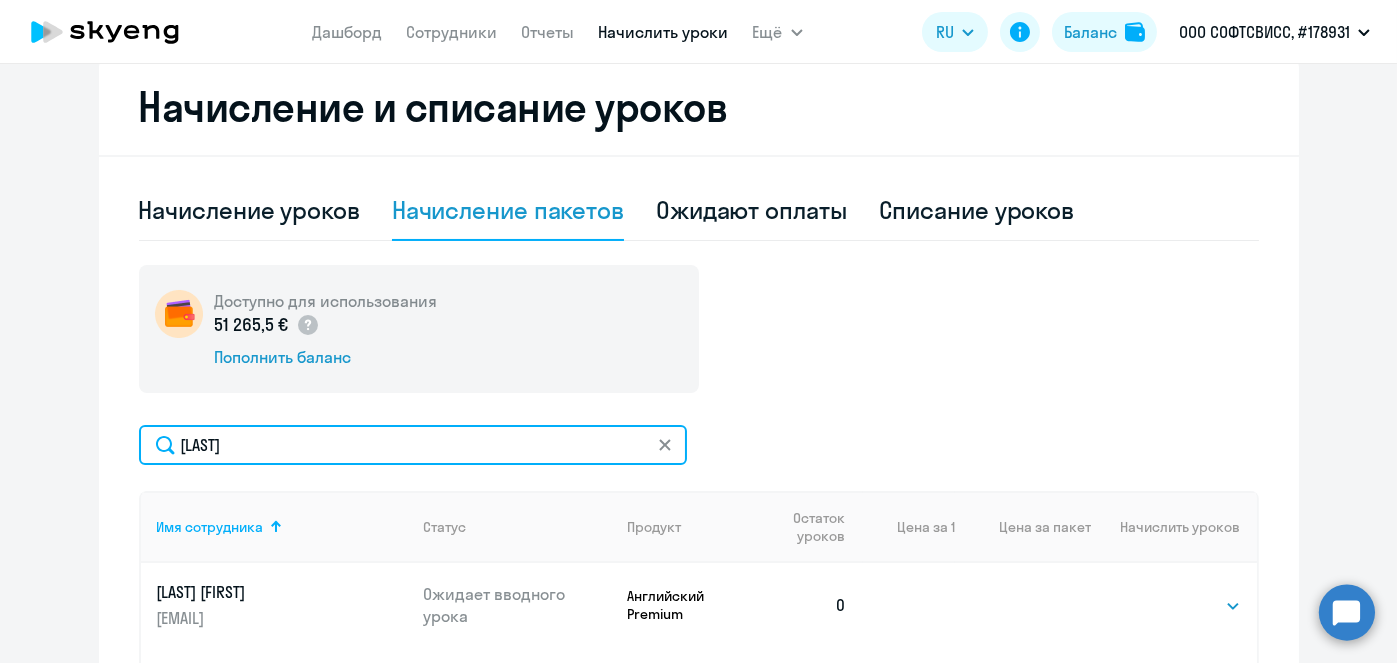 scroll, scrollTop: 0, scrollLeft: 0, axis: both 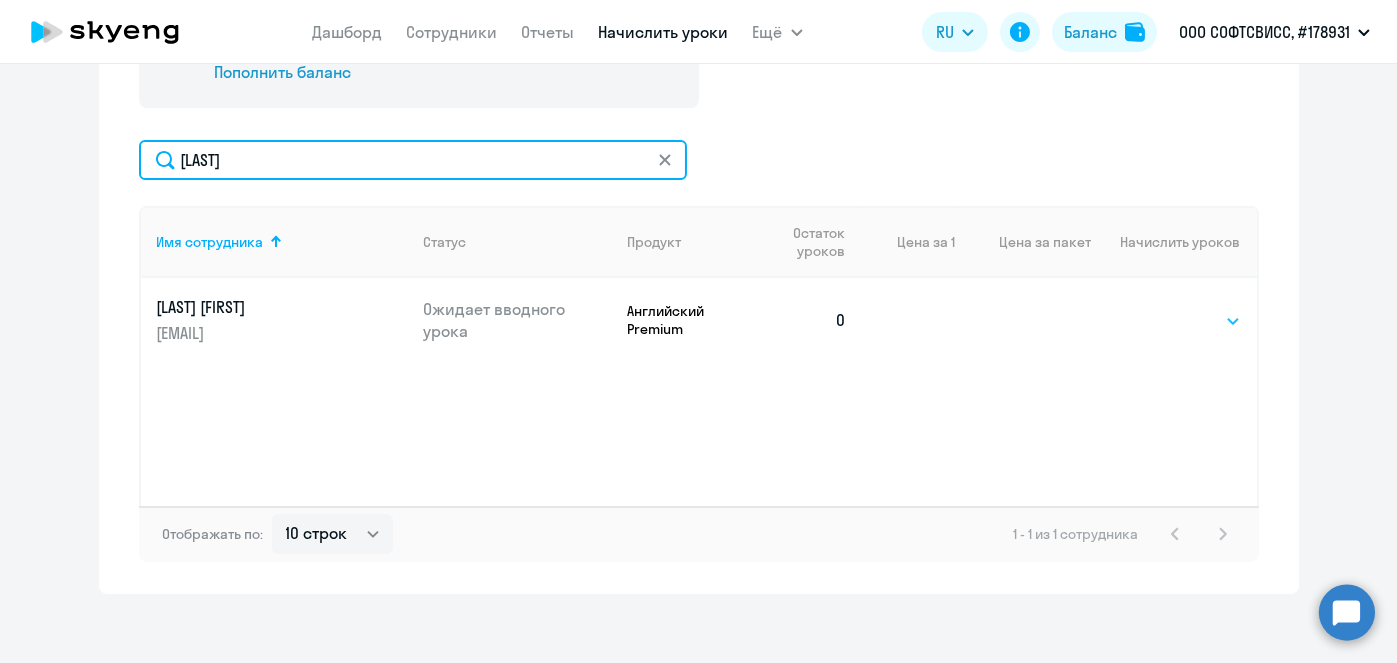 type on "[LAST]" 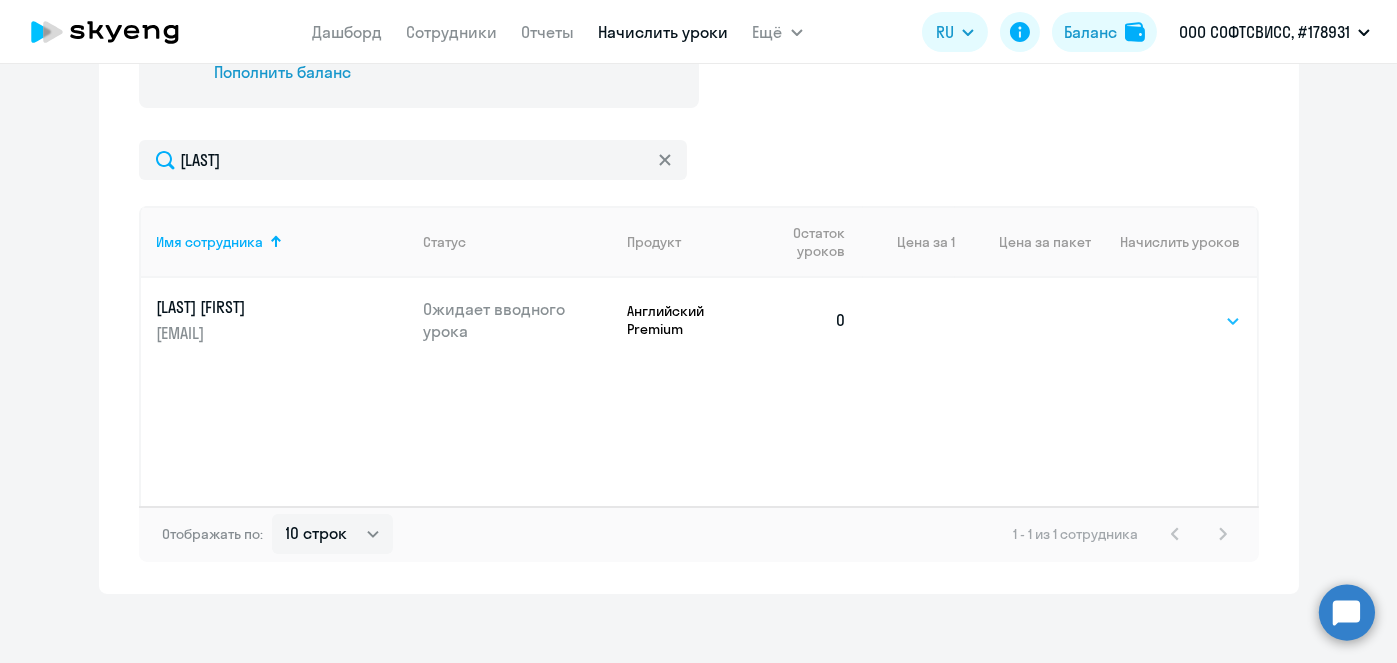 click on "Выбрать   8   16   32   64" 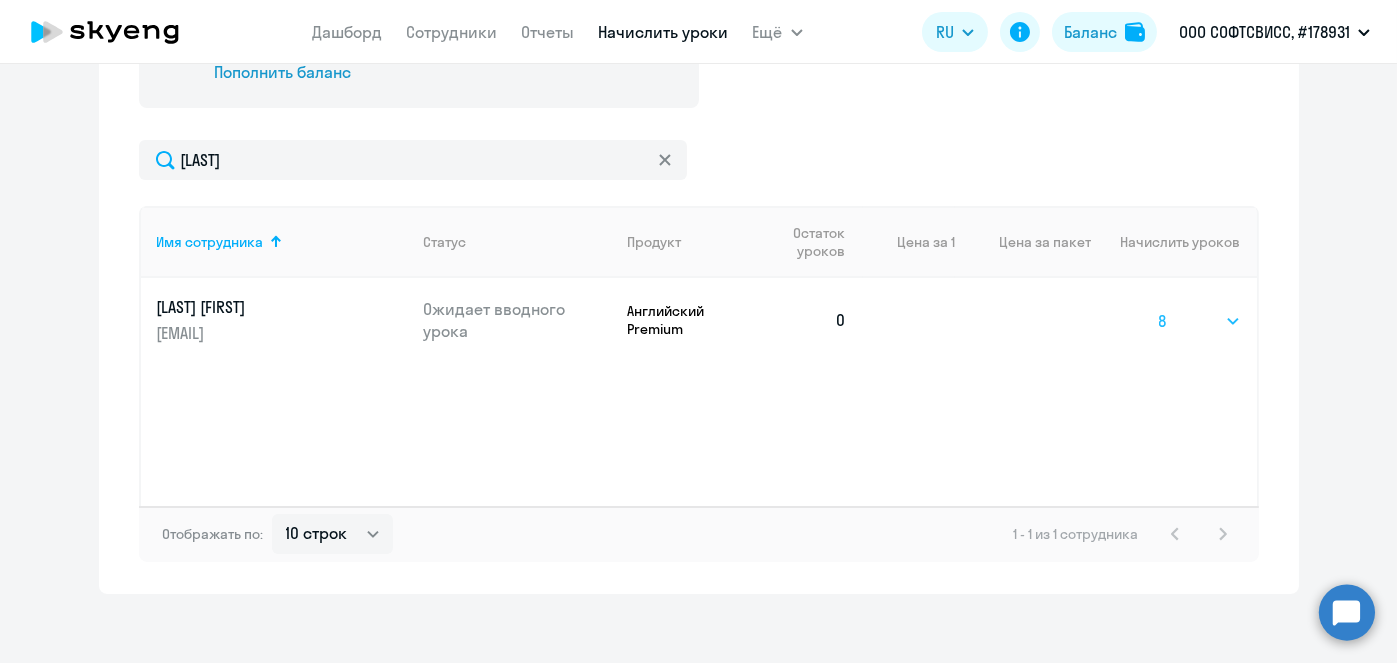 click on "Выбрать   8   16   32   64" 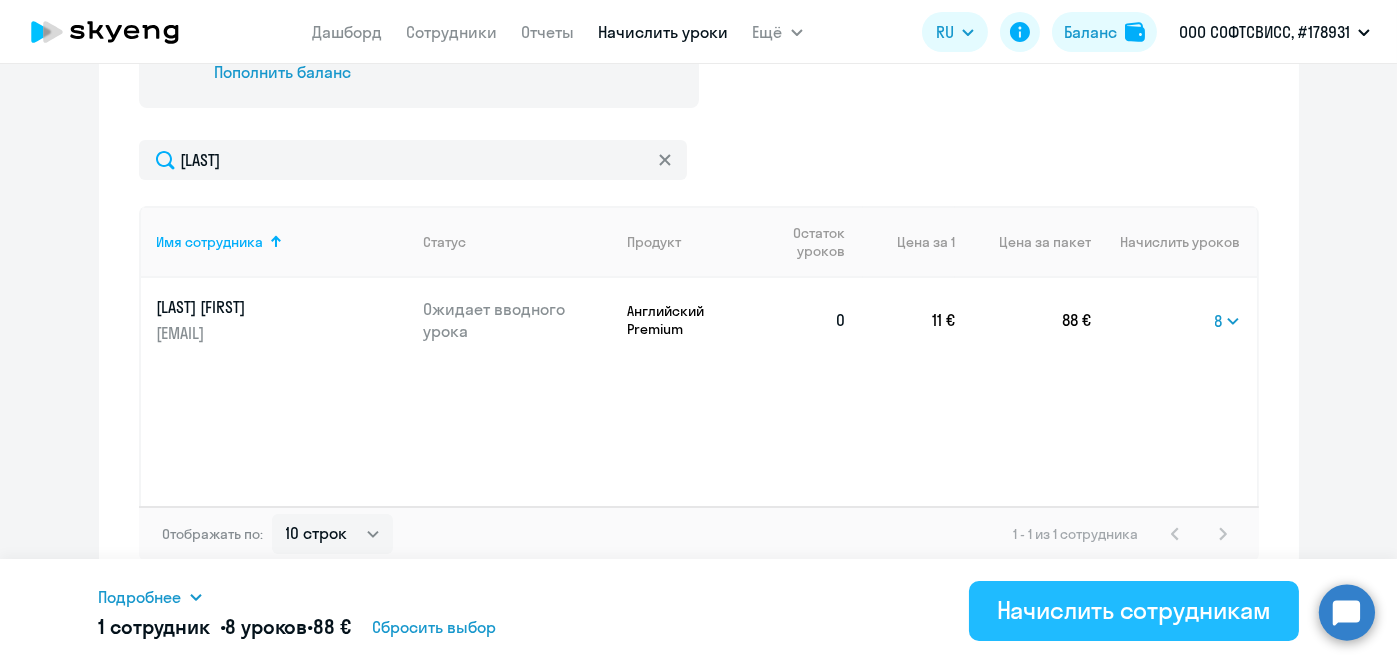 click on "Начислить сотрудникам" at bounding box center [1134, 610] 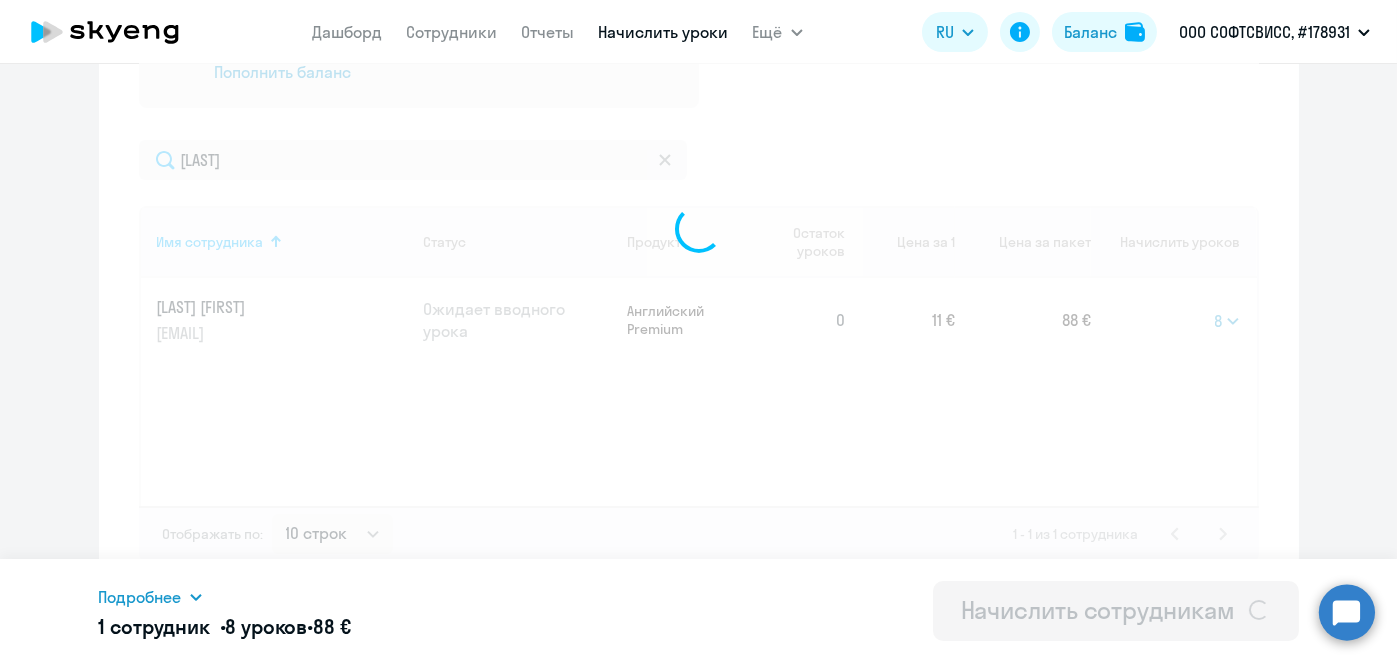 select 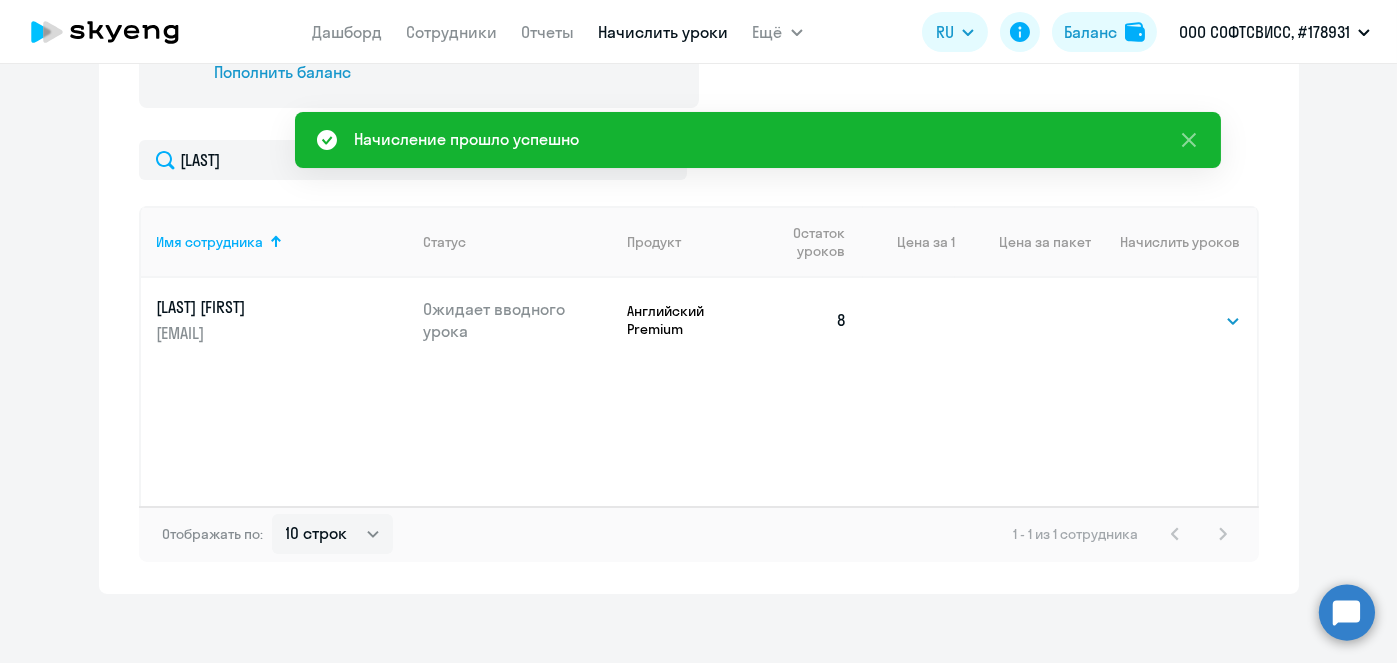 scroll, scrollTop: 205, scrollLeft: 0, axis: vertical 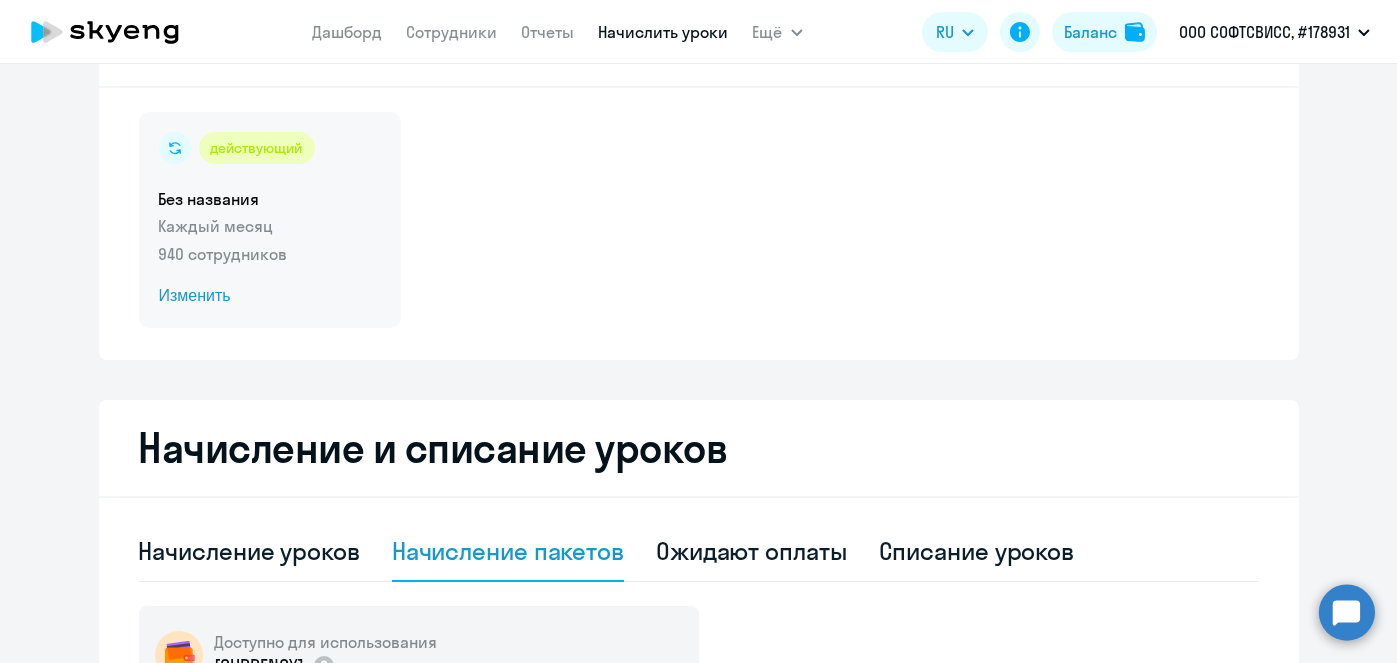 click on "Изменить" 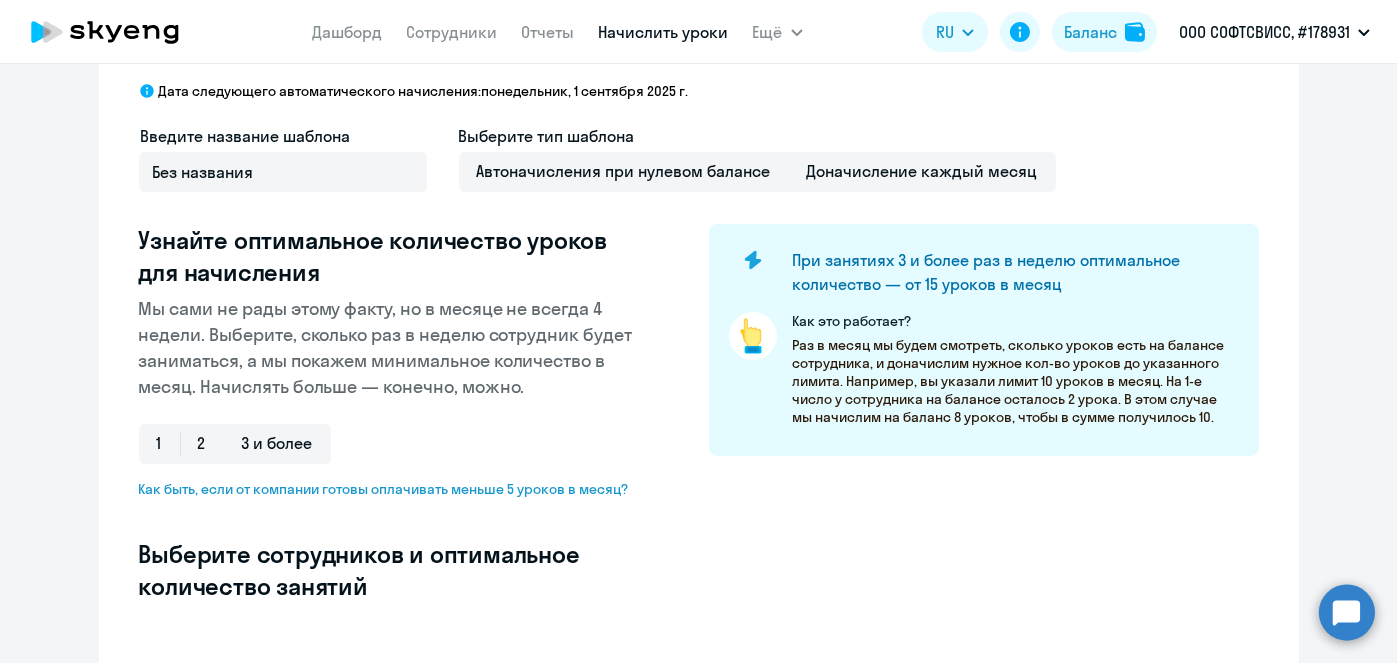 scroll, scrollTop: 41, scrollLeft: 0, axis: vertical 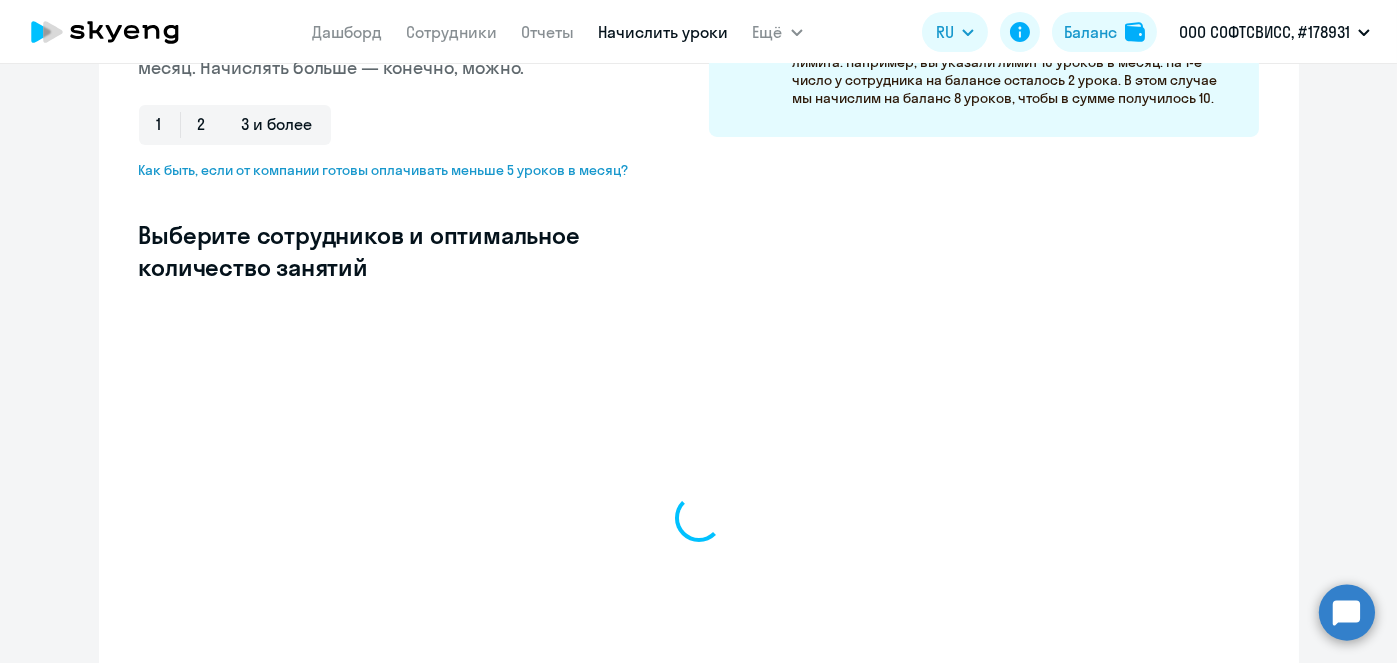 select on "10" 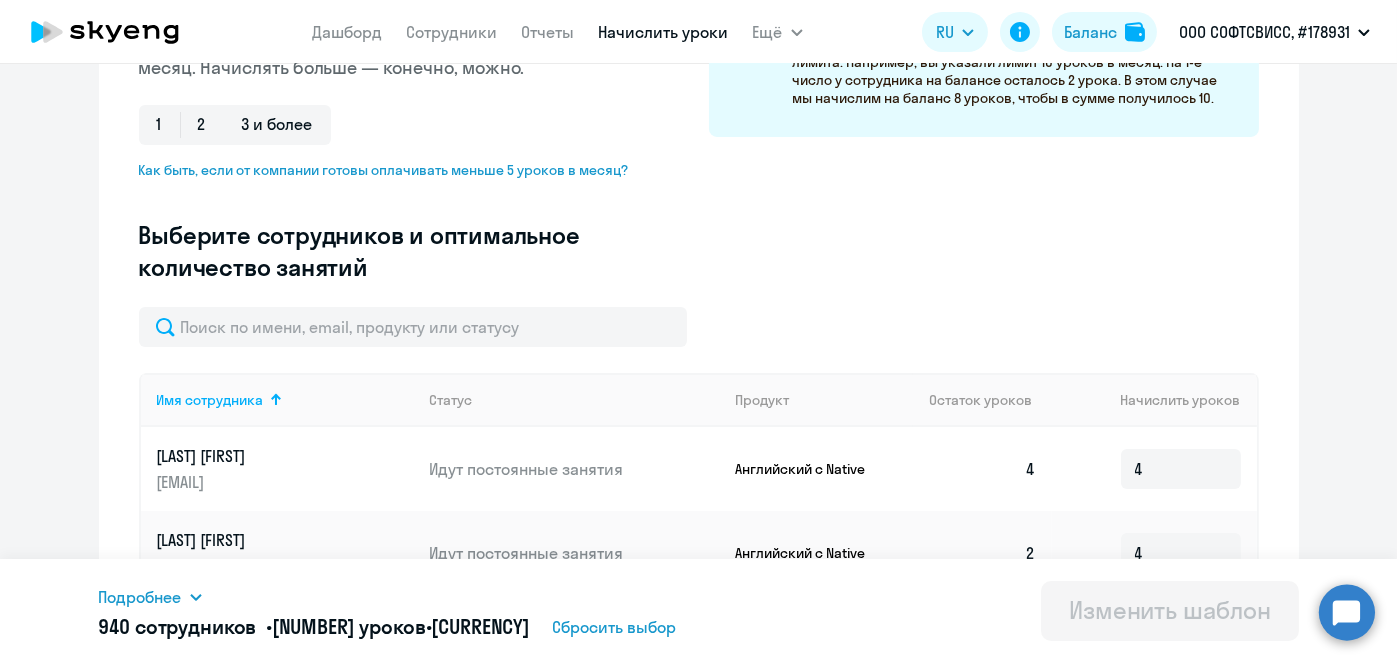 click 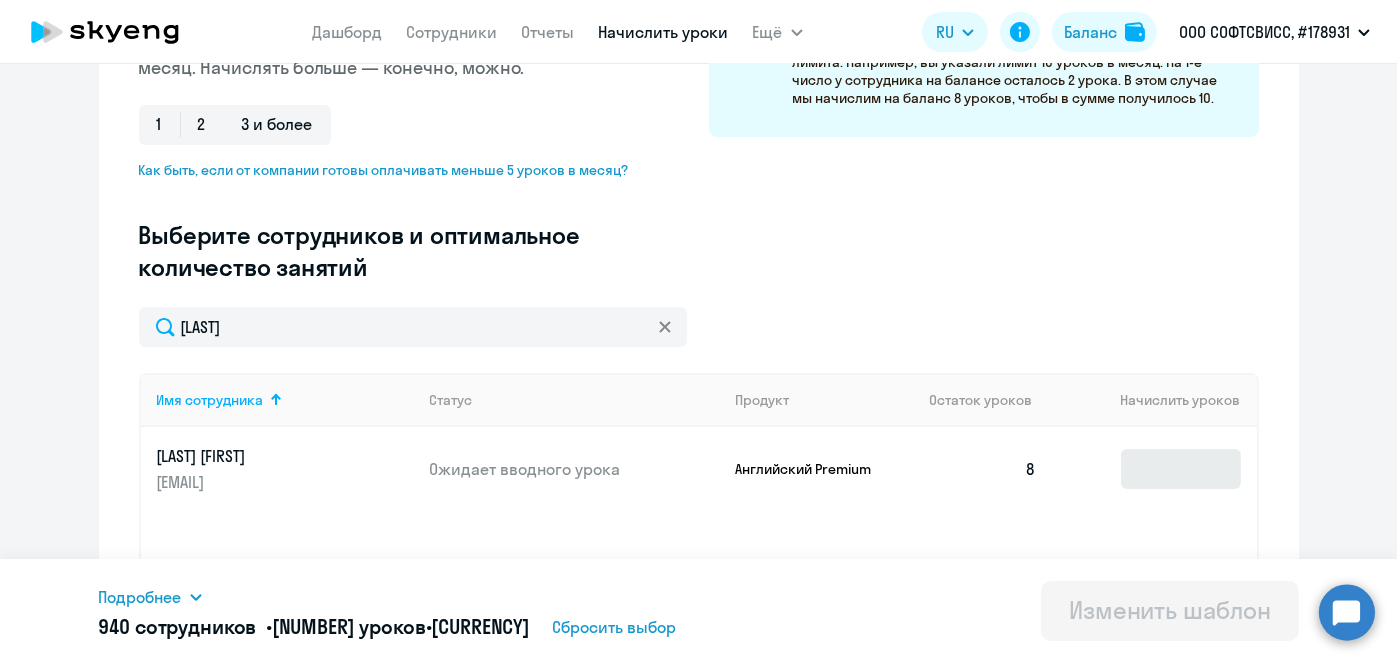 type on "[LAST]" 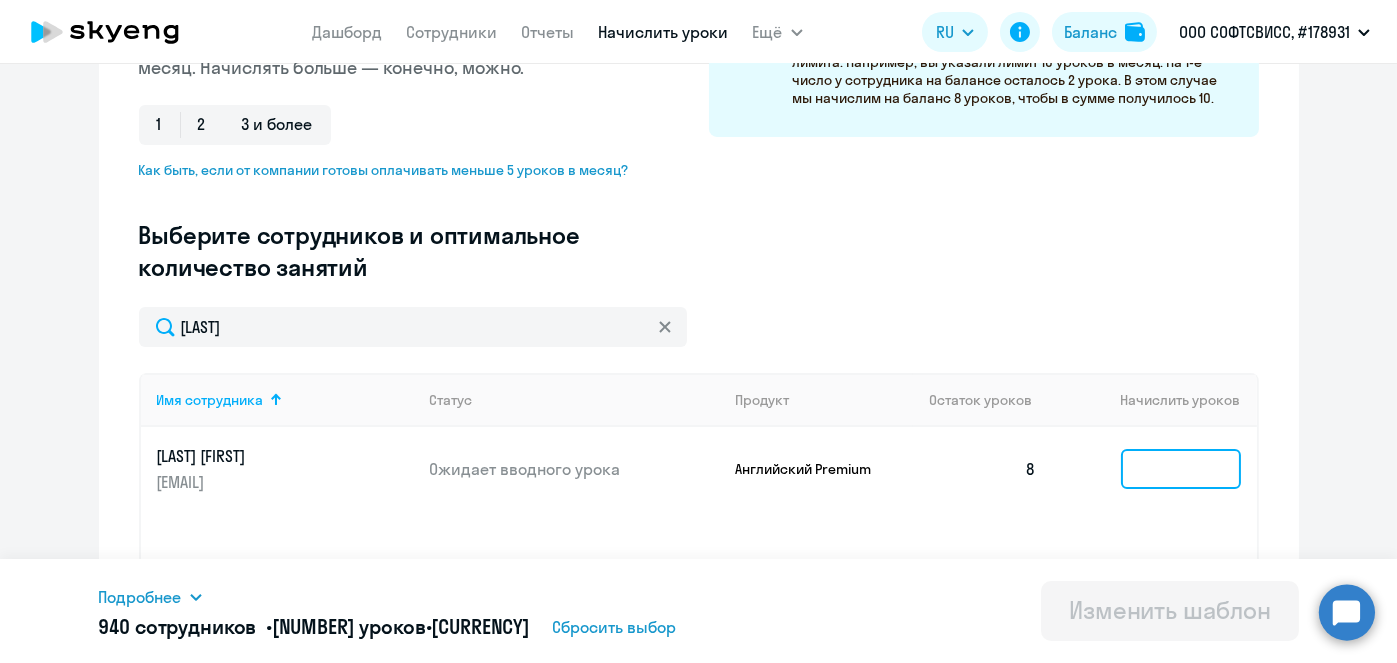 click 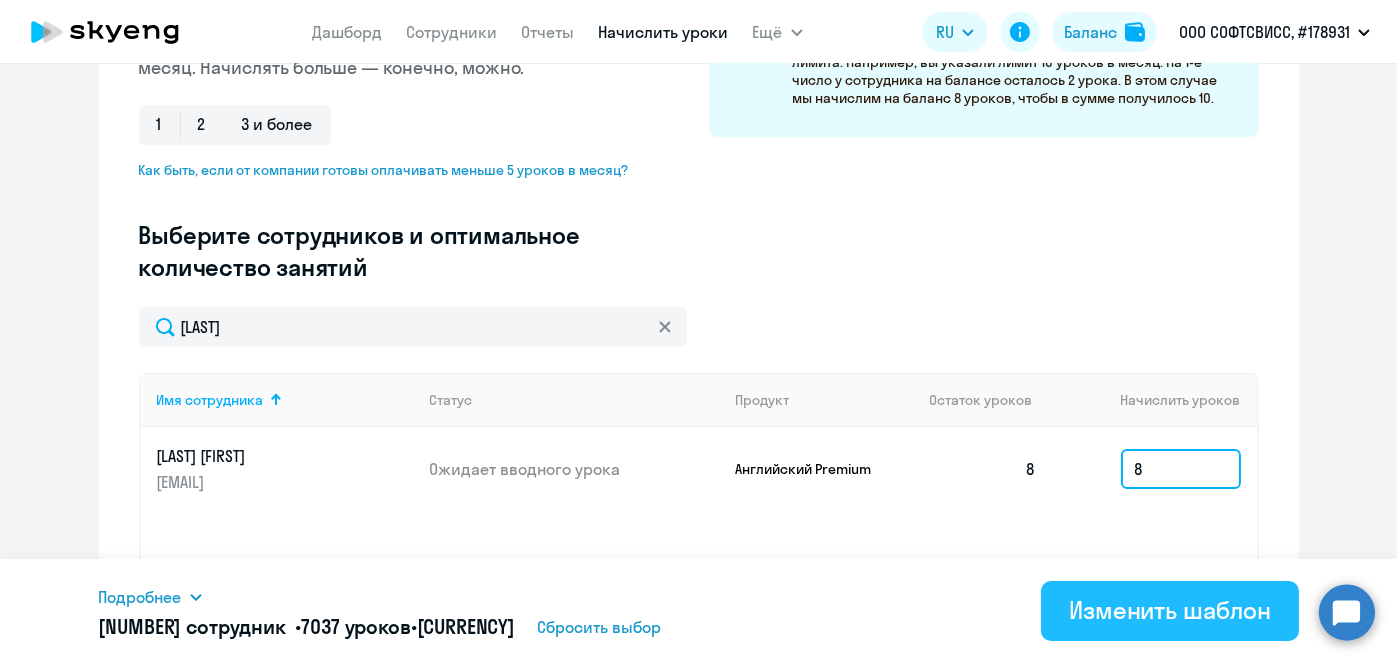 type on "8" 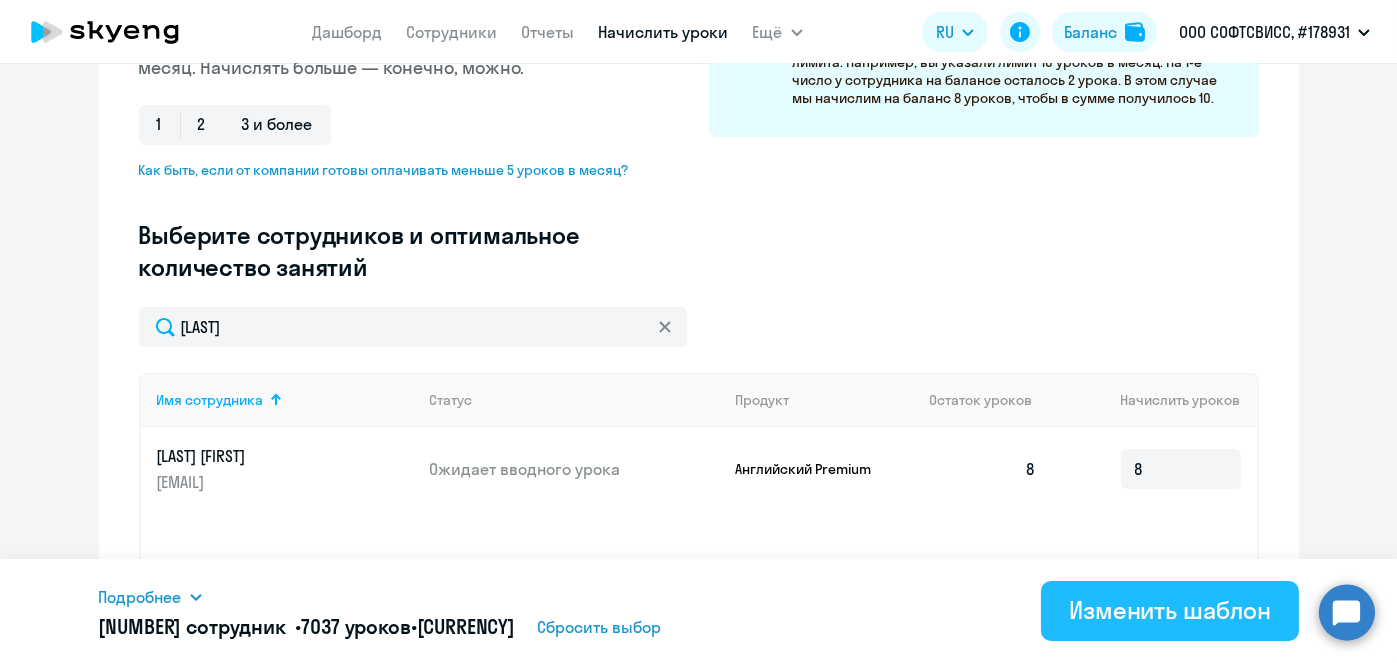click on "Изменить шаблон" at bounding box center [1170, 610] 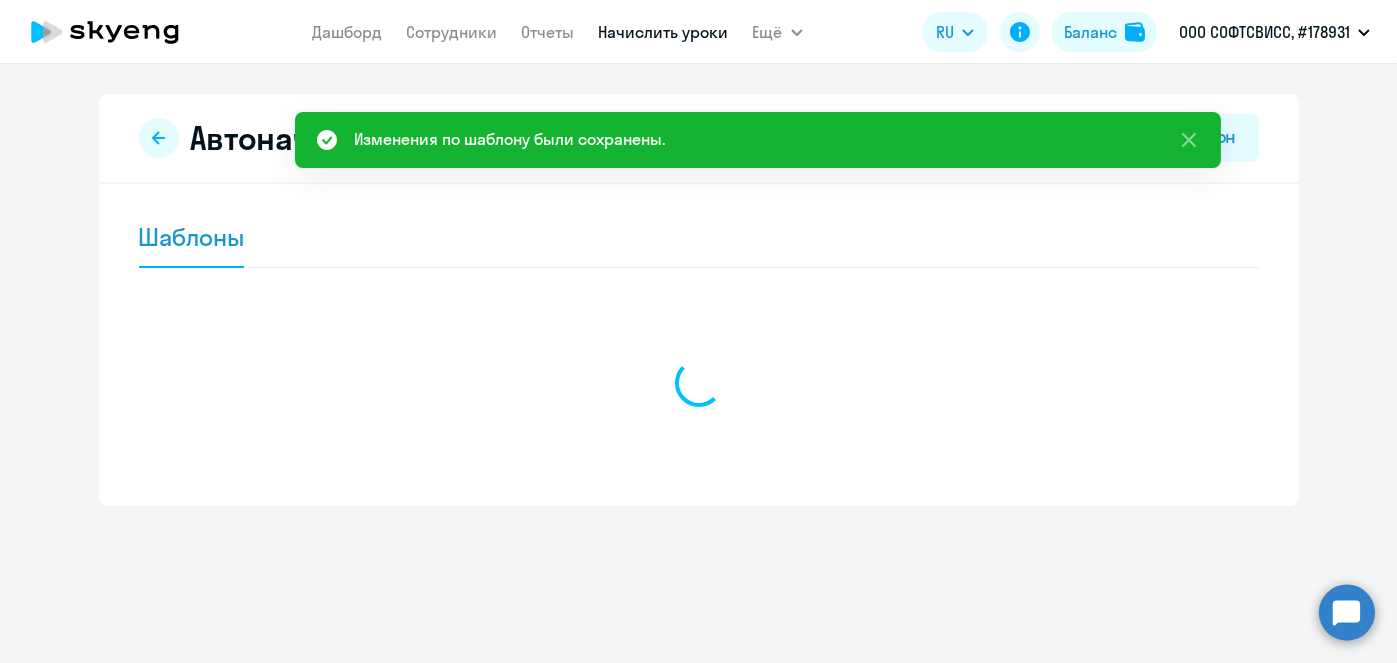 scroll, scrollTop: 0, scrollLeft: 0, axis: both 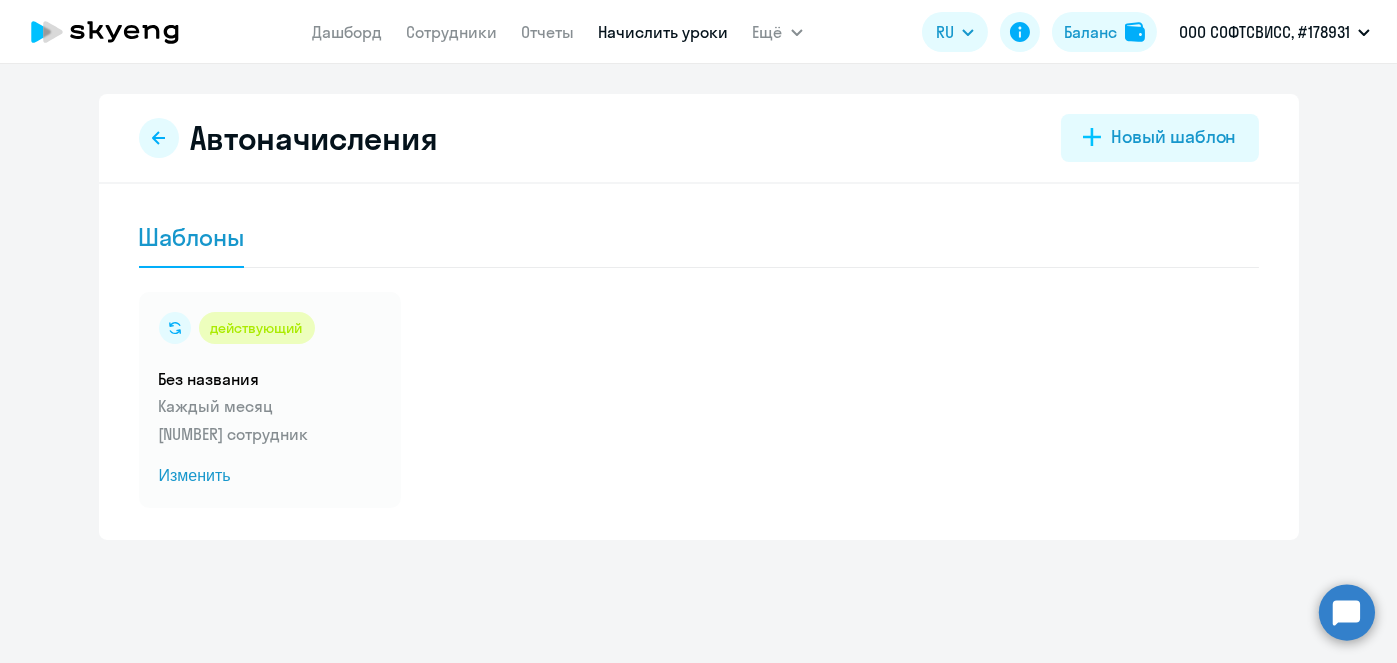 click on "Начислить уроки" at bounding box center (664, 32) 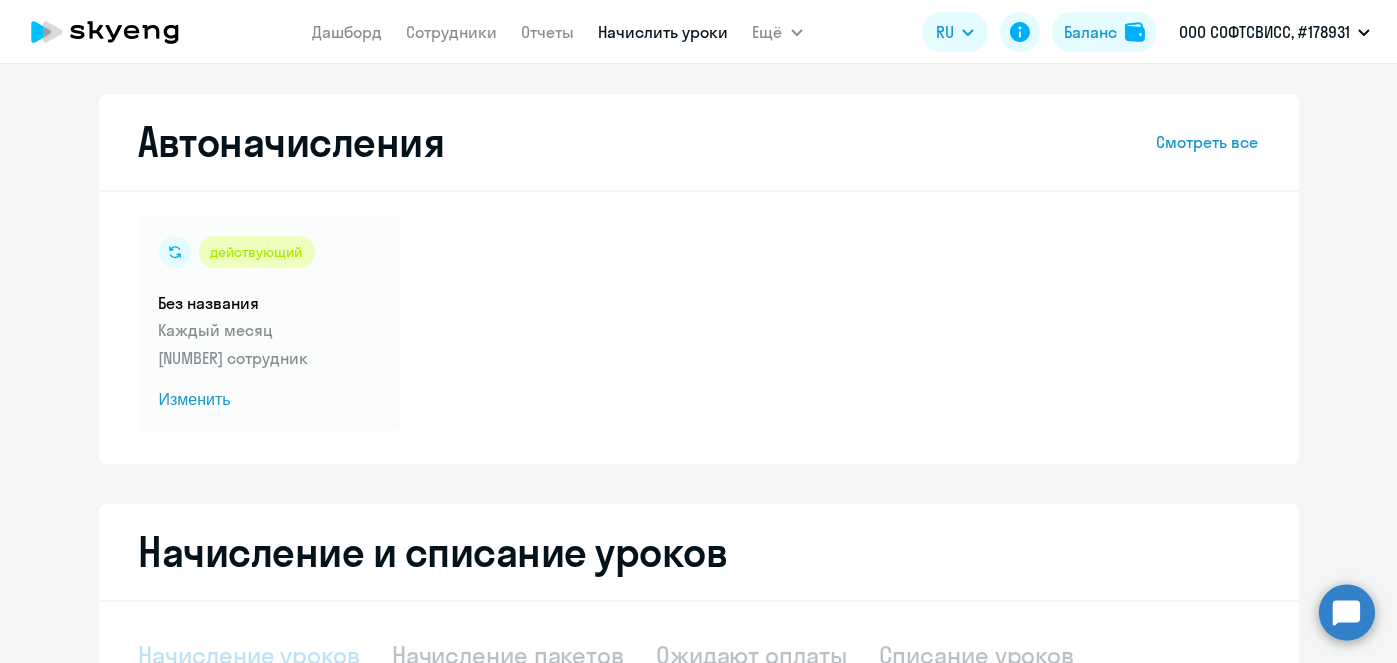 scroll, scrollTop: 422, scrollLeft: 0, axis: vertical 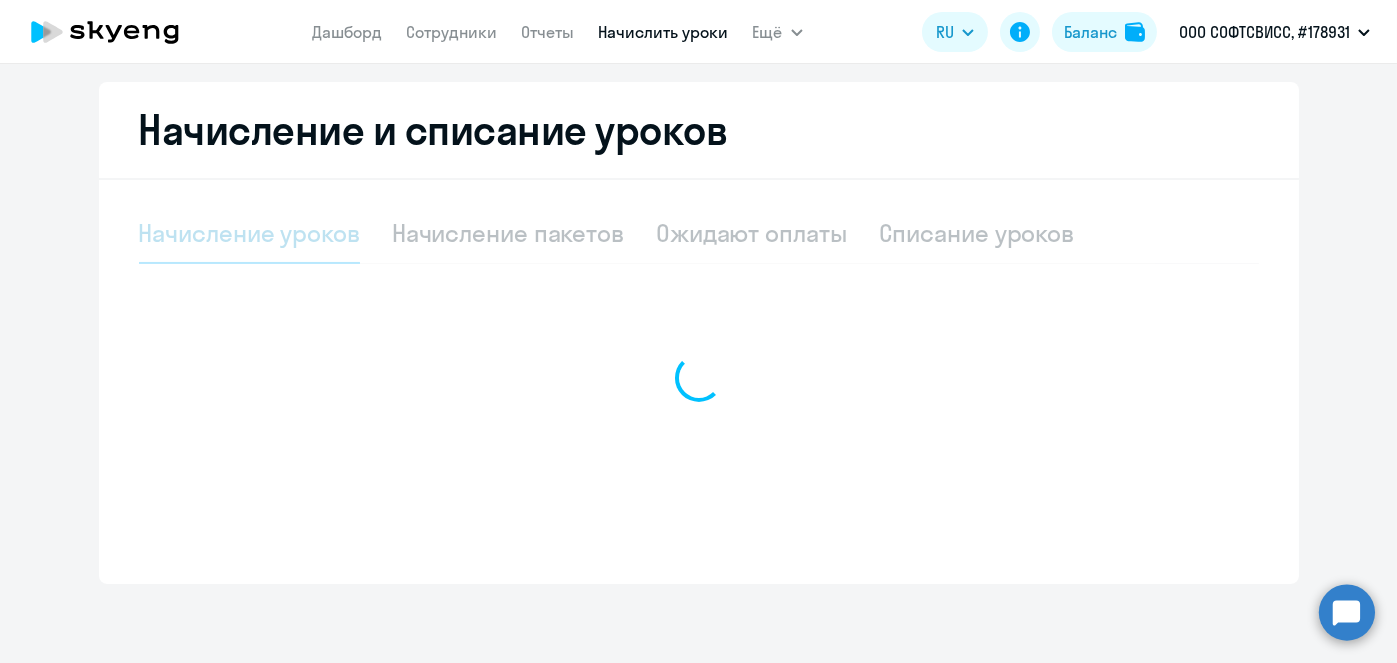 select on "10" 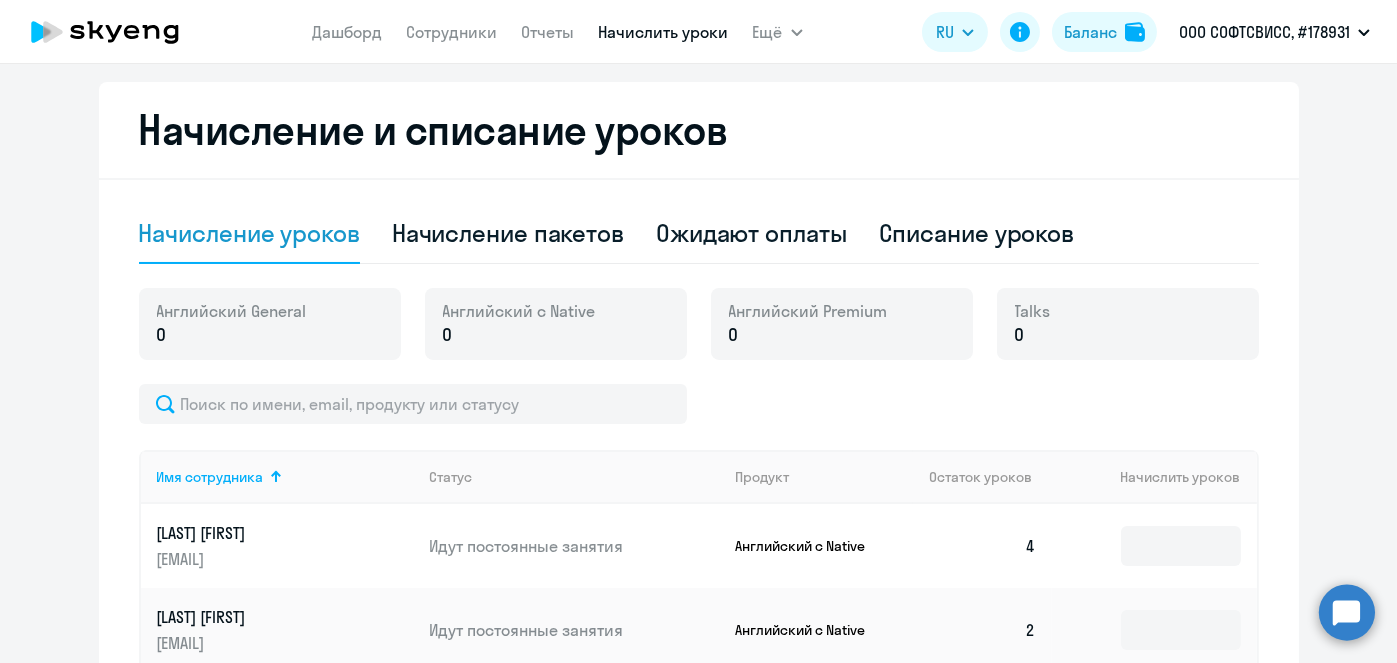 click on "Начисление пакетов" 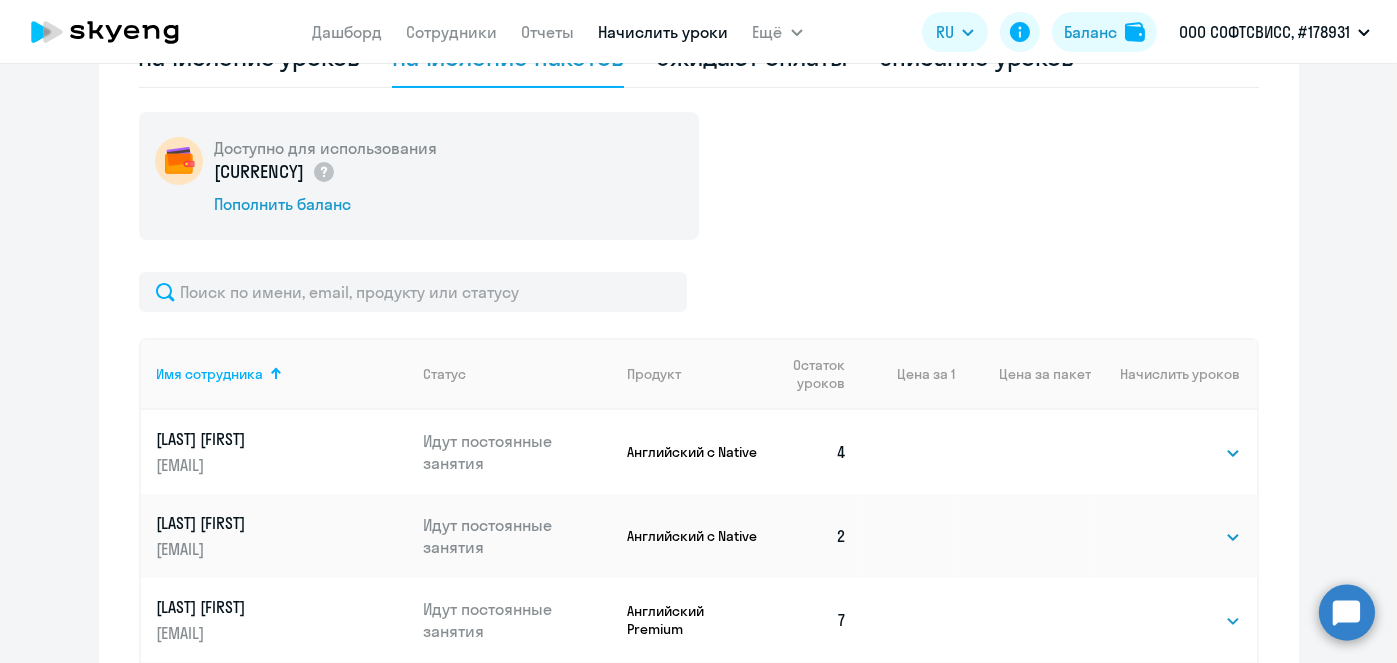 scroll, scrollTop: 613, scrollLeft: 0, axis: vertical 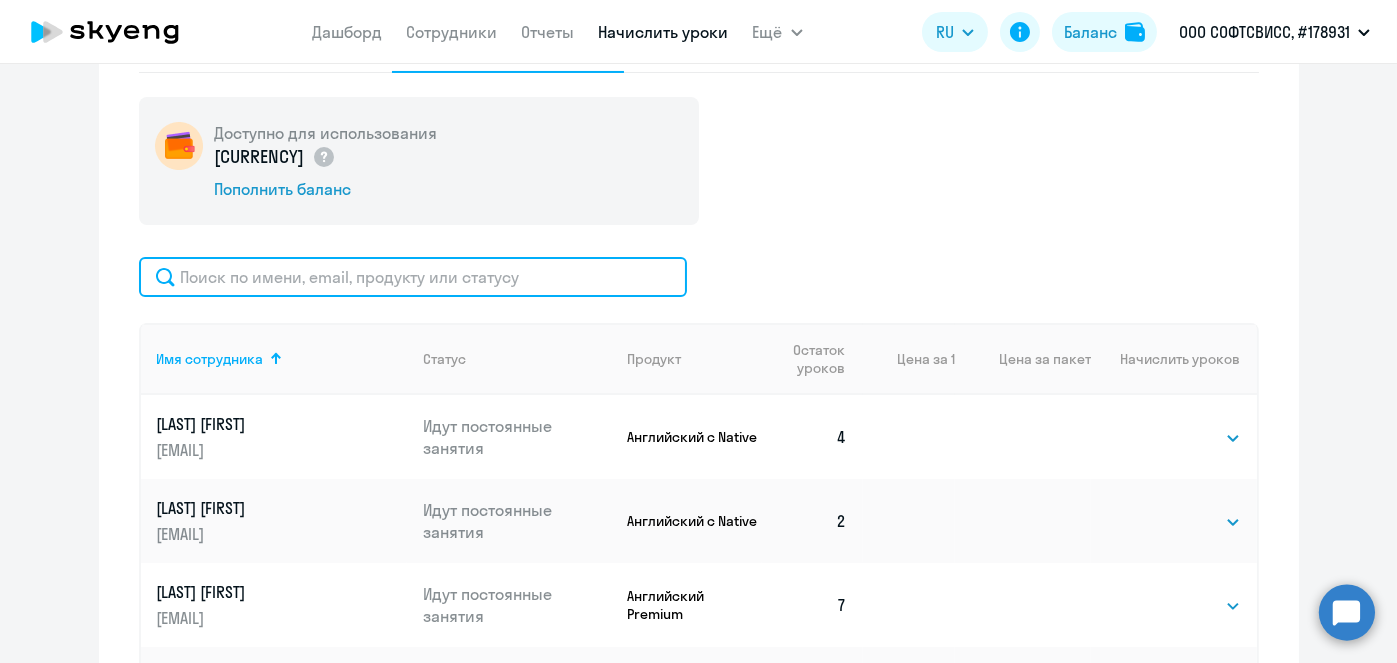 click 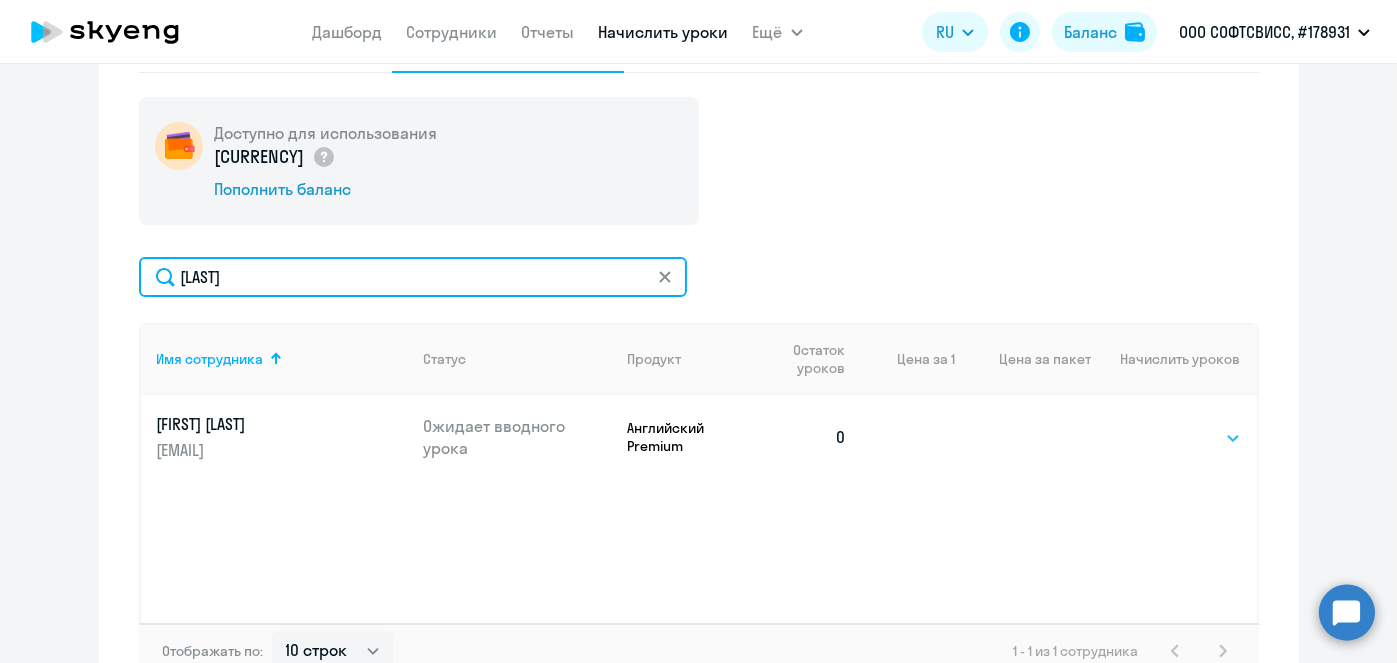 type on "[LAST]" 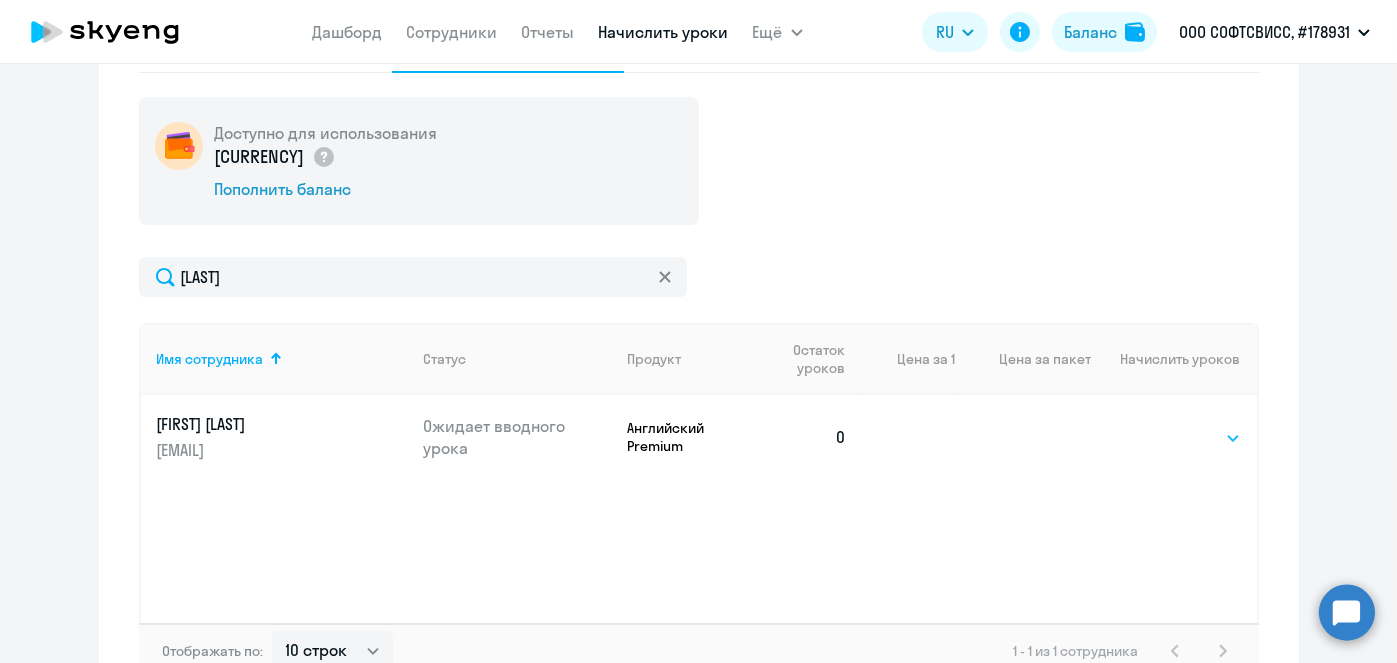 click on "Выбрать   8   16   32   64" 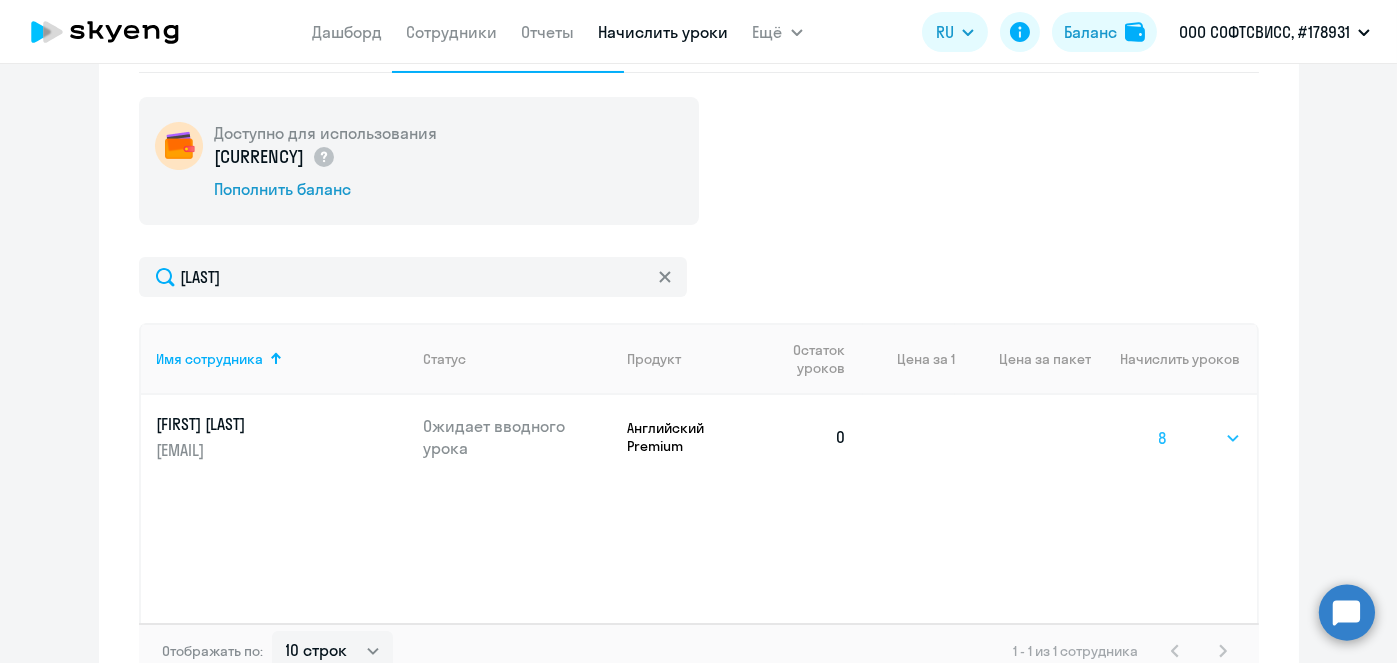 click on "Выбрать   8   16   32   64" 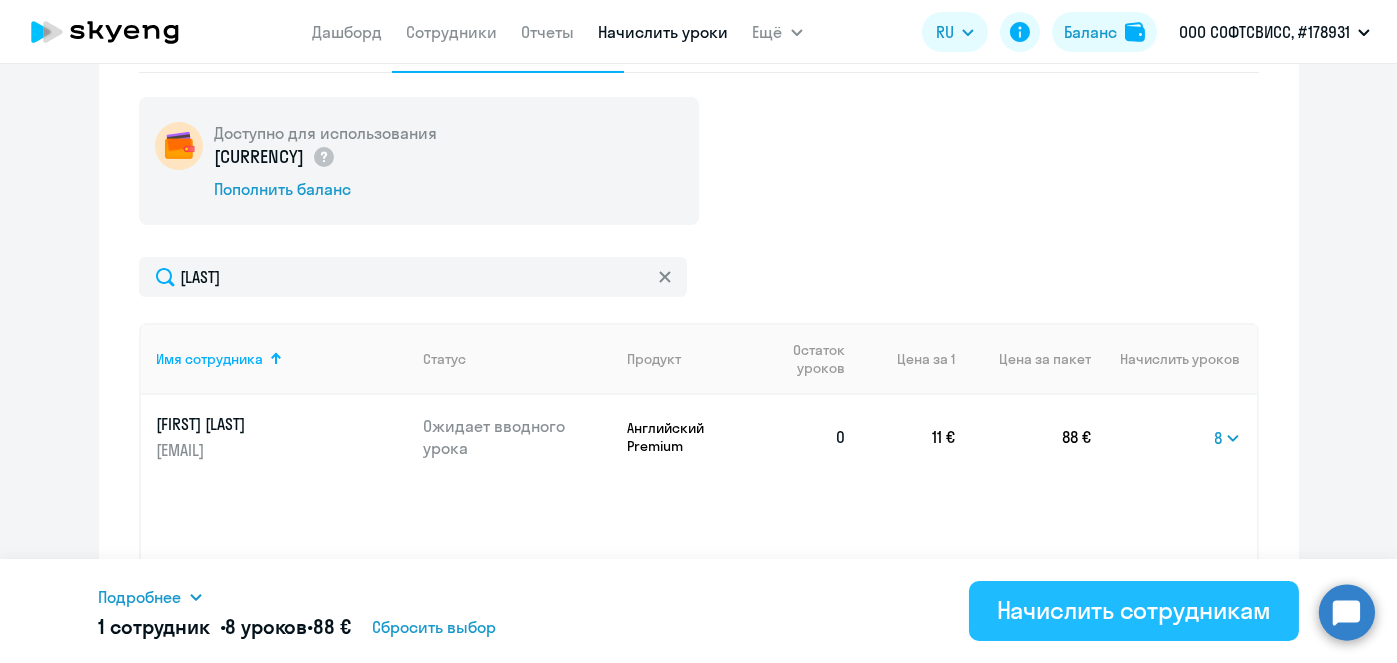 click on "Начислить сотрудникам" at bounding box center [1134, 610] 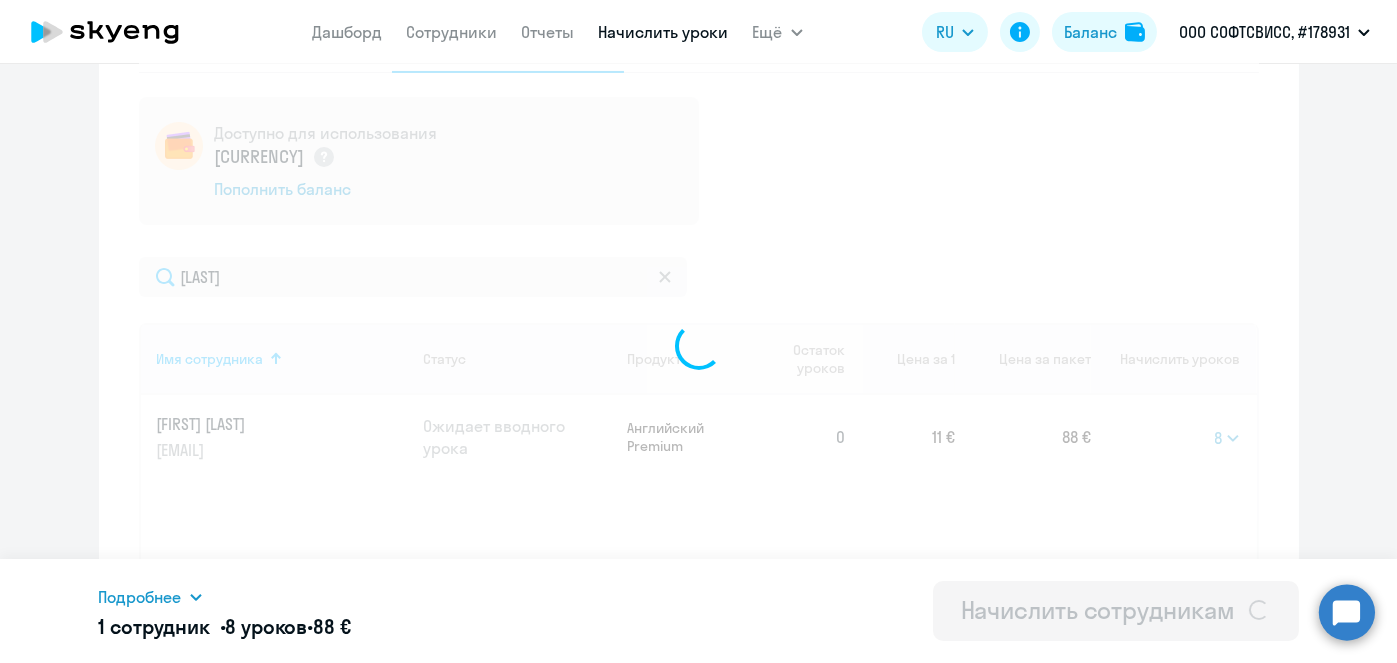 select 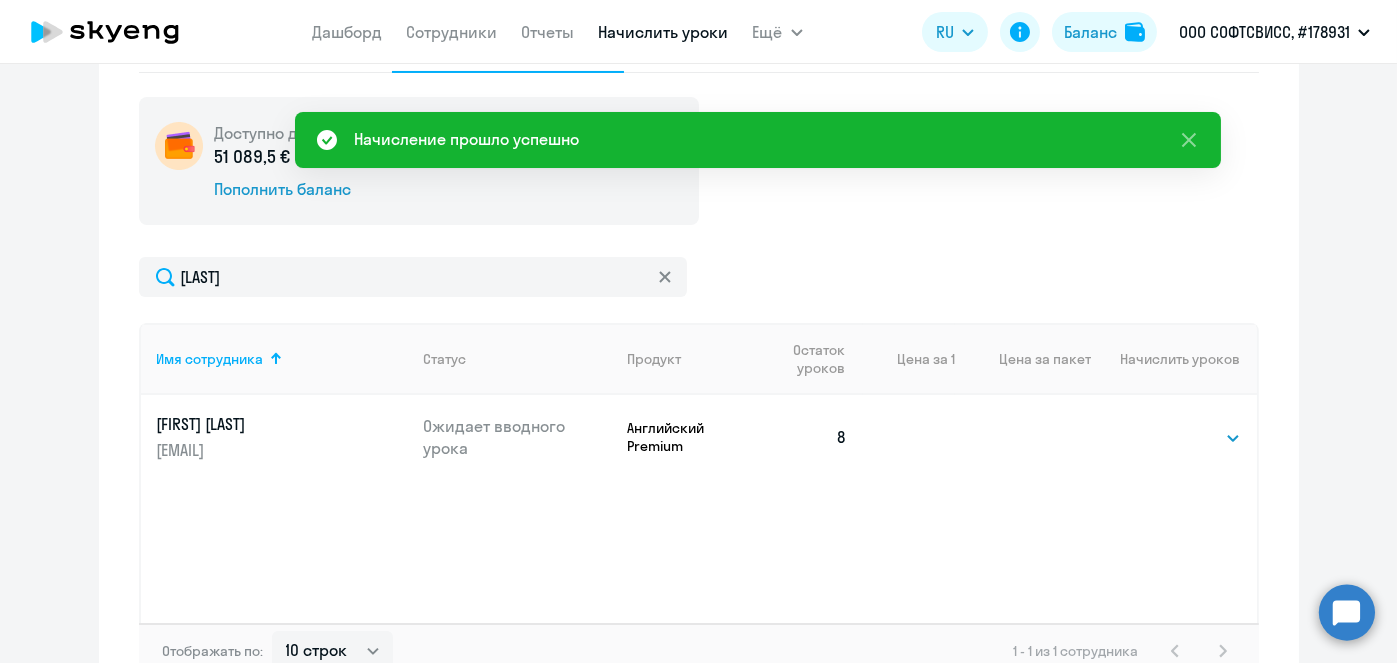 scroll, scrollTop: 88, scrollLeft: 0, axis: vertical 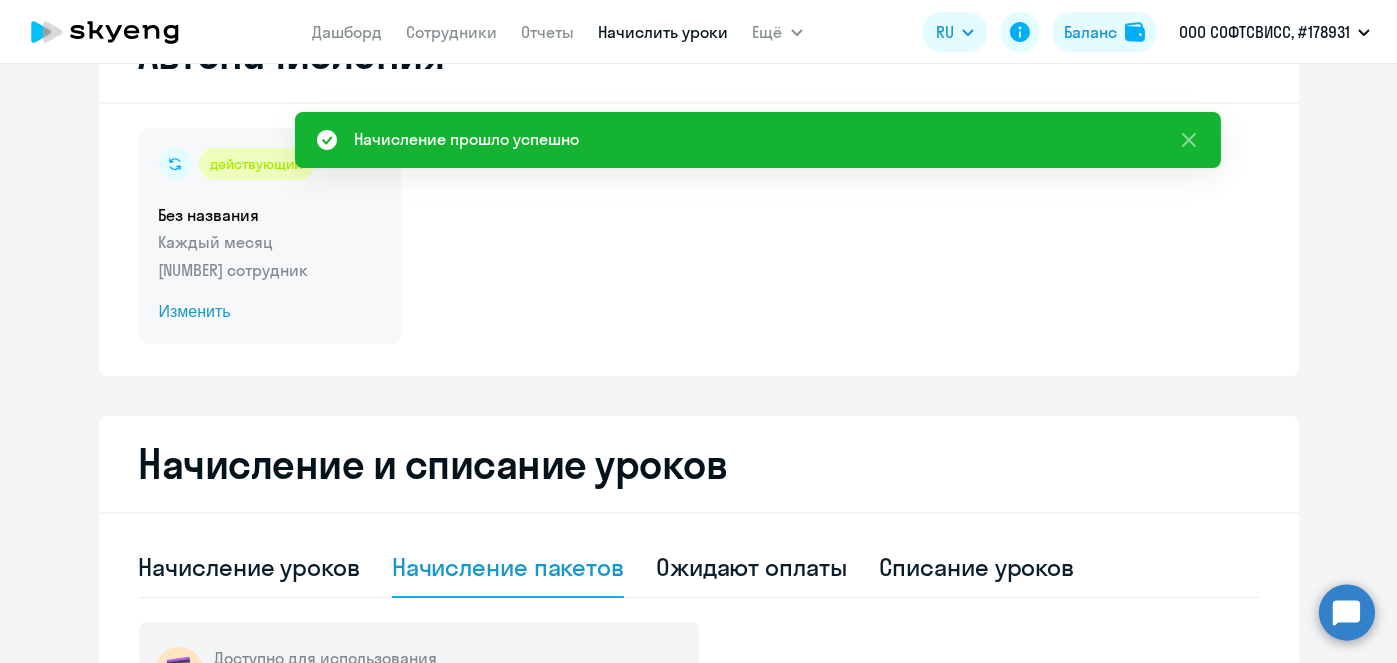 click on "Изменить" 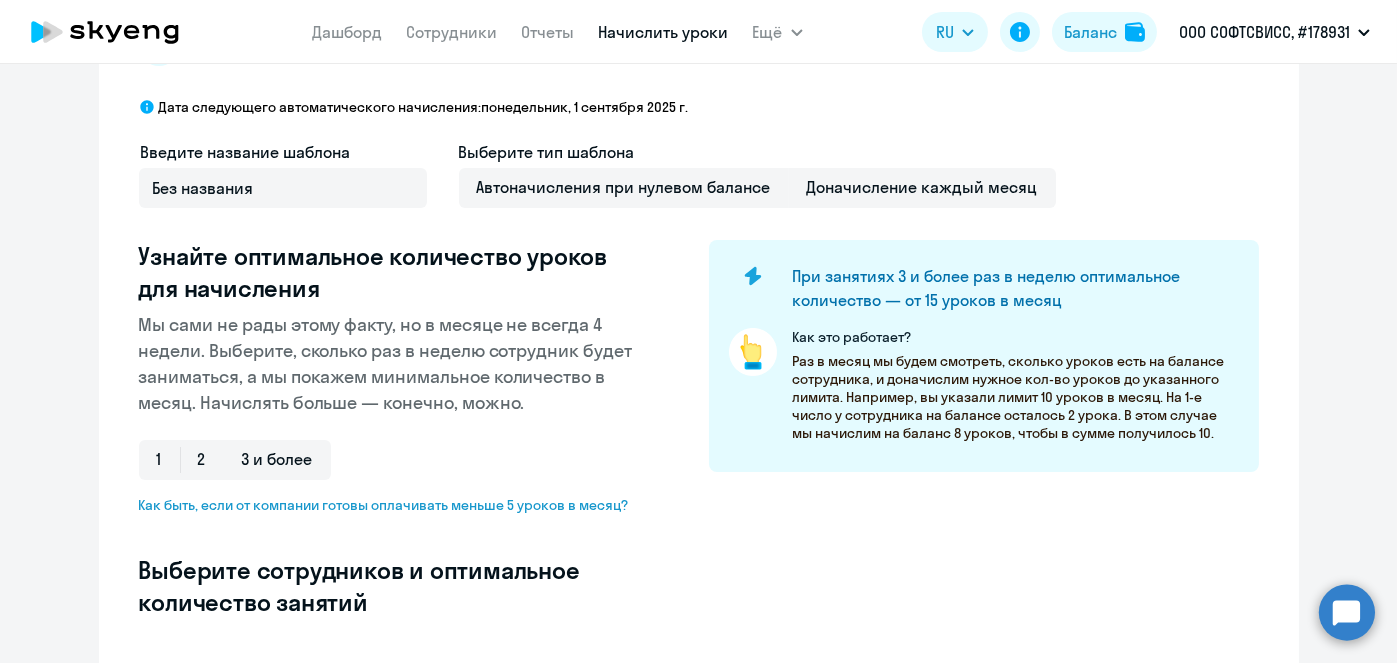 scroll, scrollTop: 600, scrollLeft: 0, axis: vertical 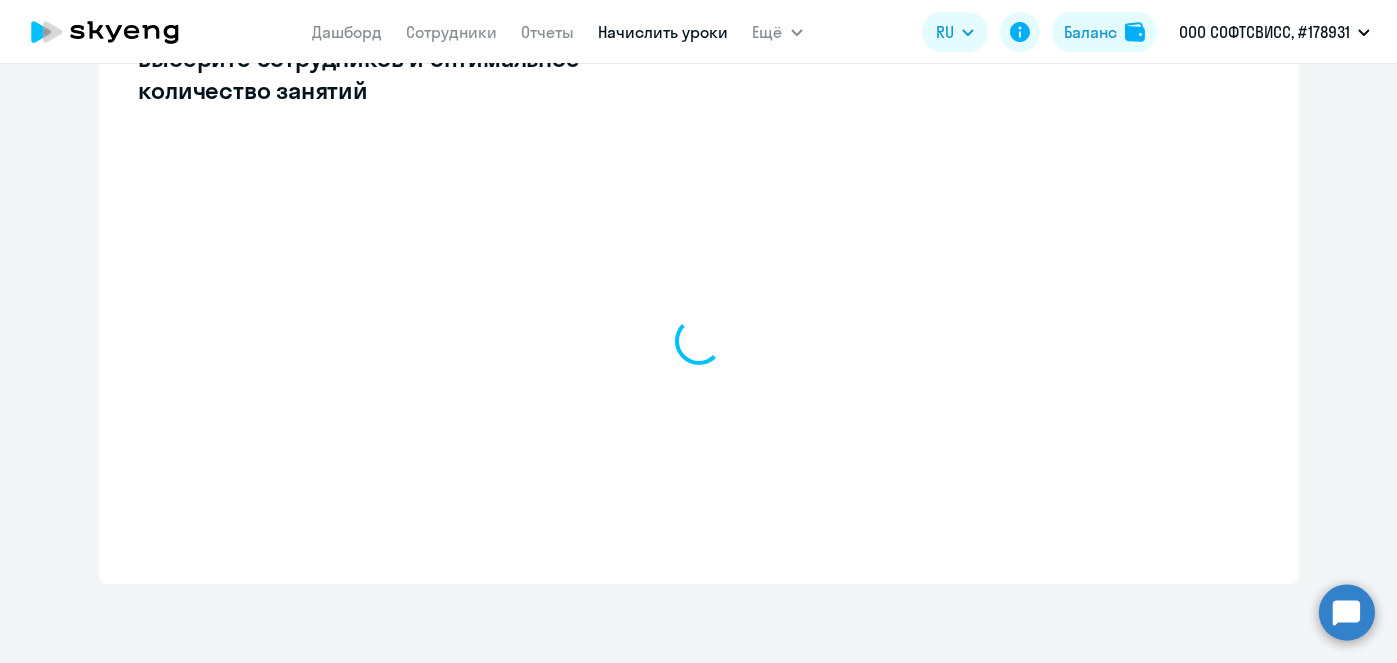select on "10" 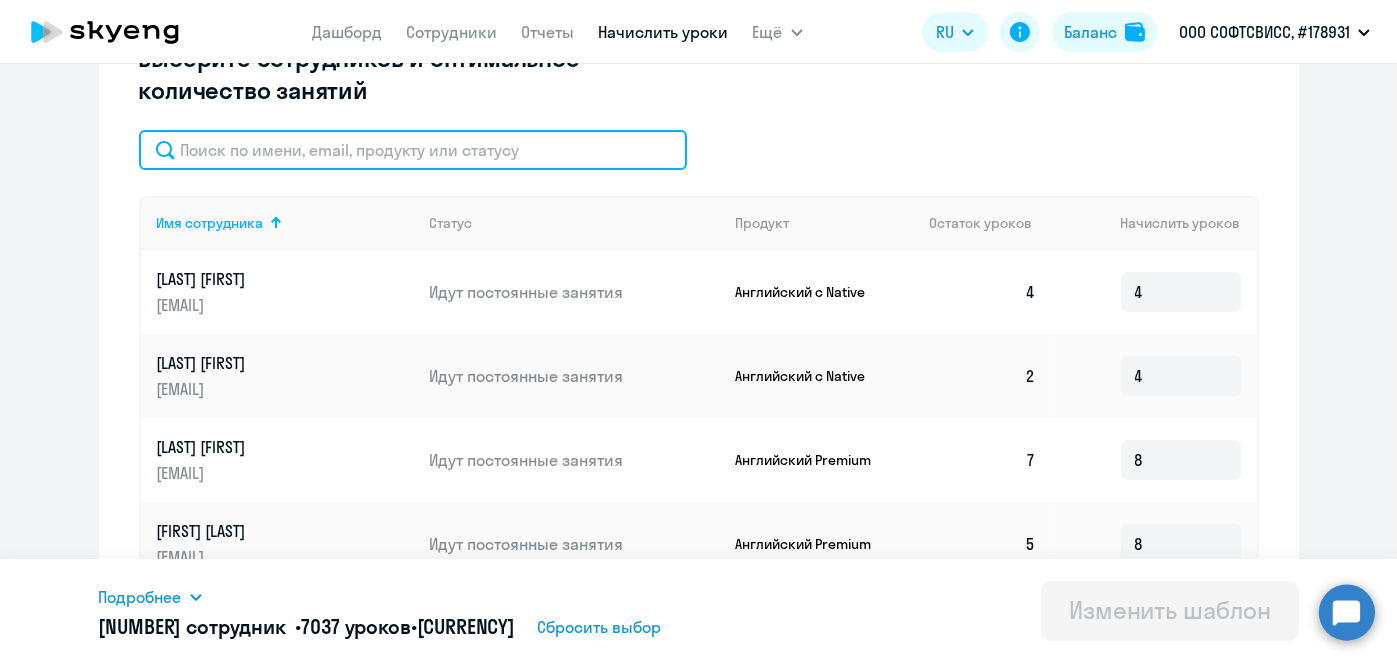 click 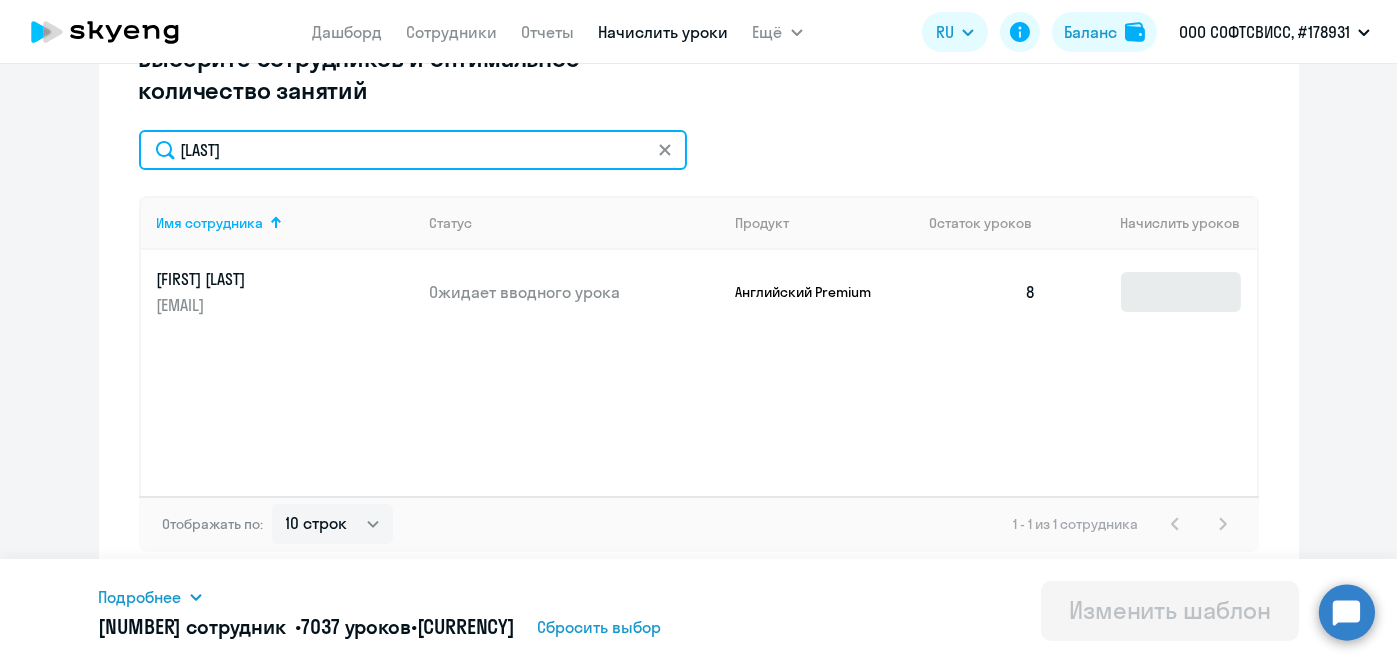 type on "[LAST]" 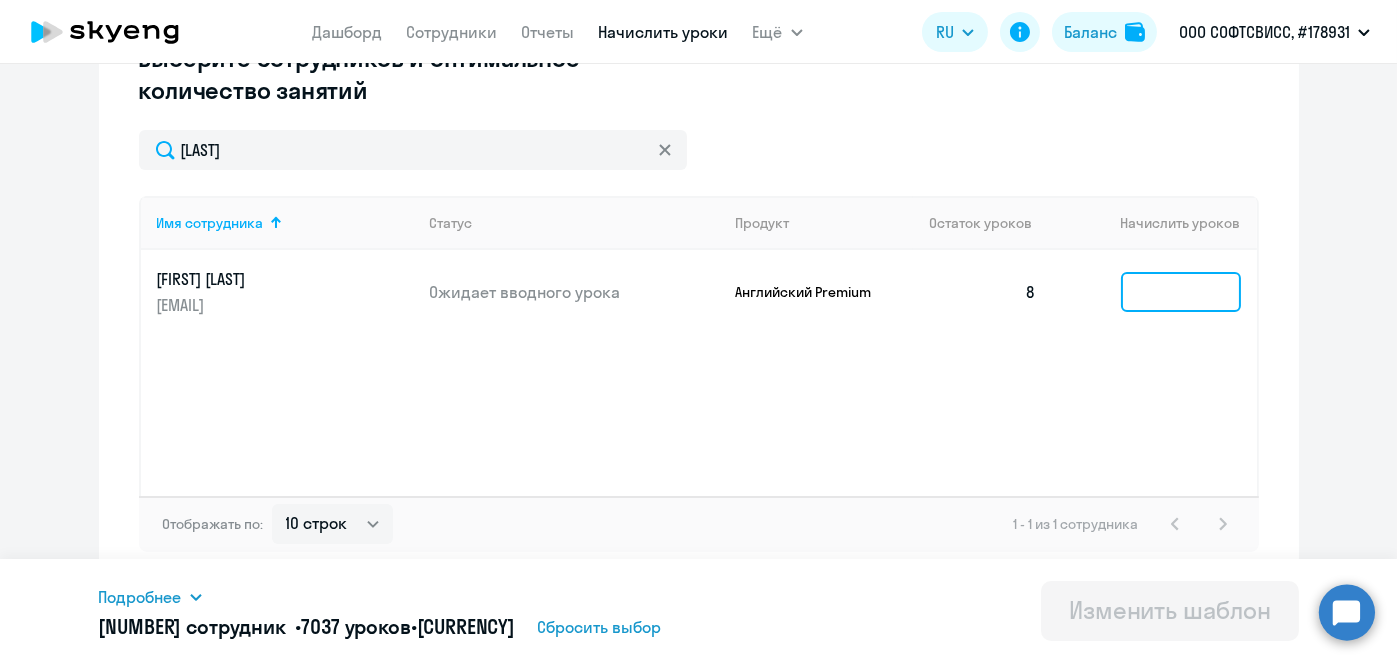 click 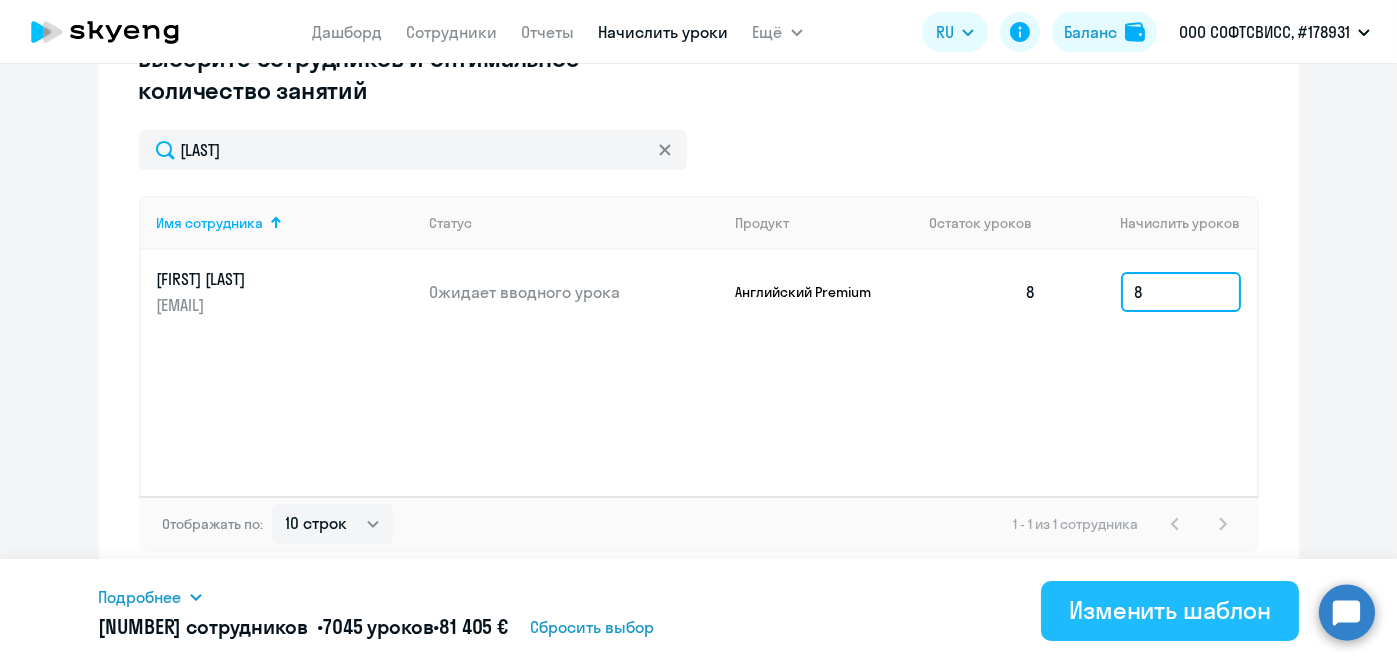 type on "8" 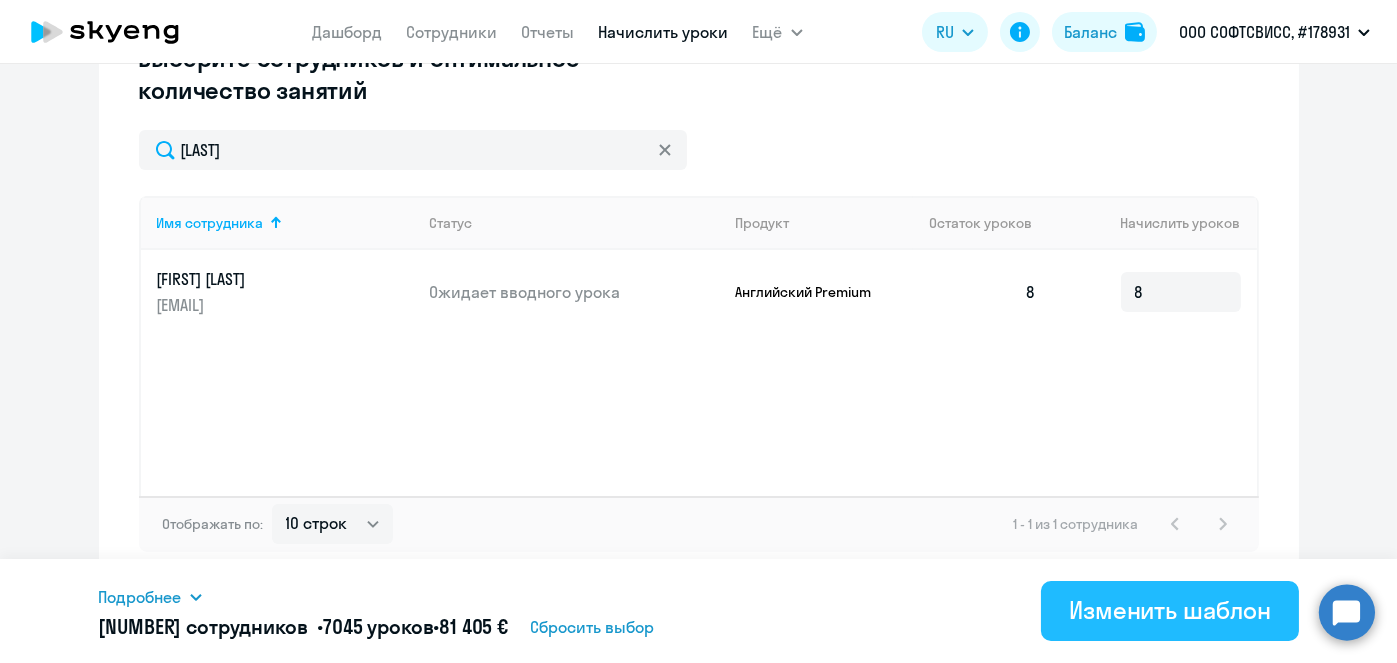 click on "Изменить шаблон" at bounding box center [1170, 610] 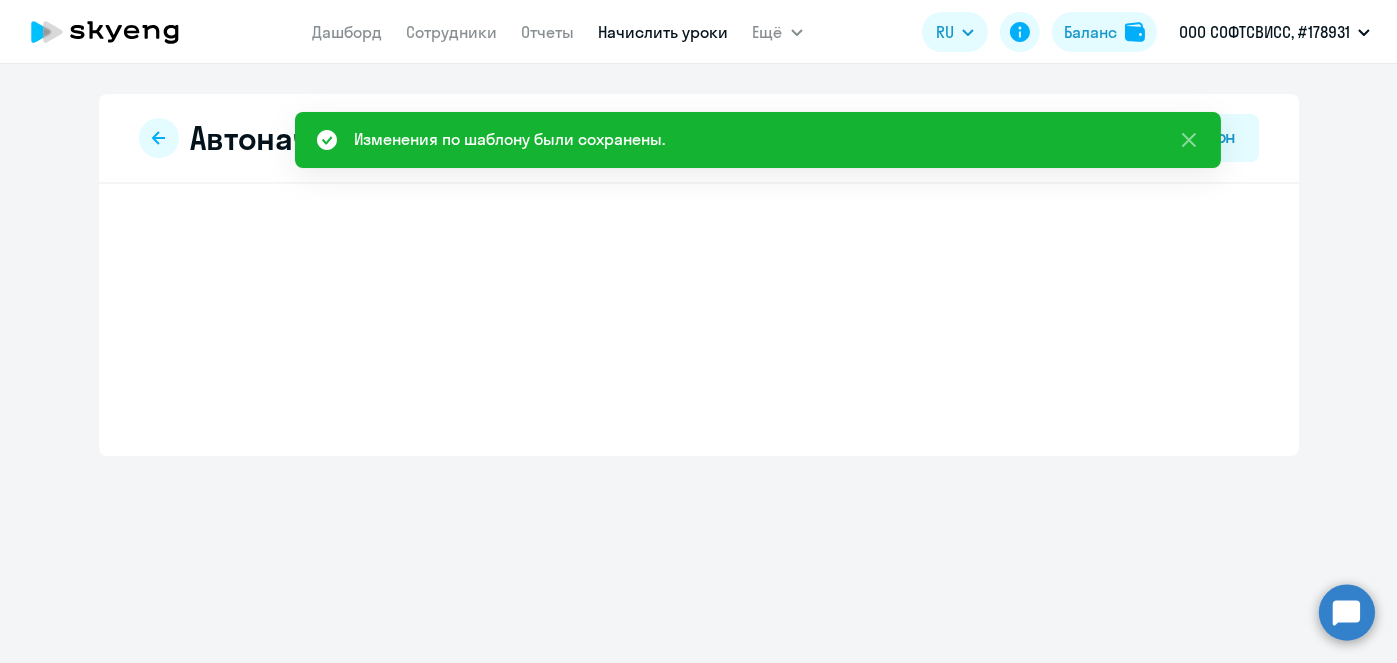scroll, scrollTop: 0, scrollLeft: 0, axis: both 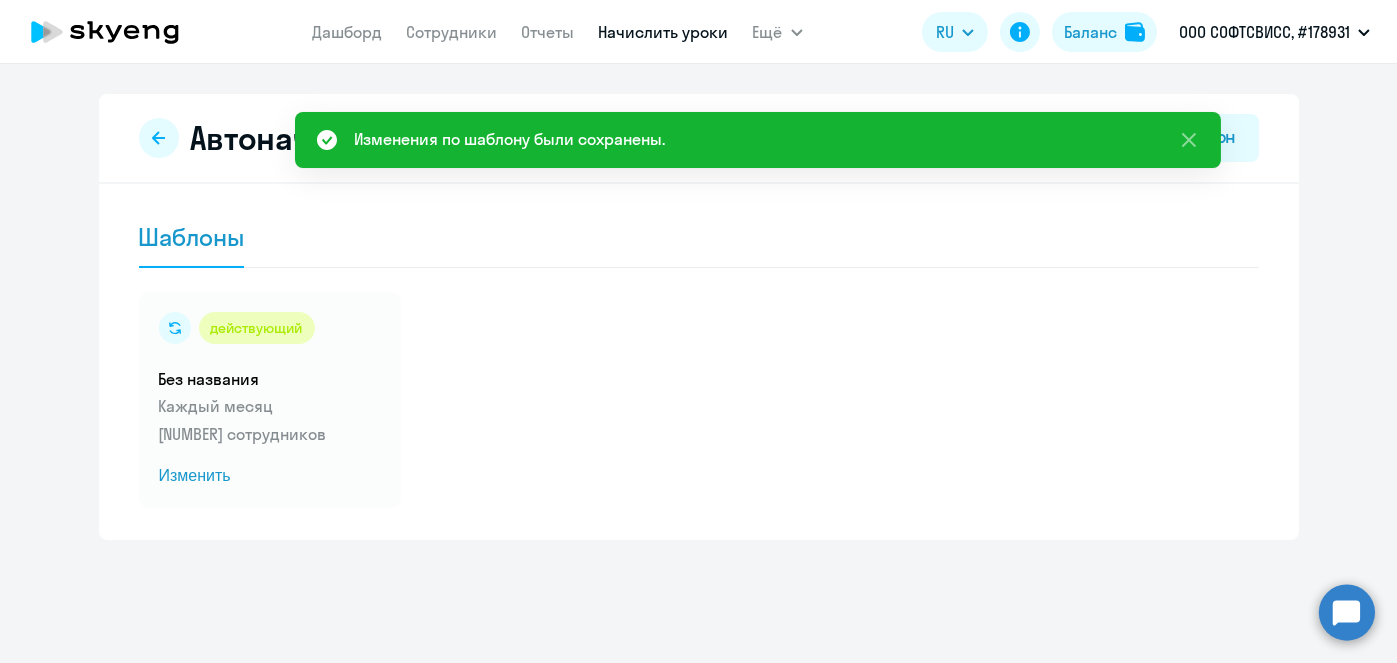 click on "Начислить уроки" at bounding box center (664, 32) 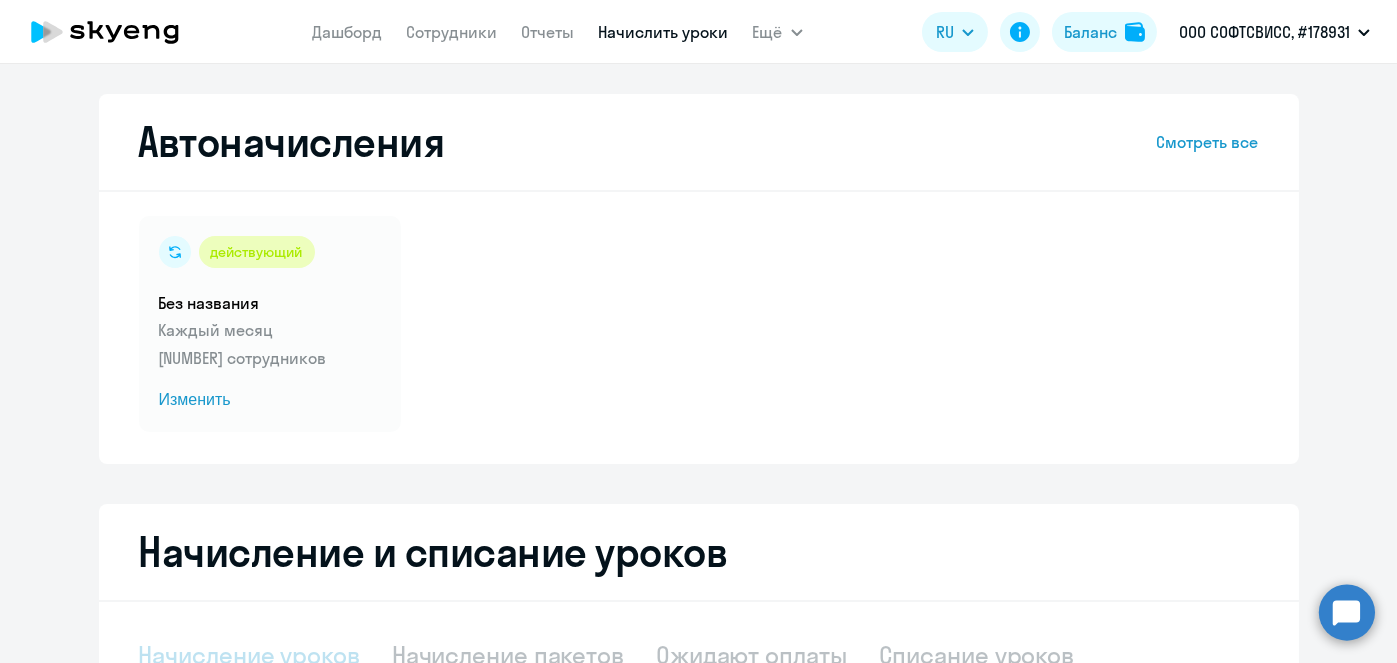 select on "10" 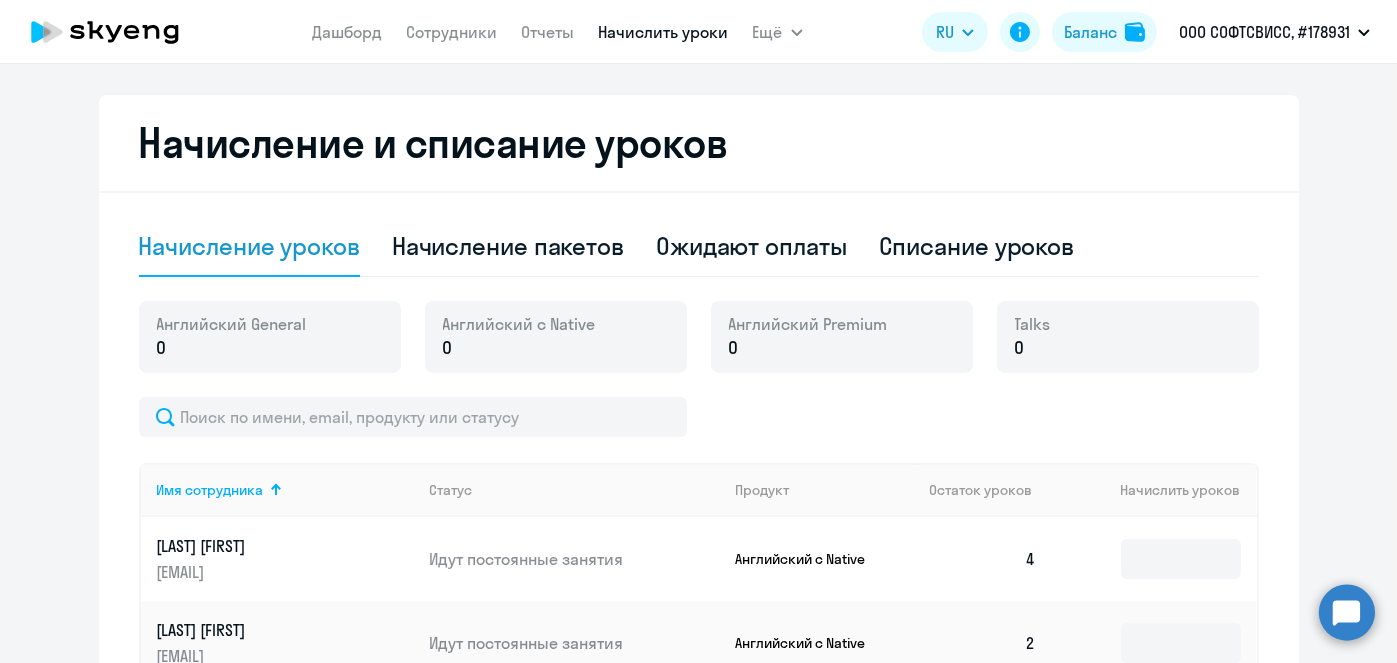 scroll, scrollTop: 412, scrollLeft: 0, axis: vertical 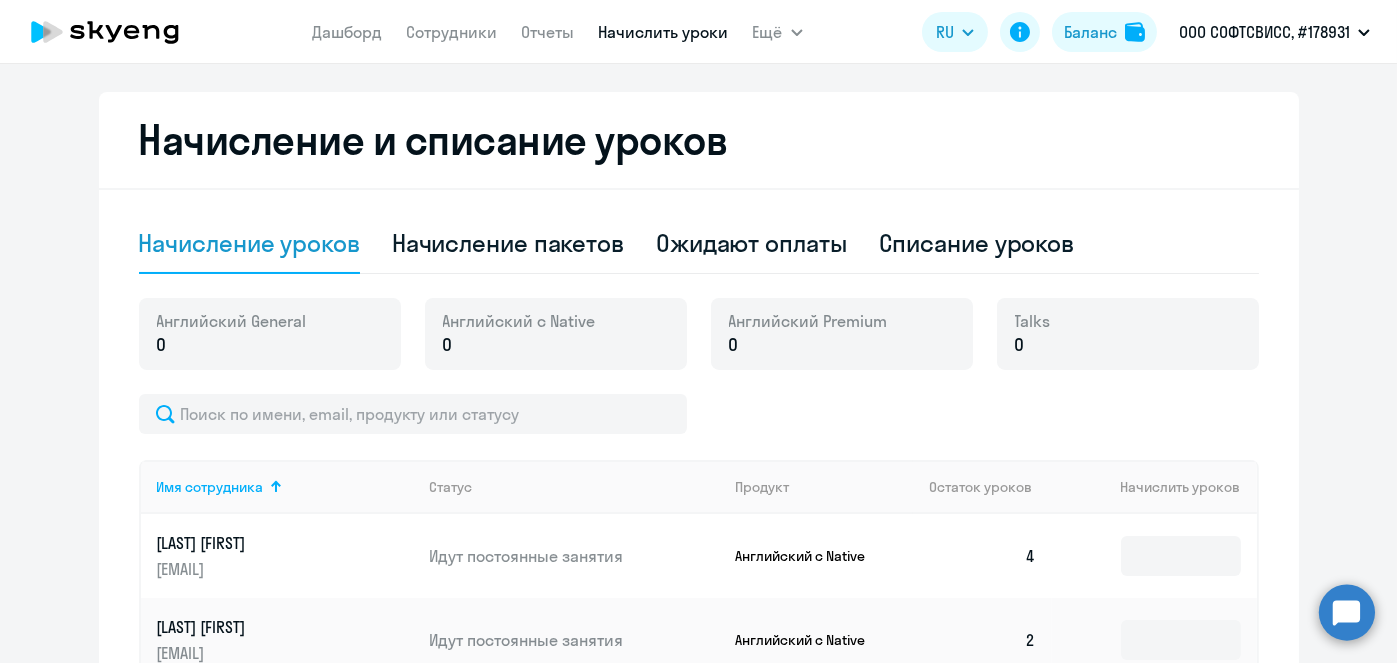 click on "Начислить уроки" at bounding box center (664, 32) 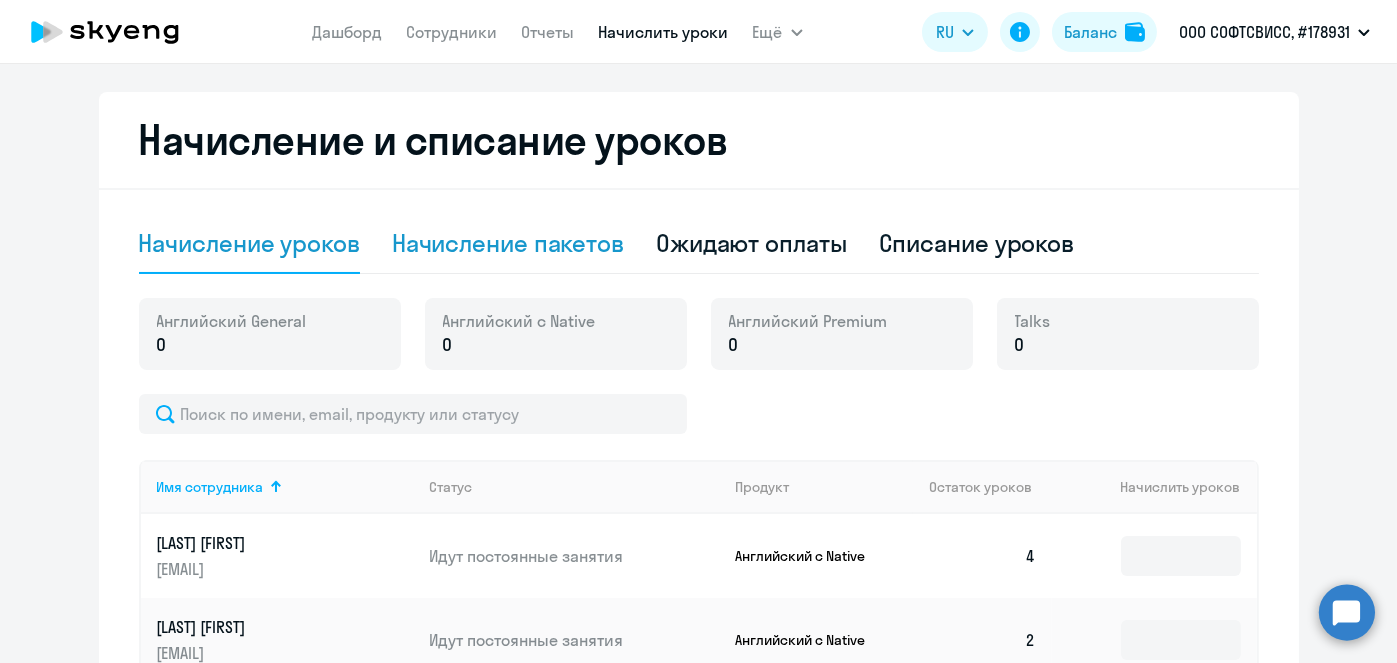 click on "Начисление пакетов" 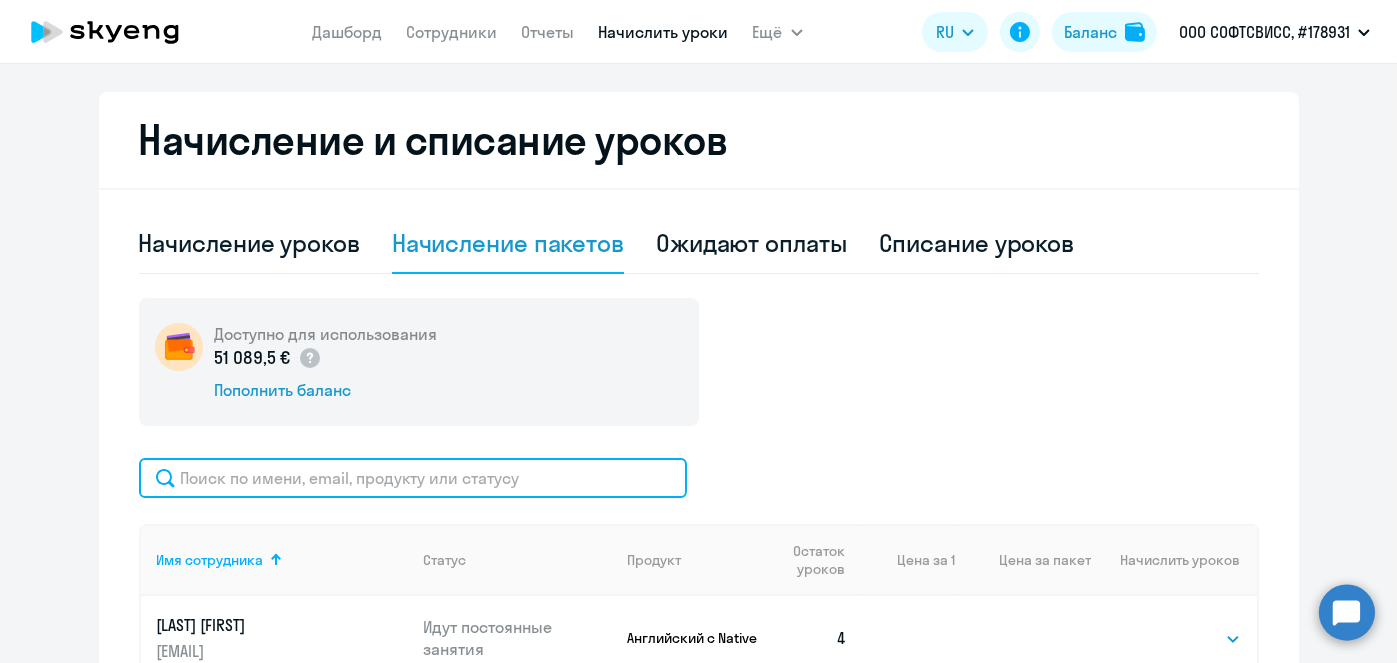 click 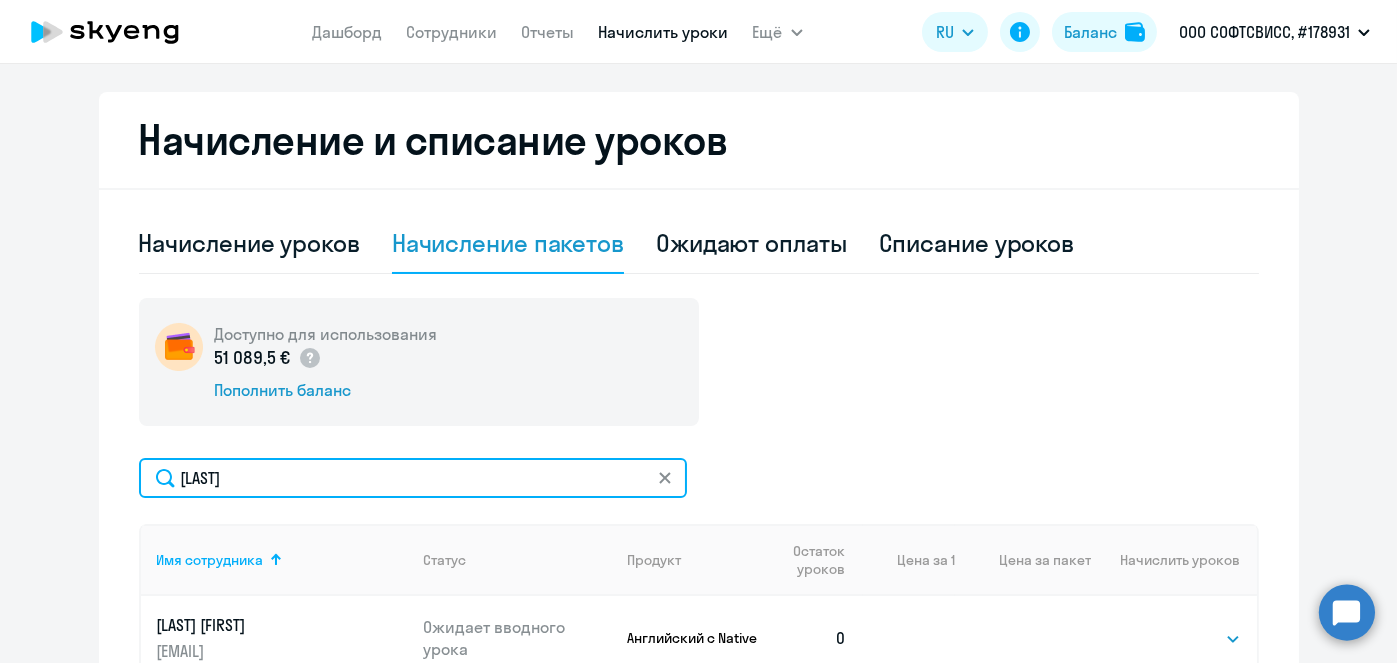 scroll, scrollTop: 0, scrollLeft: 0, axis: both 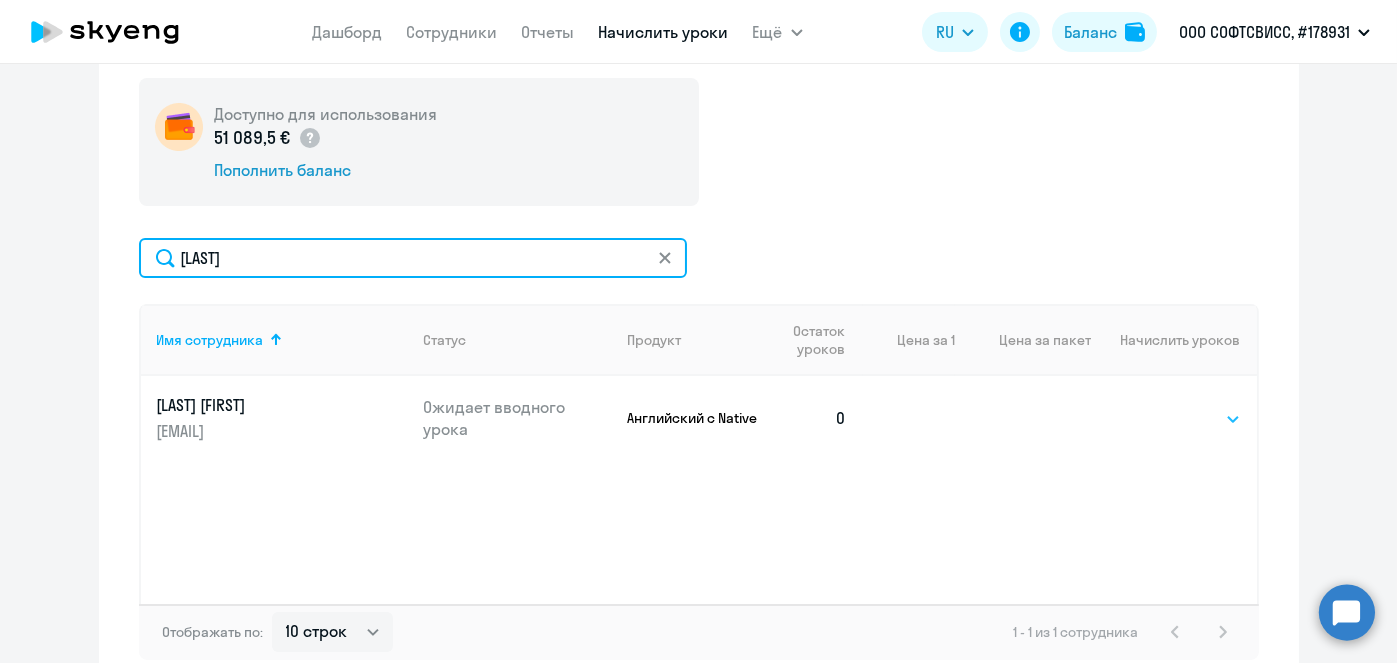 type on "[LAST]" 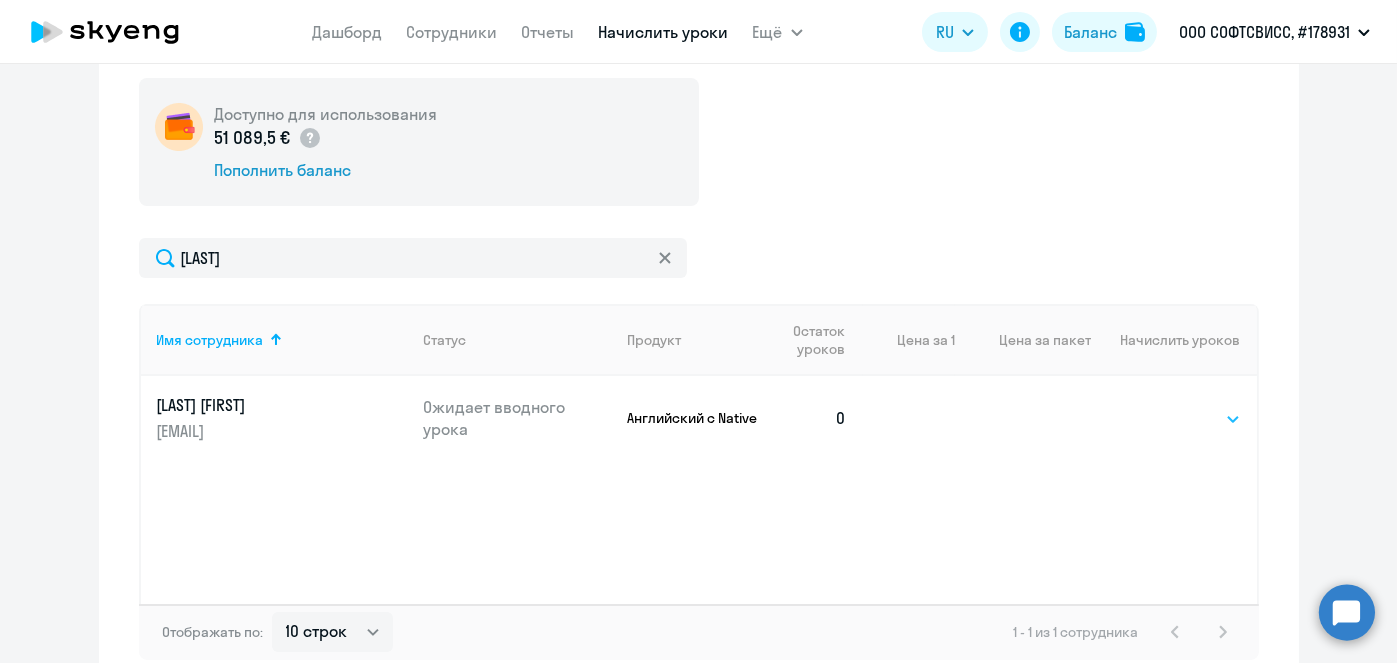click on "Выбрать   1   4   5   9   10   13" 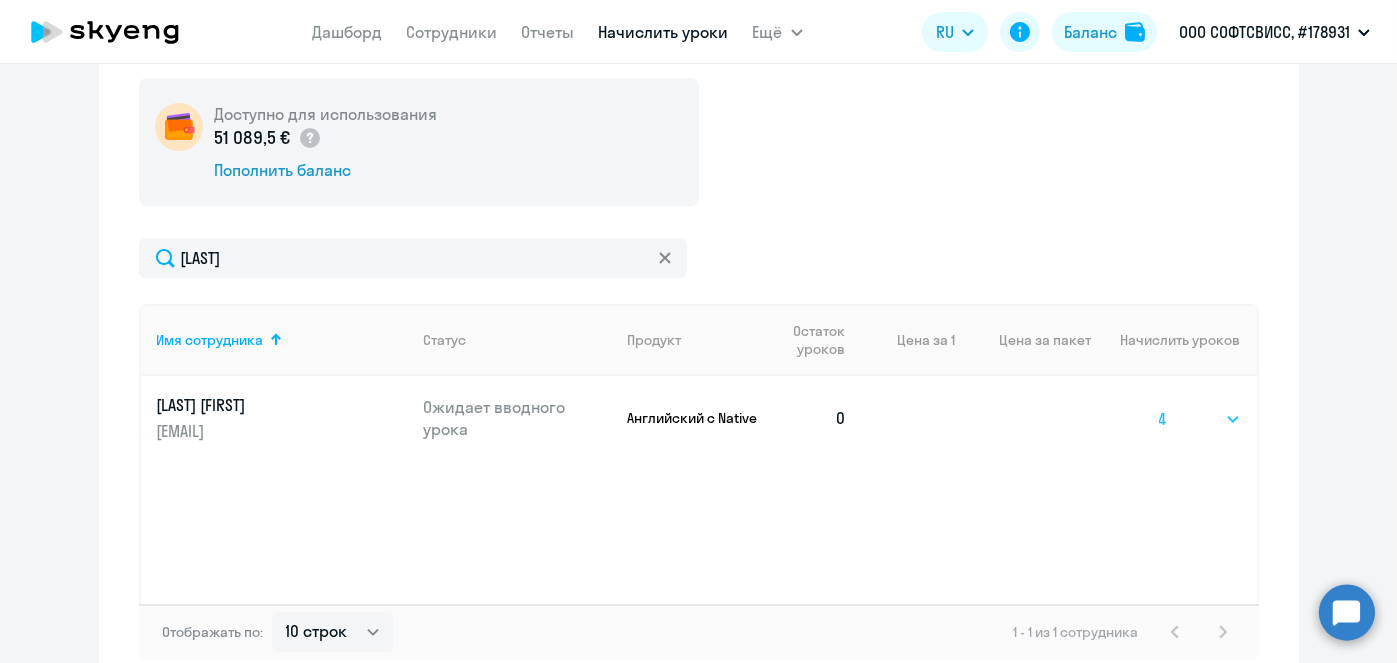 click on "Выбрать   1   4   5   9   10   13" 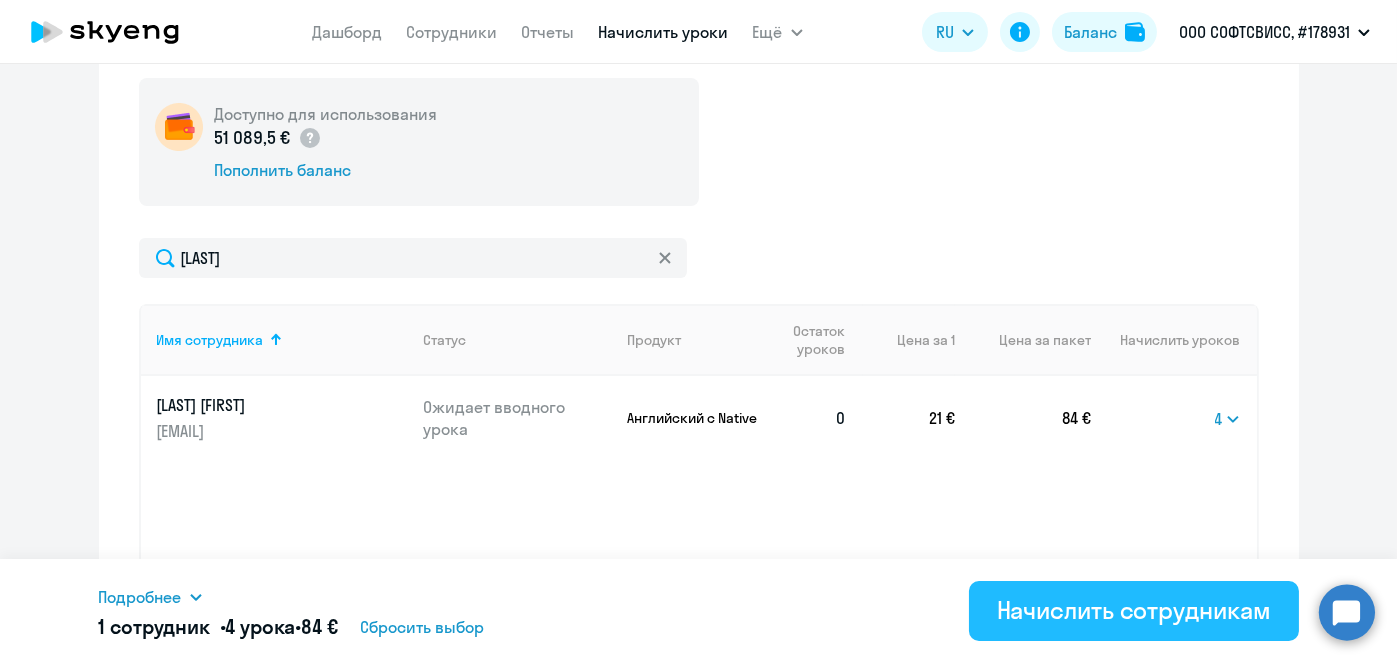 click on "Начислить сотрудникам" at bounding box center (1134, 610) 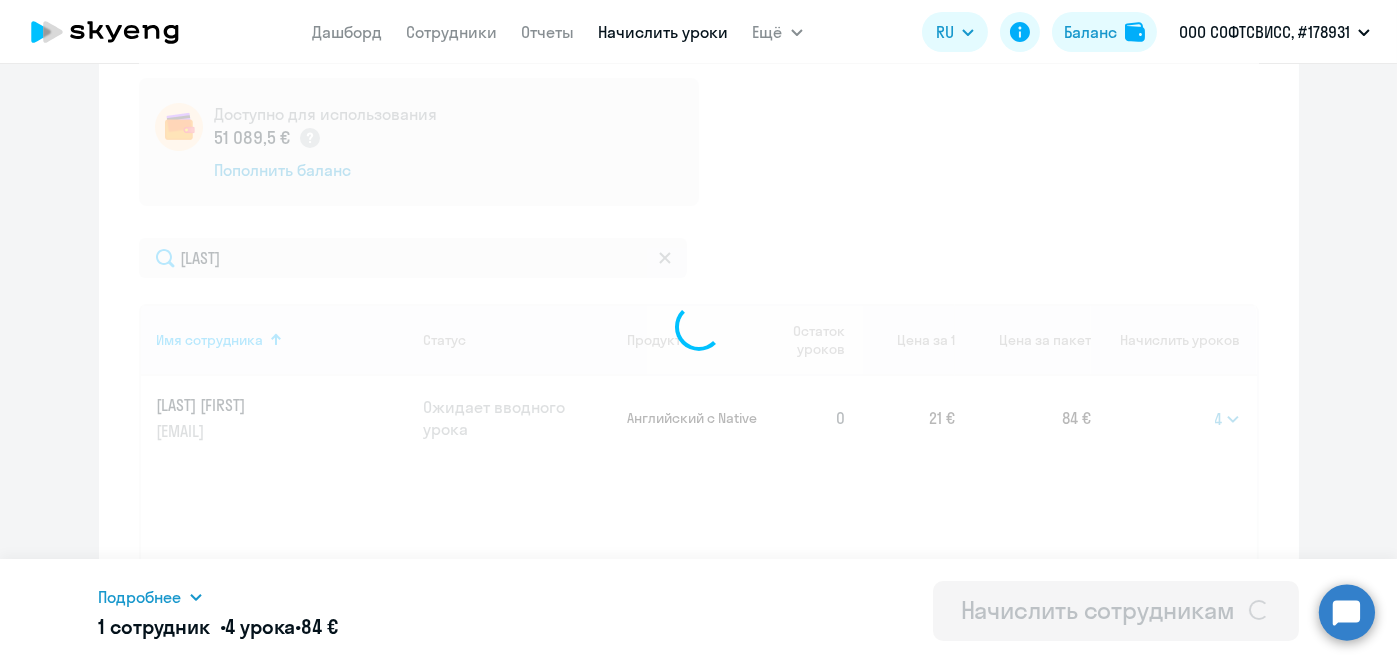 select 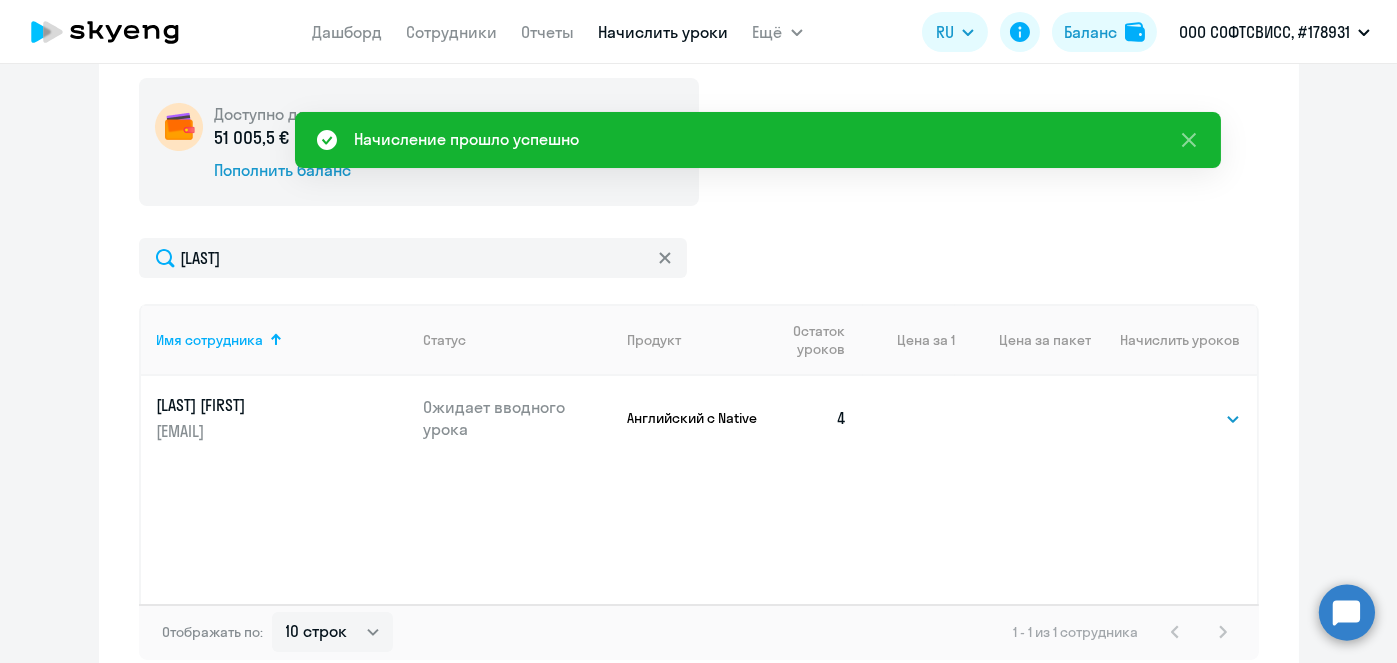 scroll, scrollTop: 108, scrollLeft: 0, axis: vertical 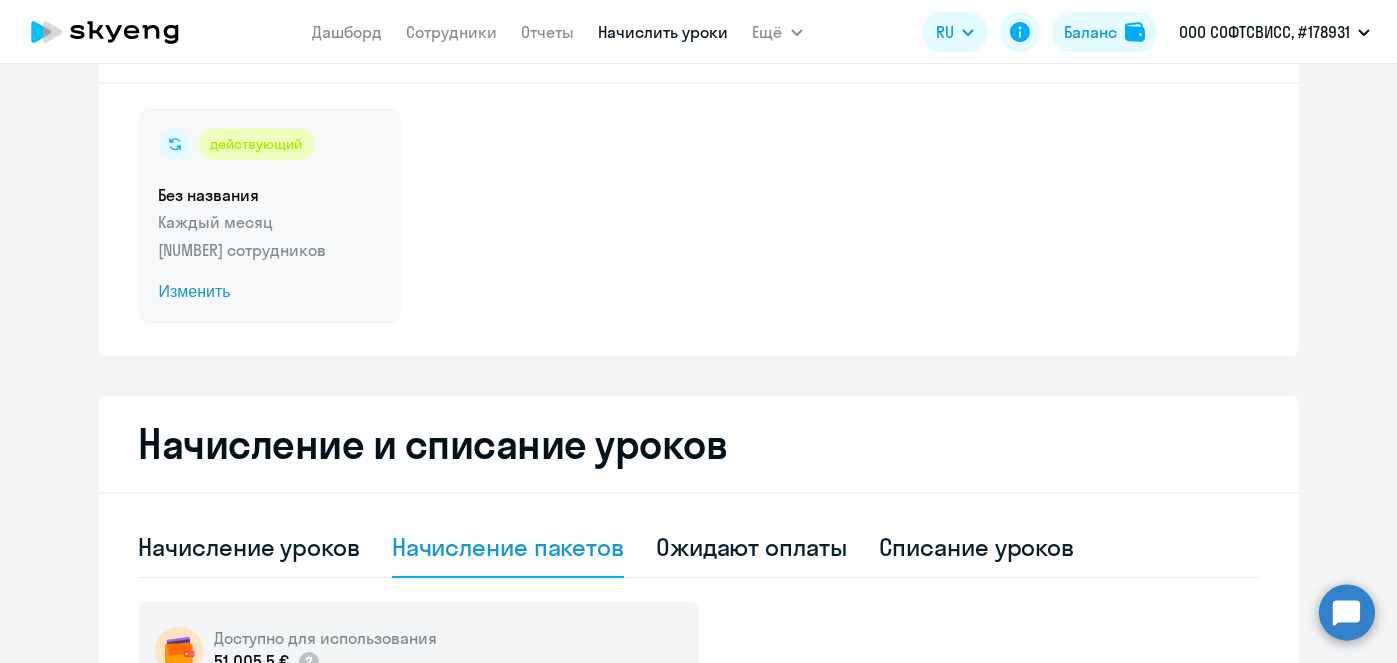 click on "Изменить" 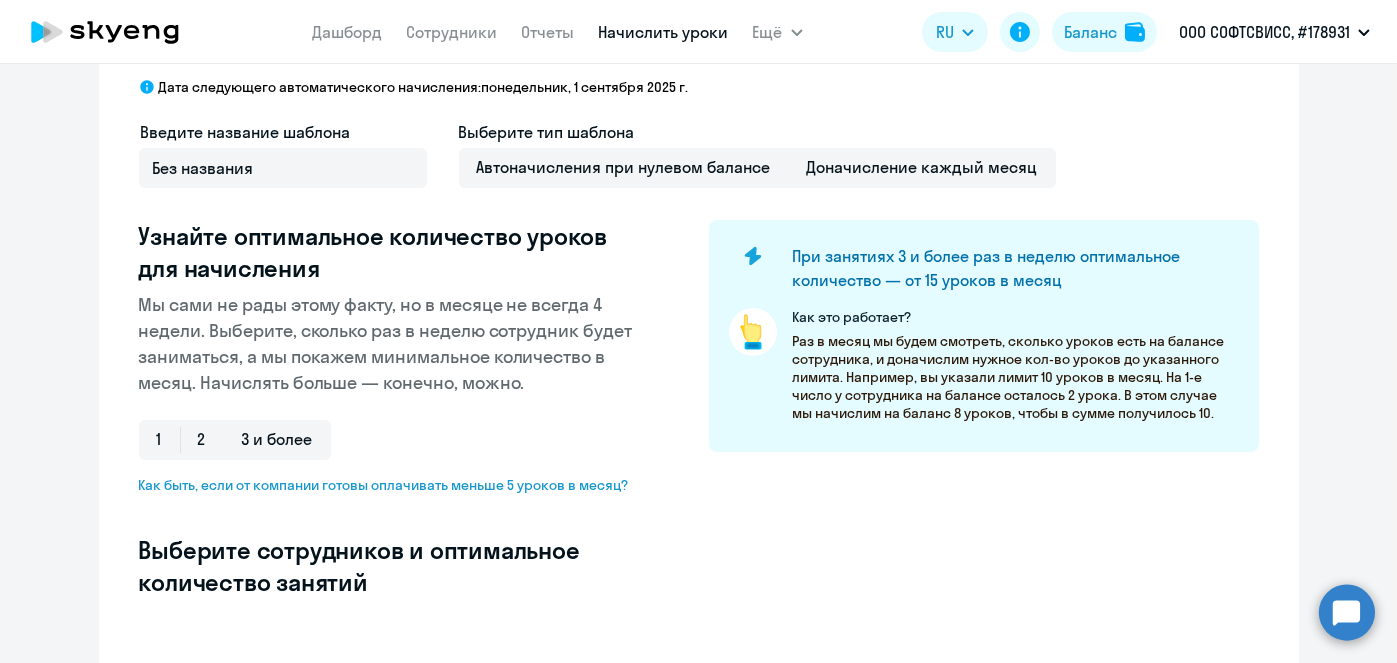scroll, scrollTop: 32, scrollLeft: 0, axis: vertical 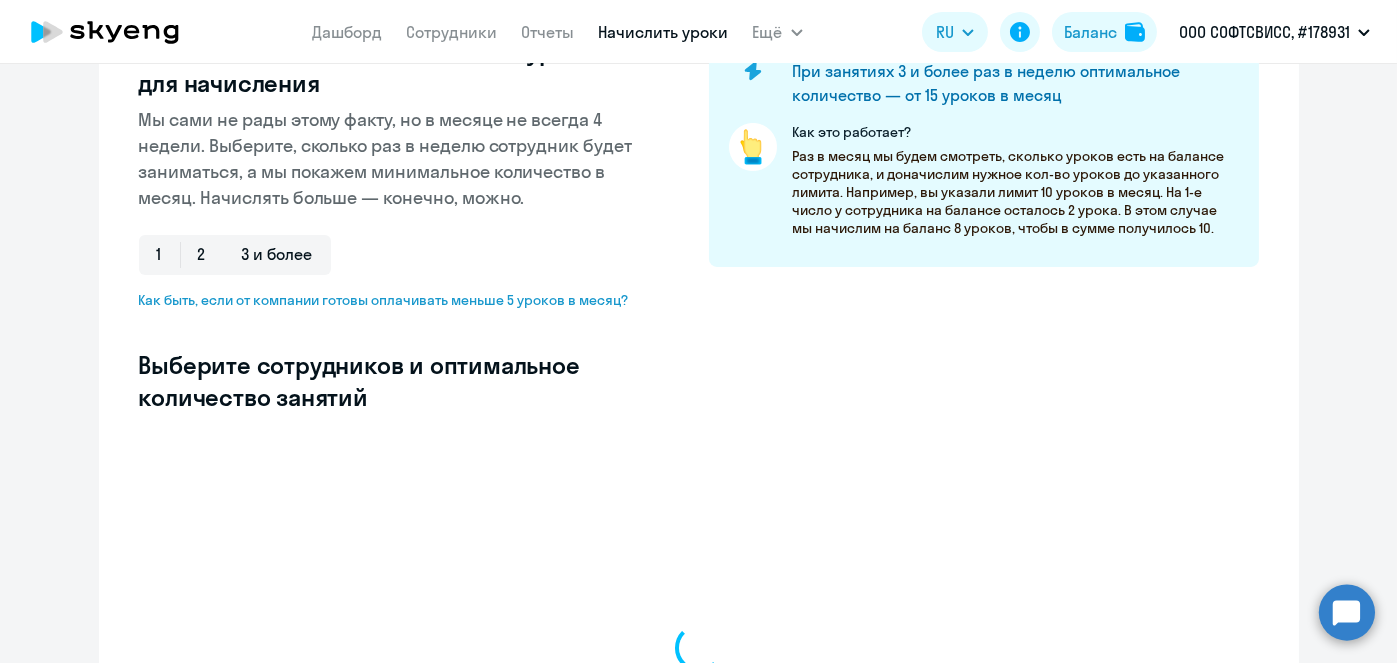 click on "Выберите сотрудников и оптимальное количество занятий" 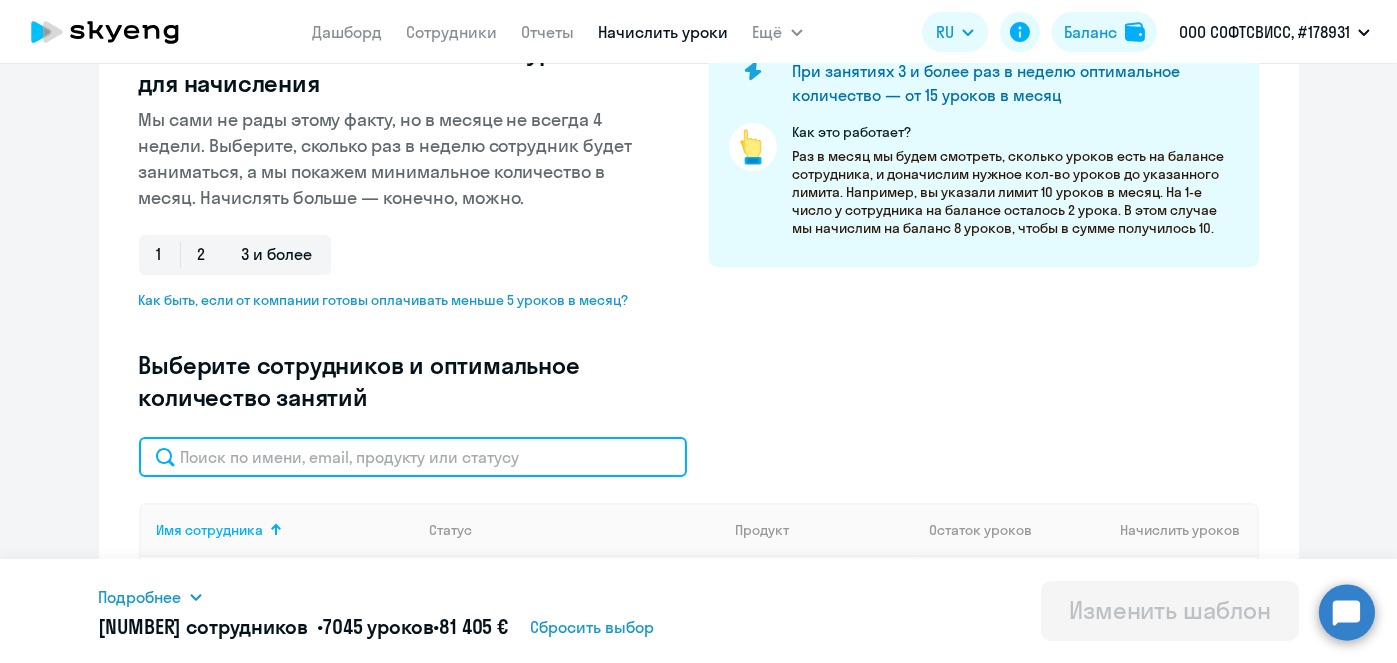 click 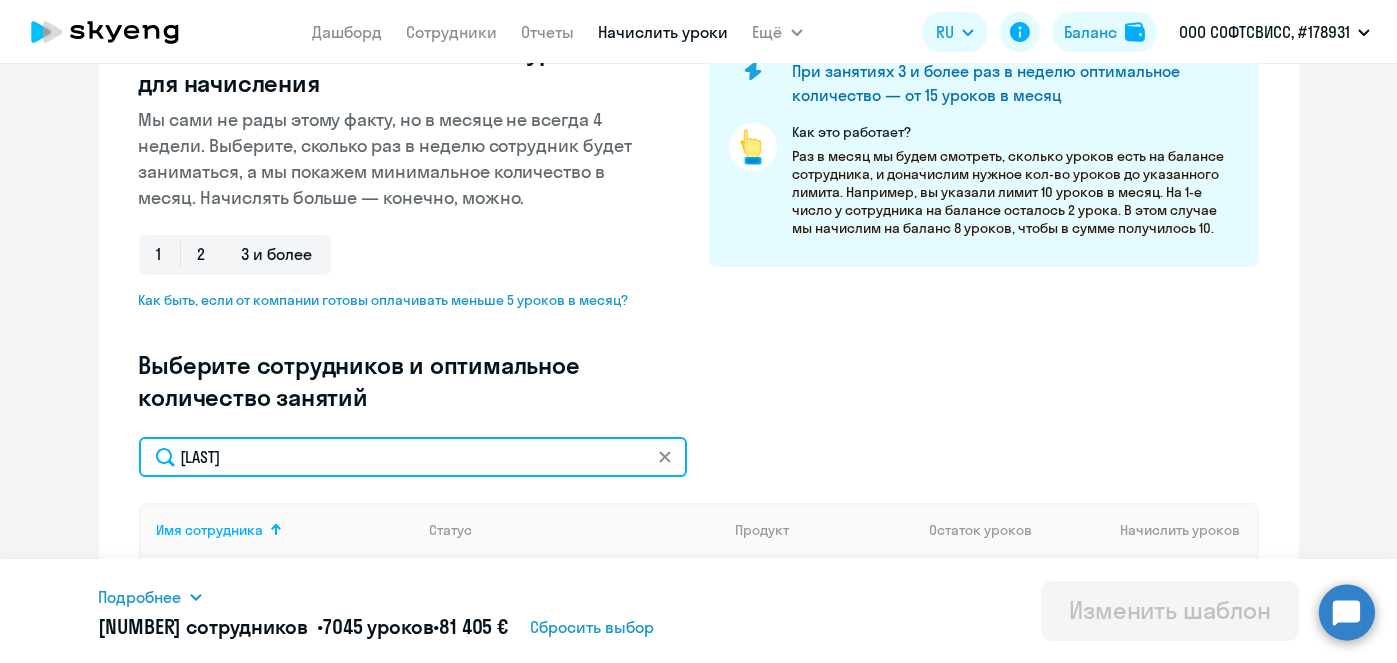 scroll, scrollTop: 425, scrollLeft: 0, axis: vertical 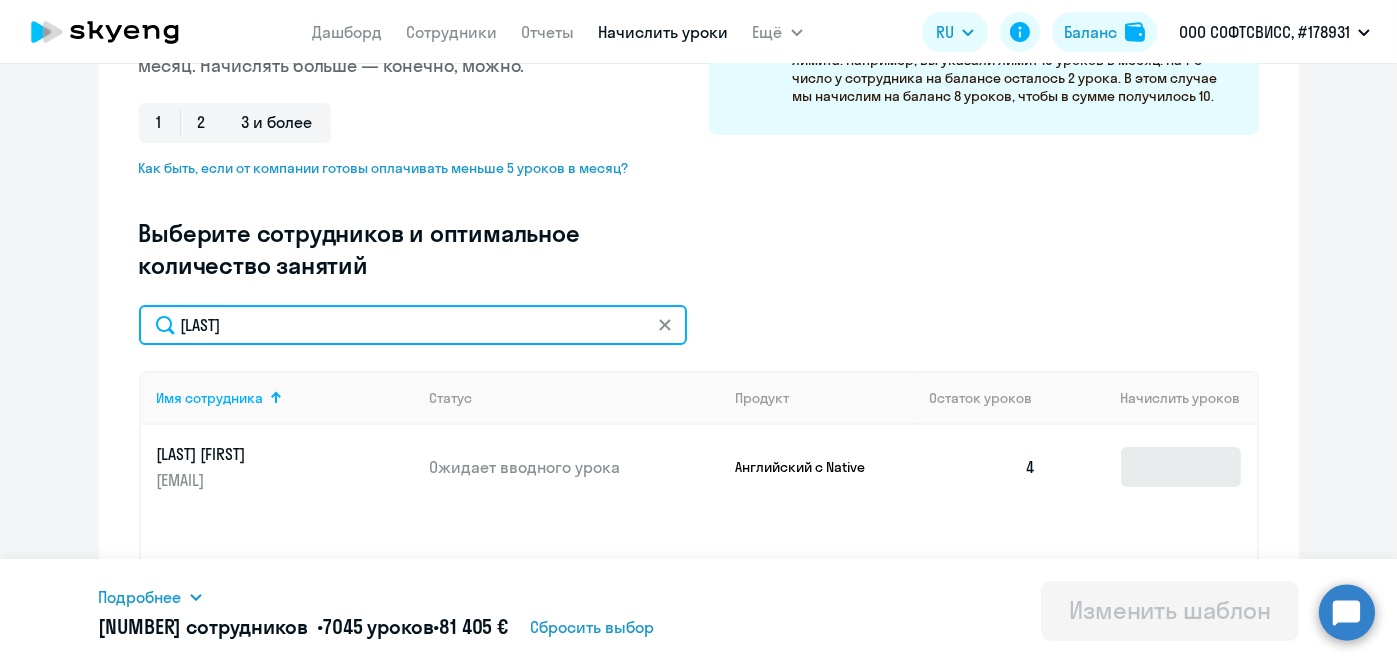 type on "[LAST]" 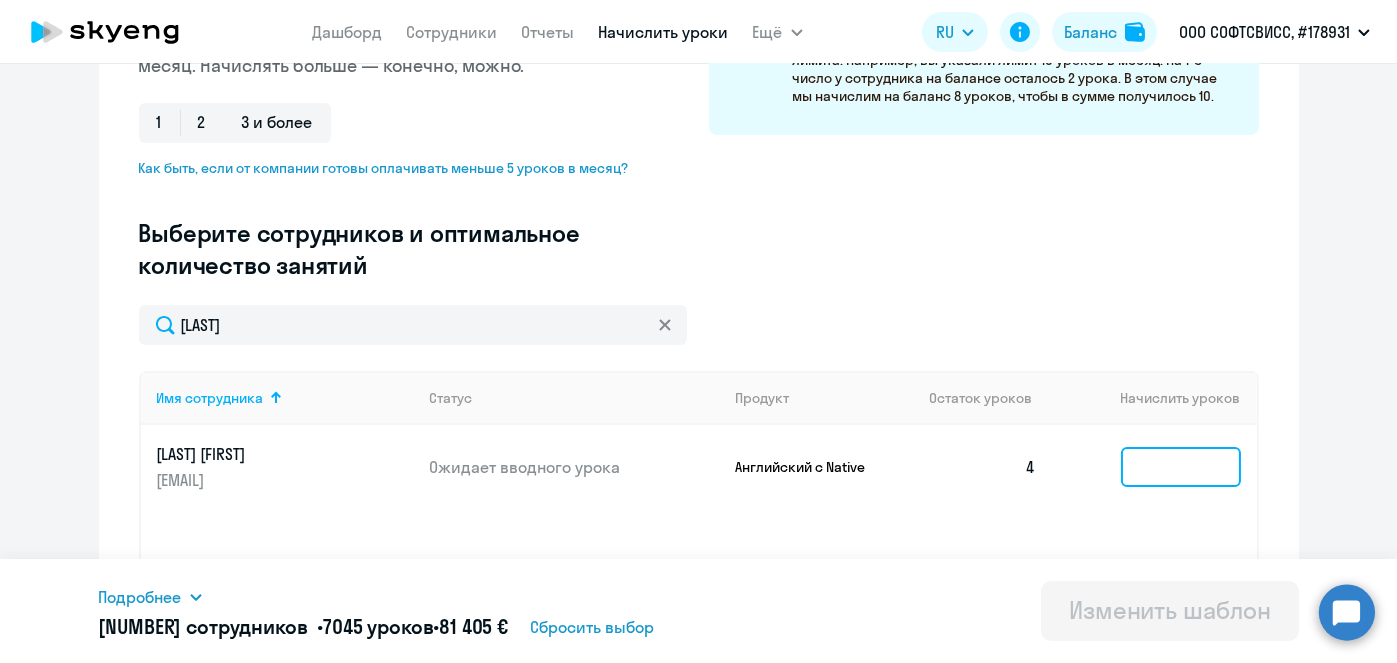 click 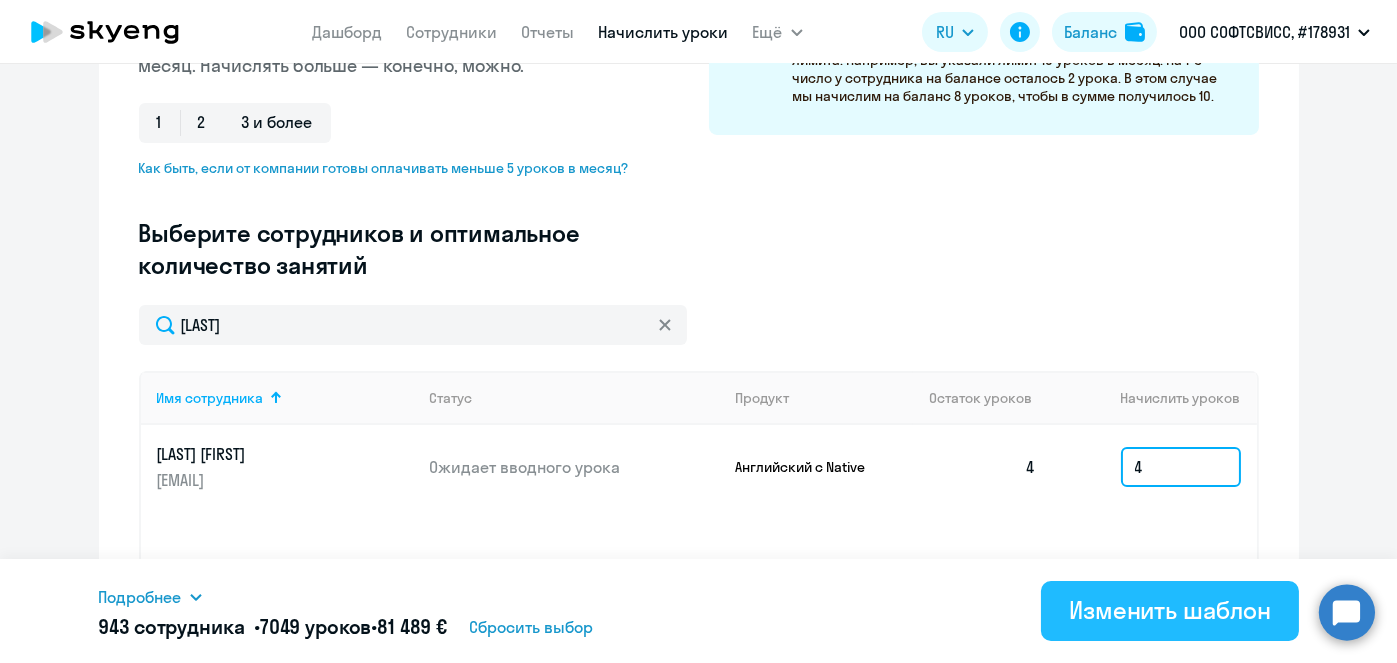 type on "4" 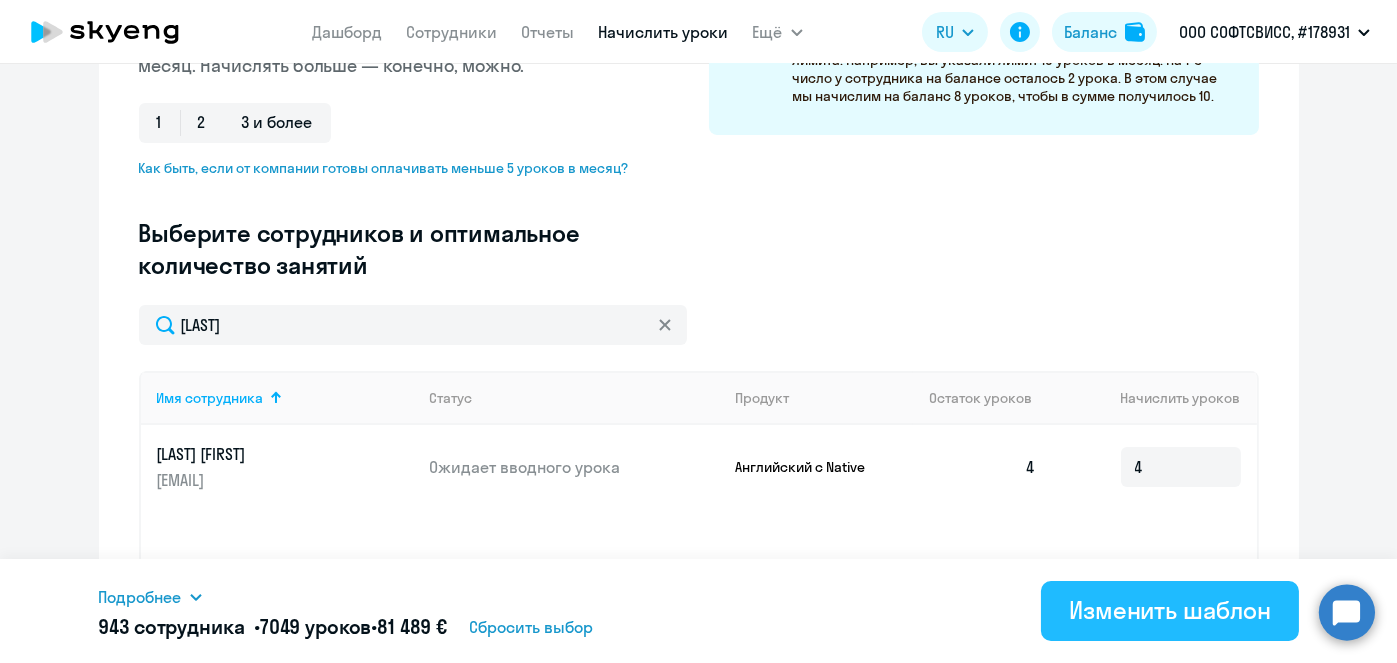 click on "Изменить шаблон" at bounding box center [1170, 610] 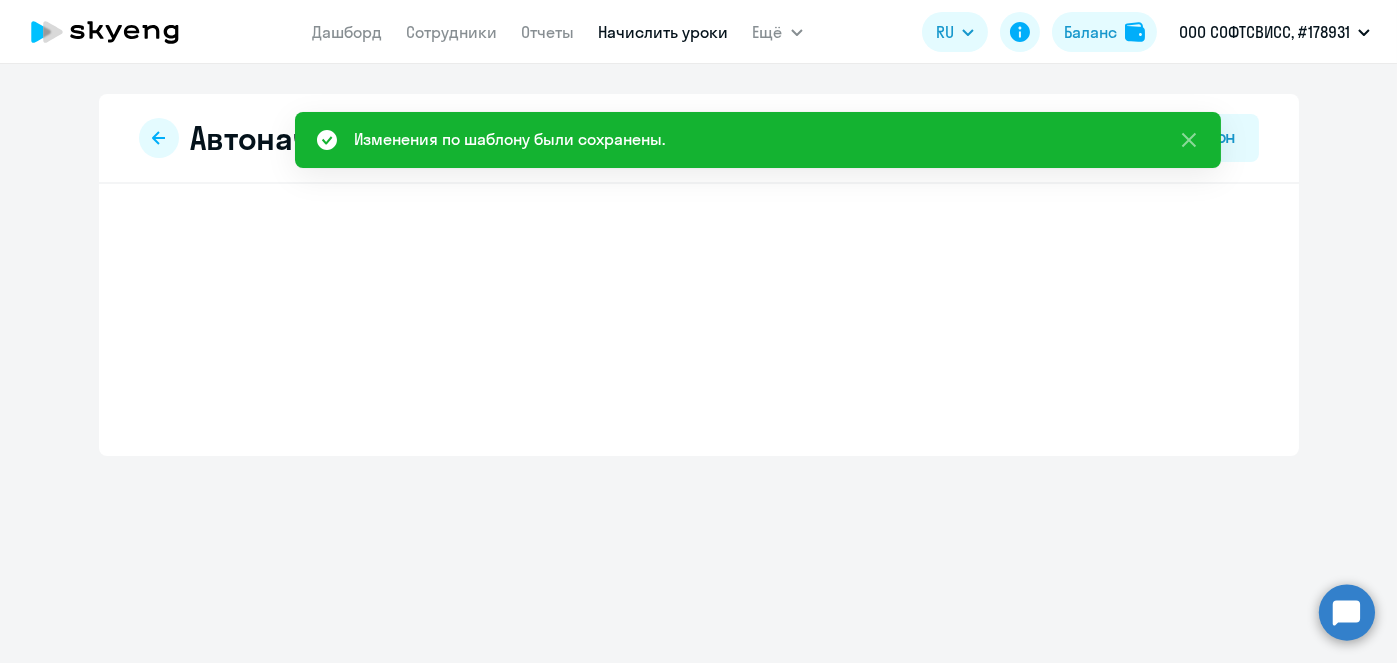 scroll, scrollTop: 0, scrollLeft: 0, axis: both 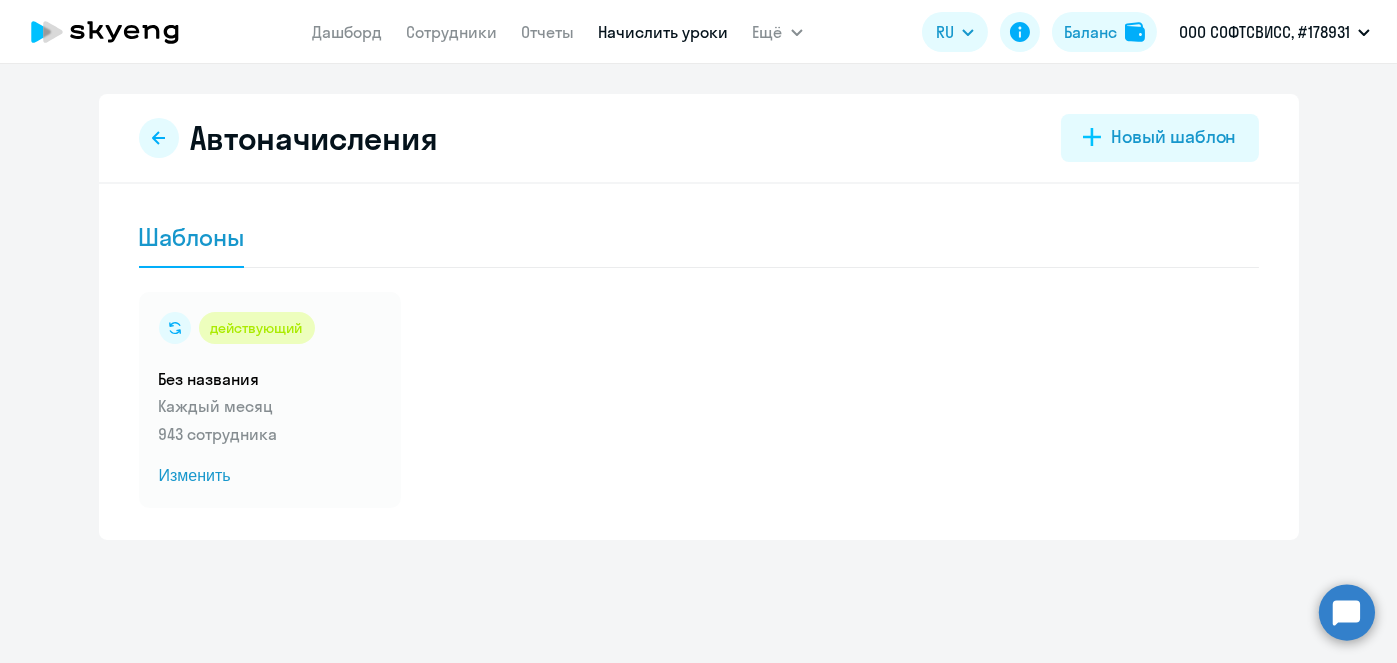 click on "Начислить уроки" at bounding box center [664, 32] 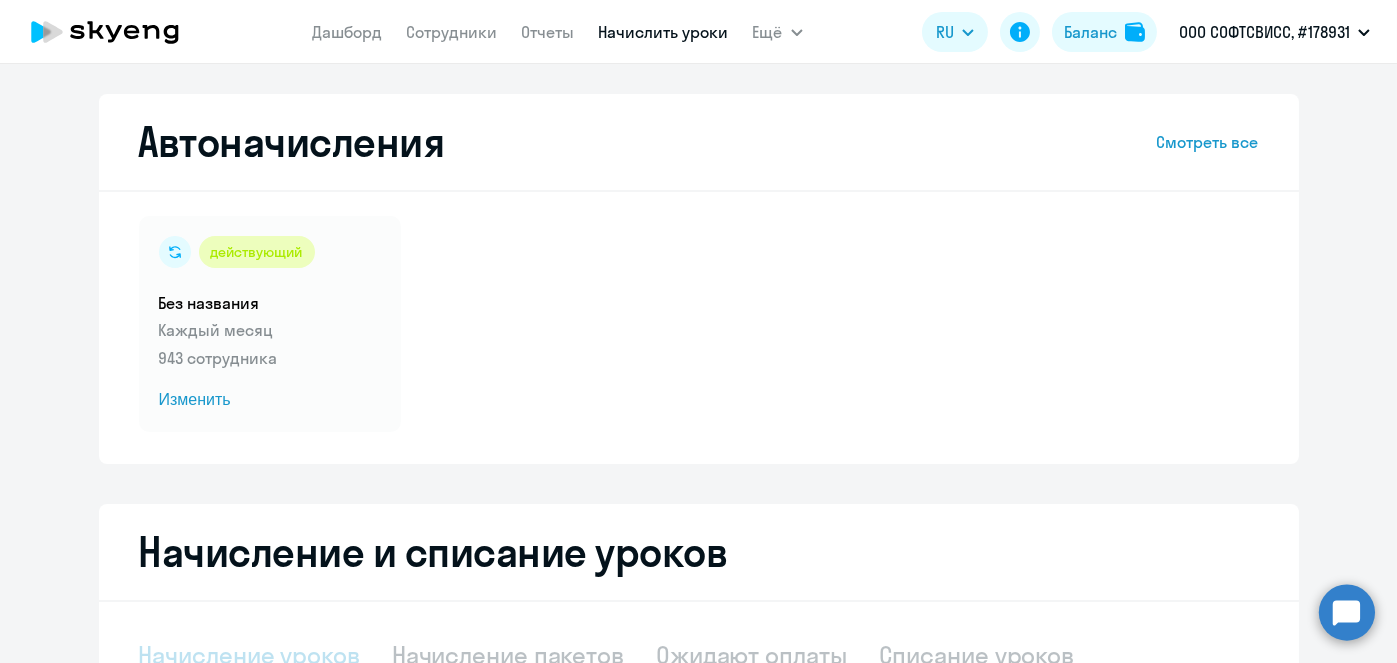 scroll, scrollTop: 422, scrollLeft: 0, axis: vertical 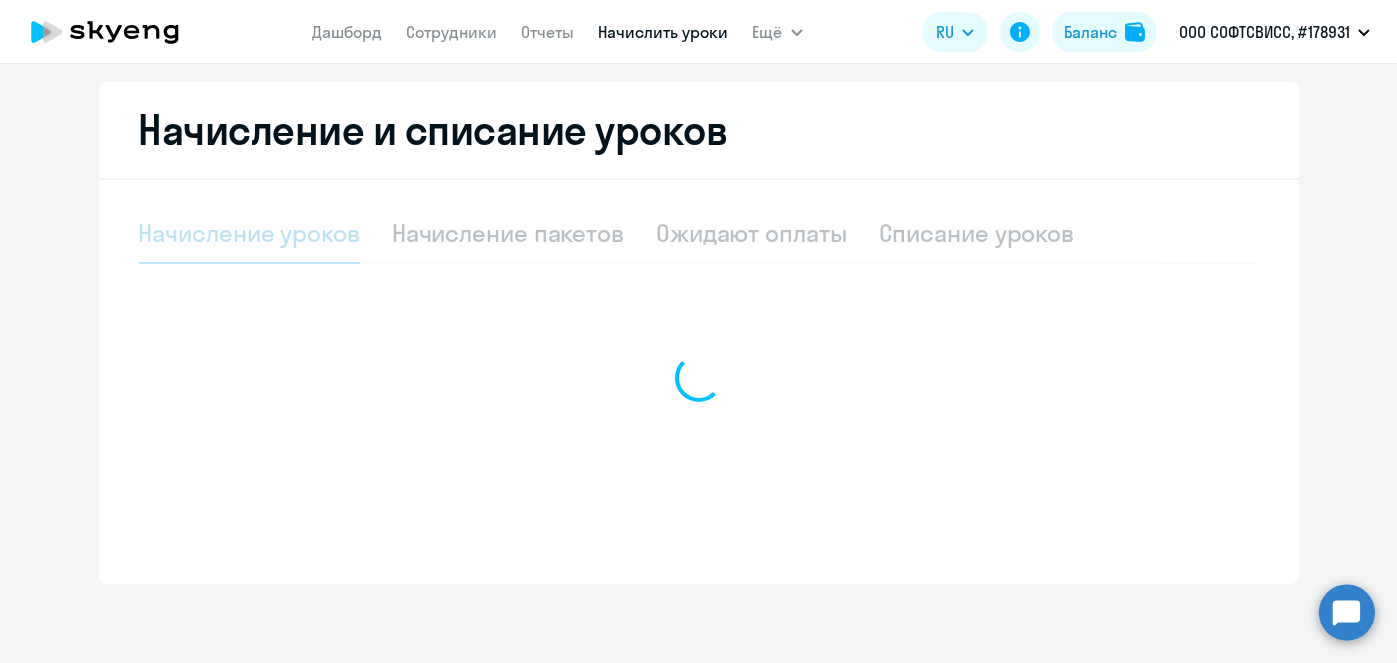 select on "10" 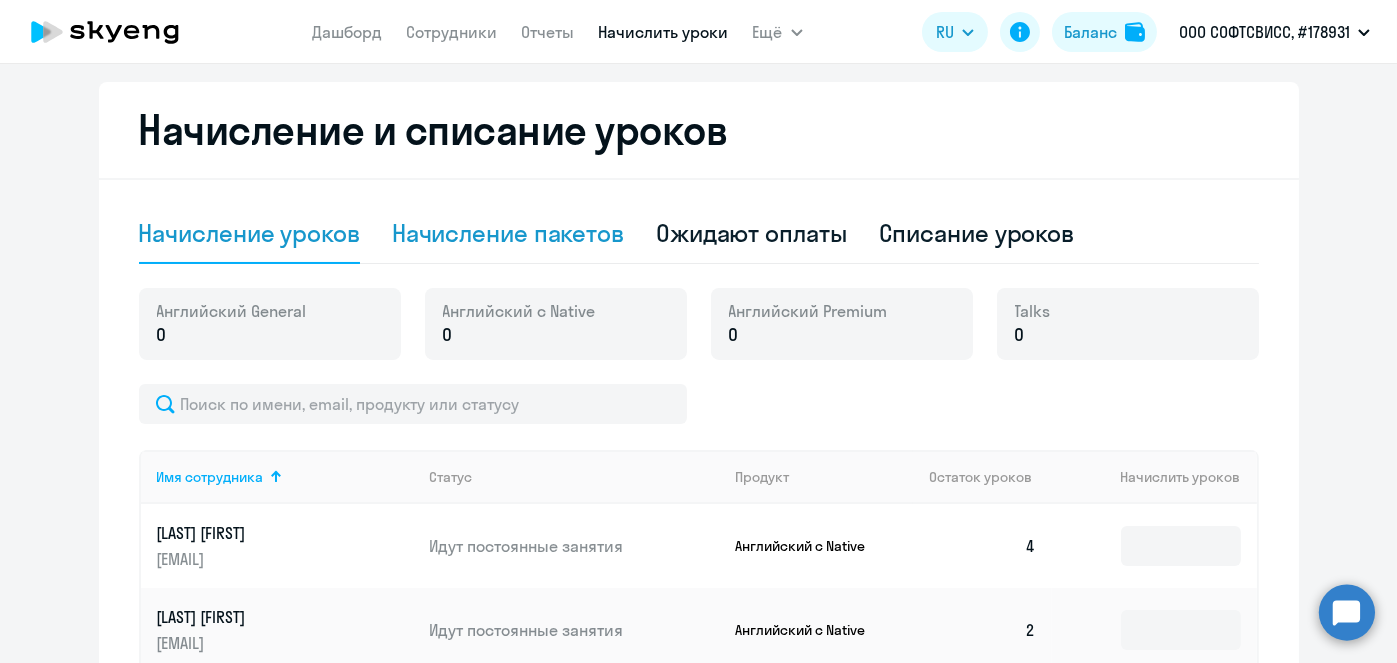 click on "Начисление пакетов" 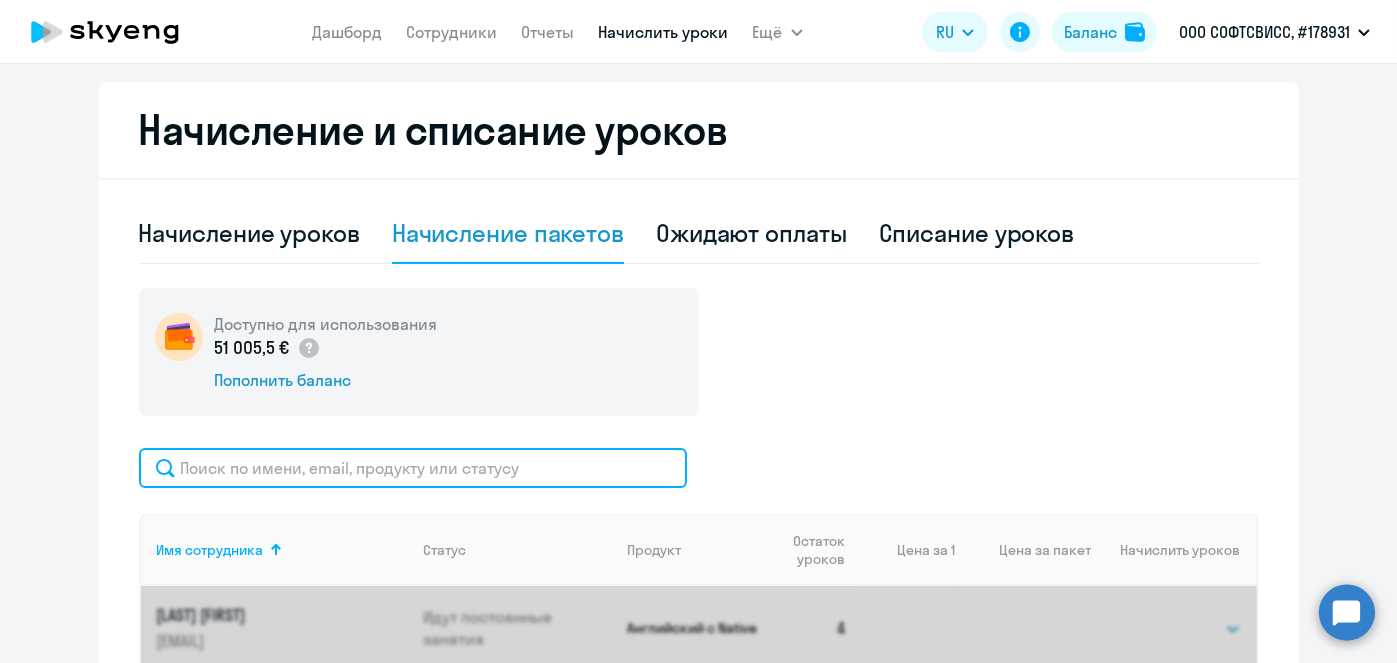 click 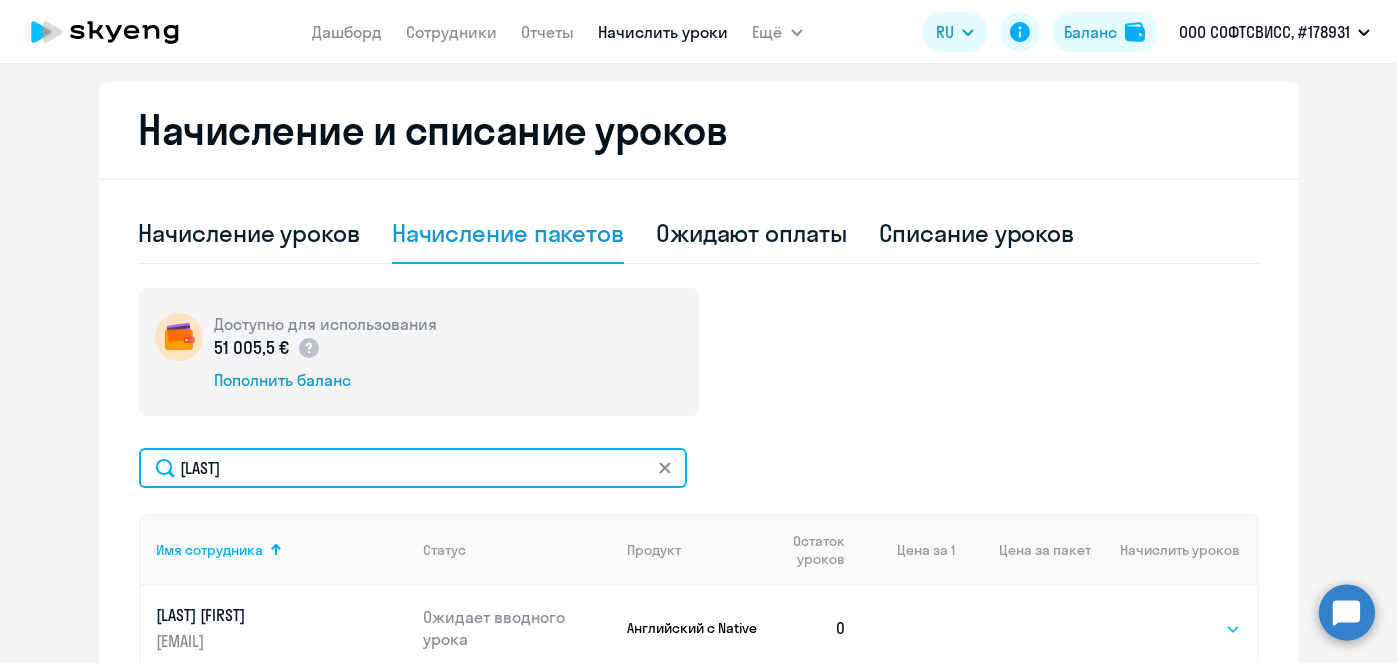 type on "[LAST]" 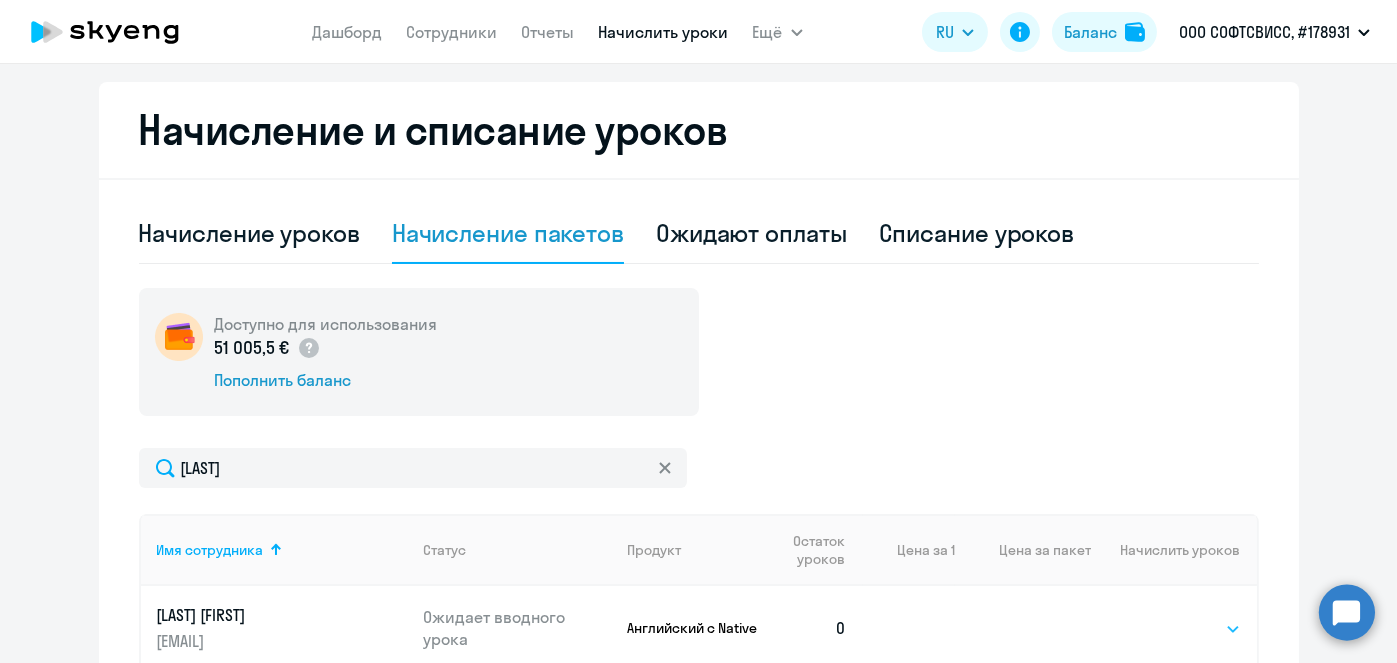 click on "Выбрать   1   4   5   9   10   13" 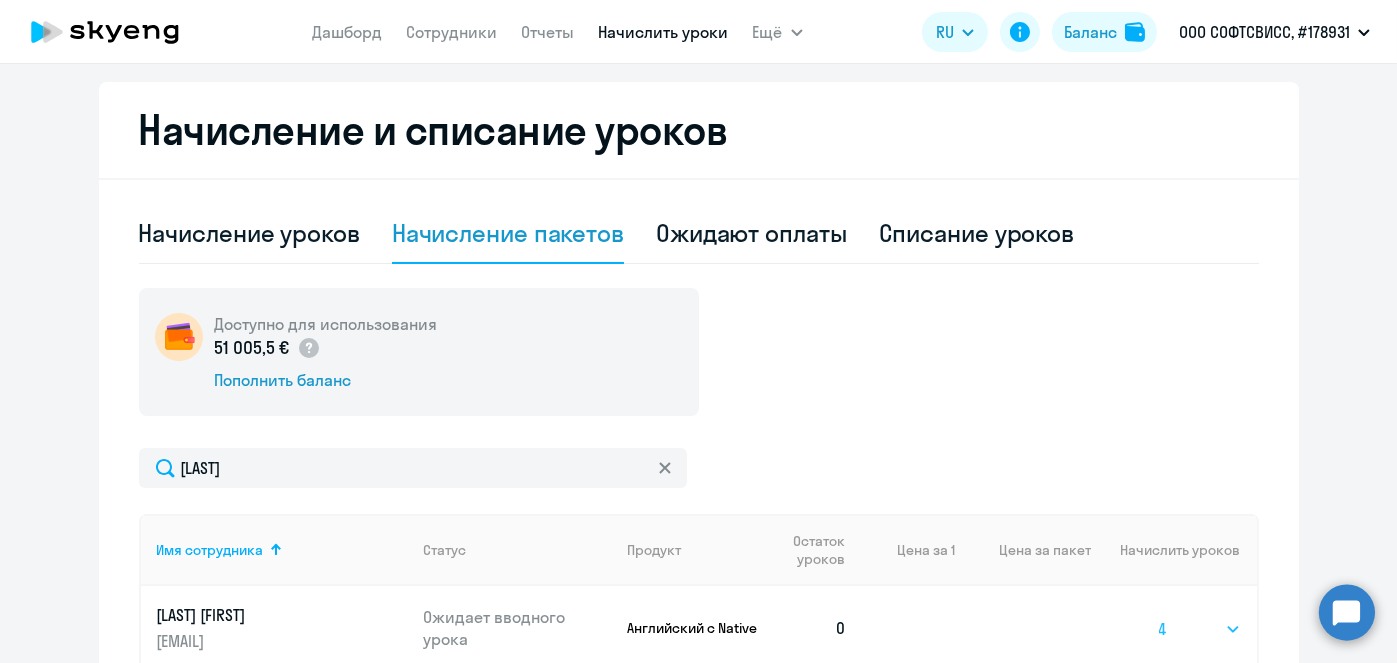 click on "Выбрать   1   4   5   9   10   13" 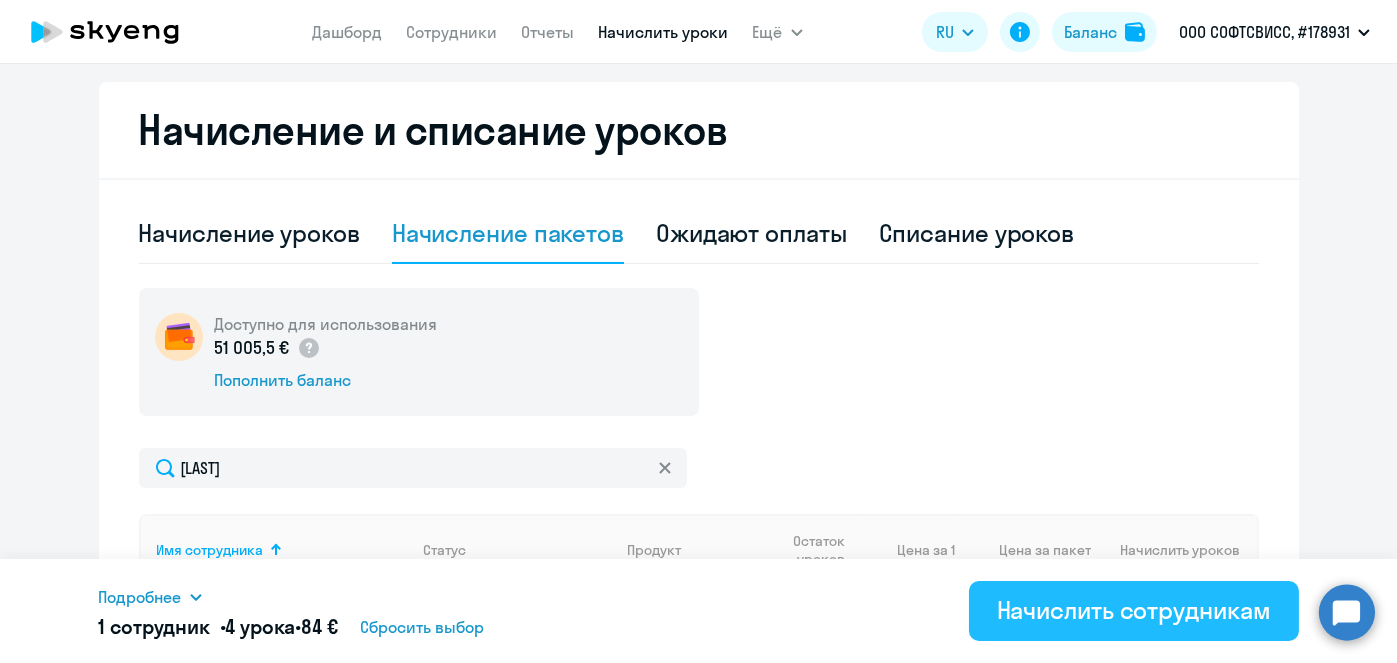click on "Начислить сотрудникам" at bounding box center (1134, 611) 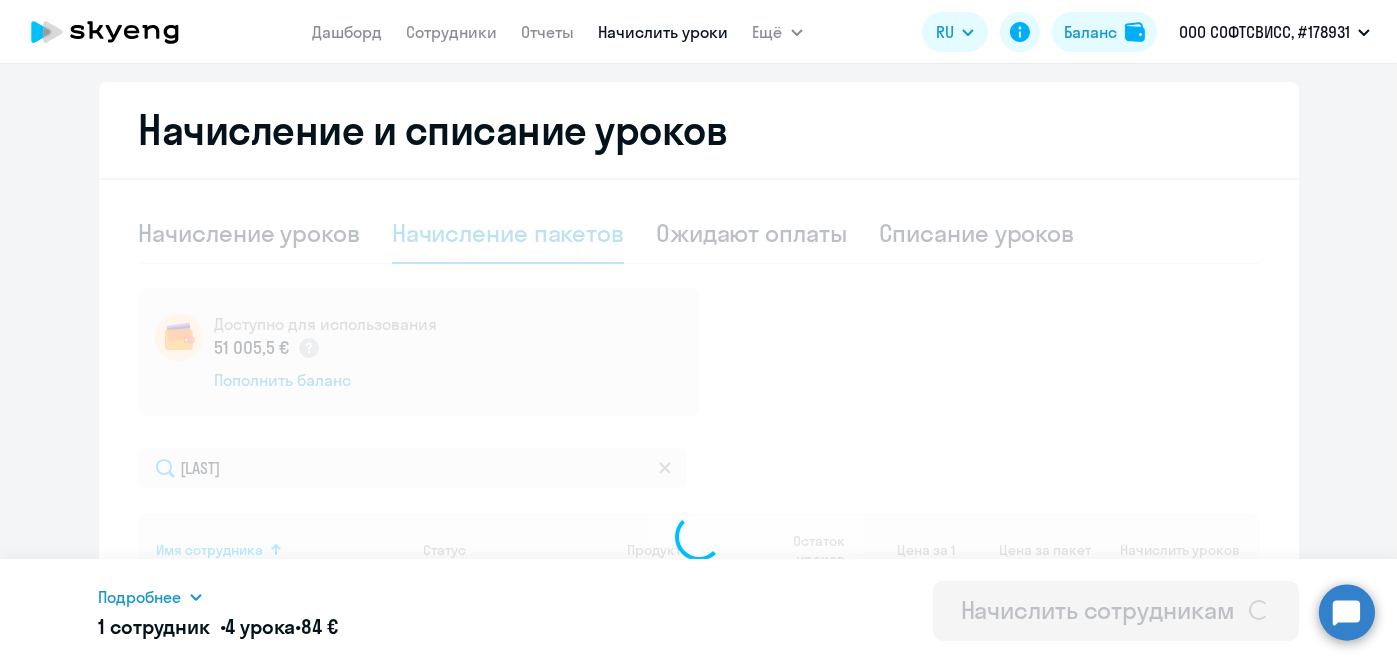 select 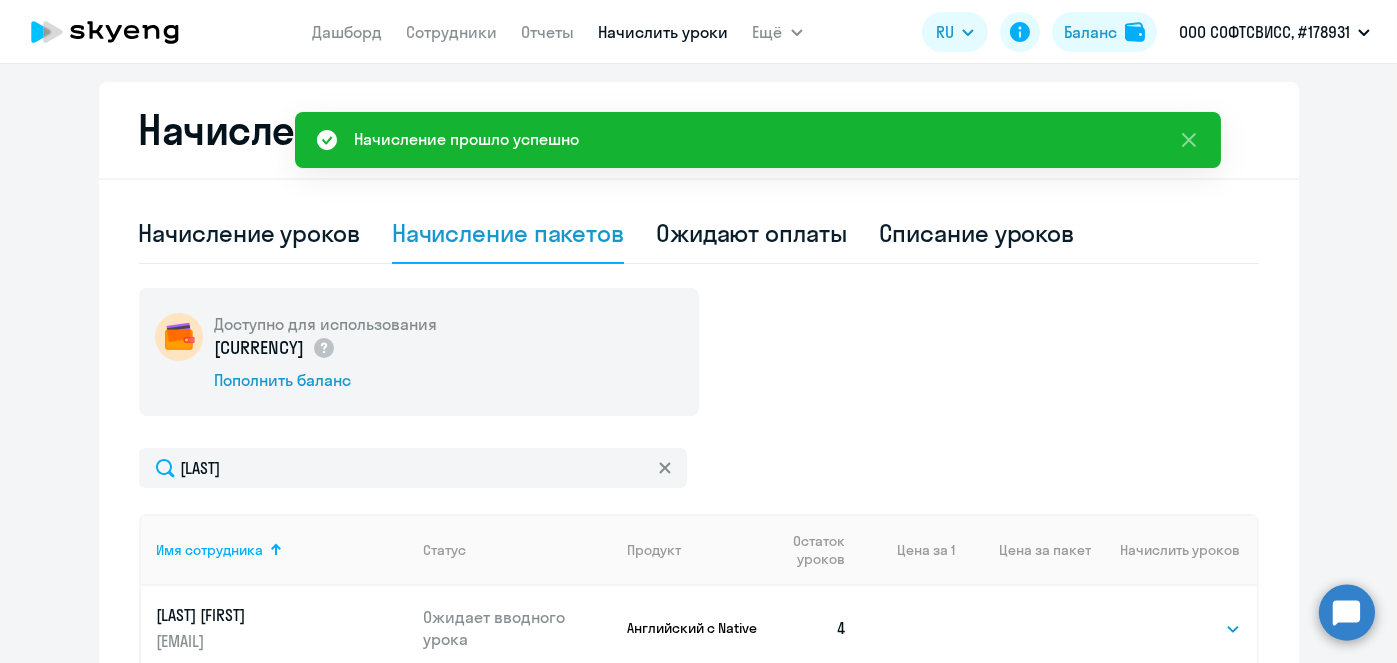 scroll, scrollTop: 0, scrollLeft: 0, axis: both 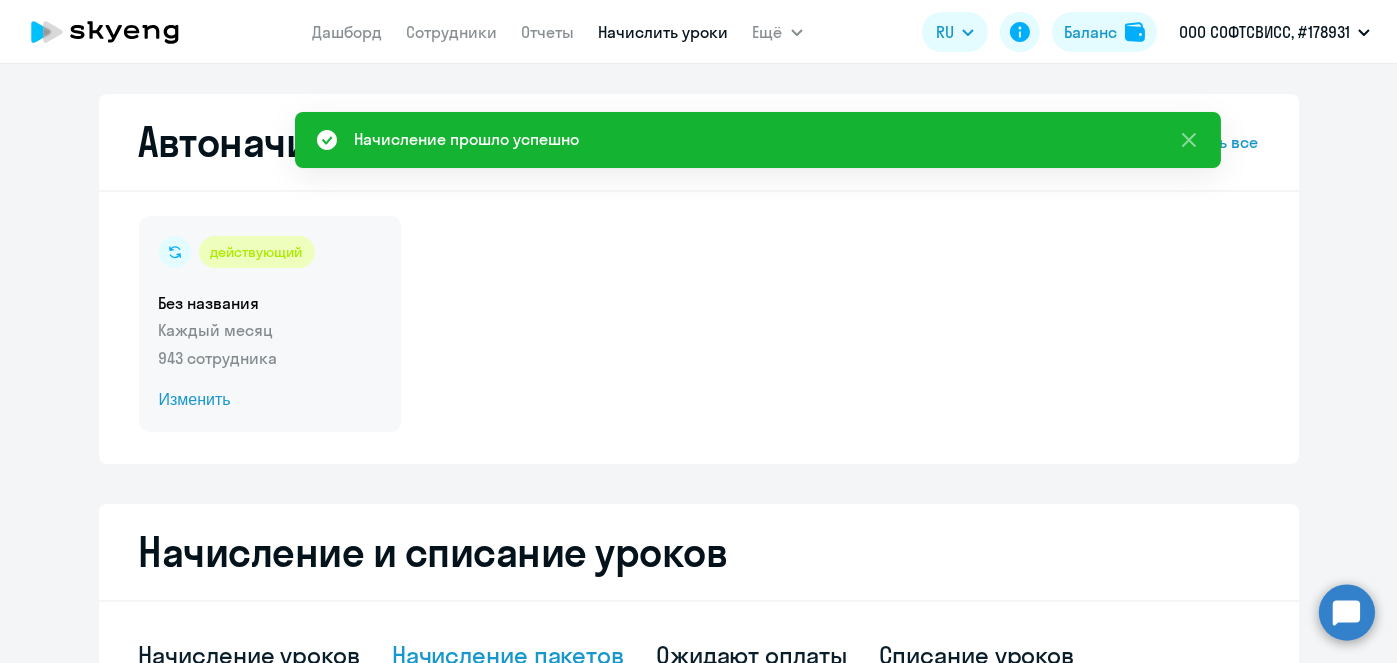 click on "Изменить" 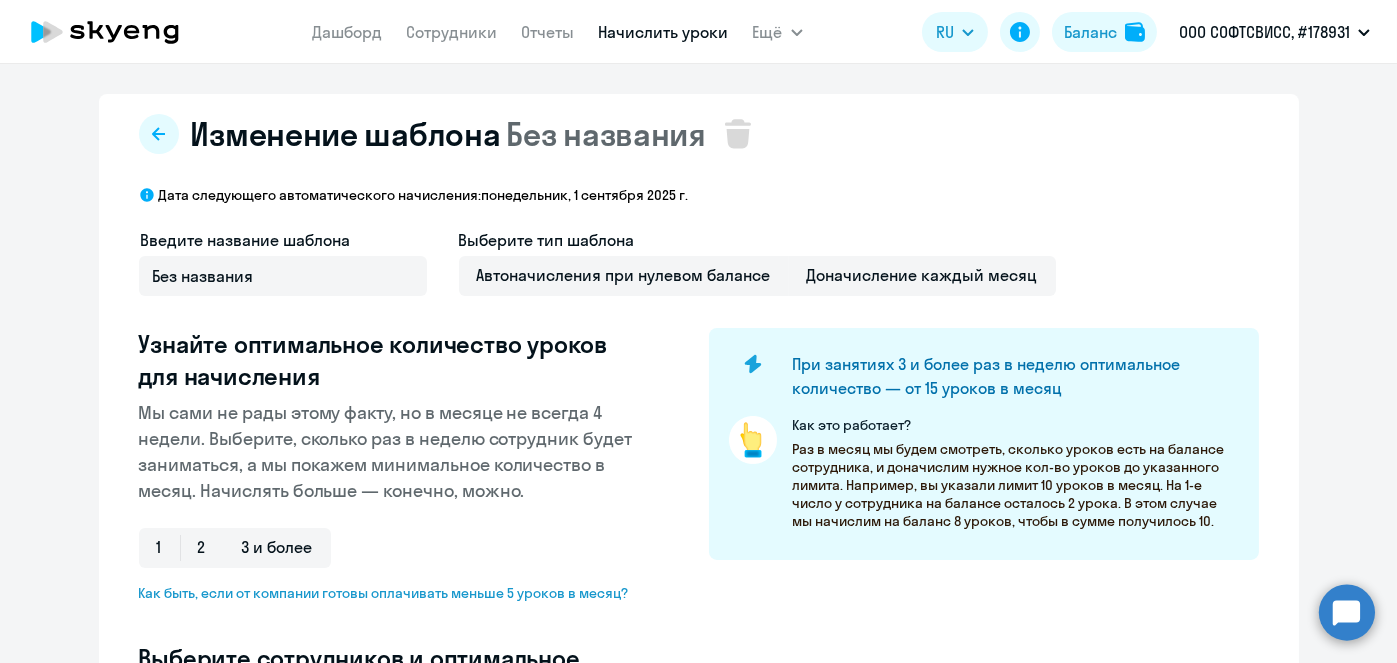 scroll, scrollTop: 524, scrollLeft: 0, axis: vertical 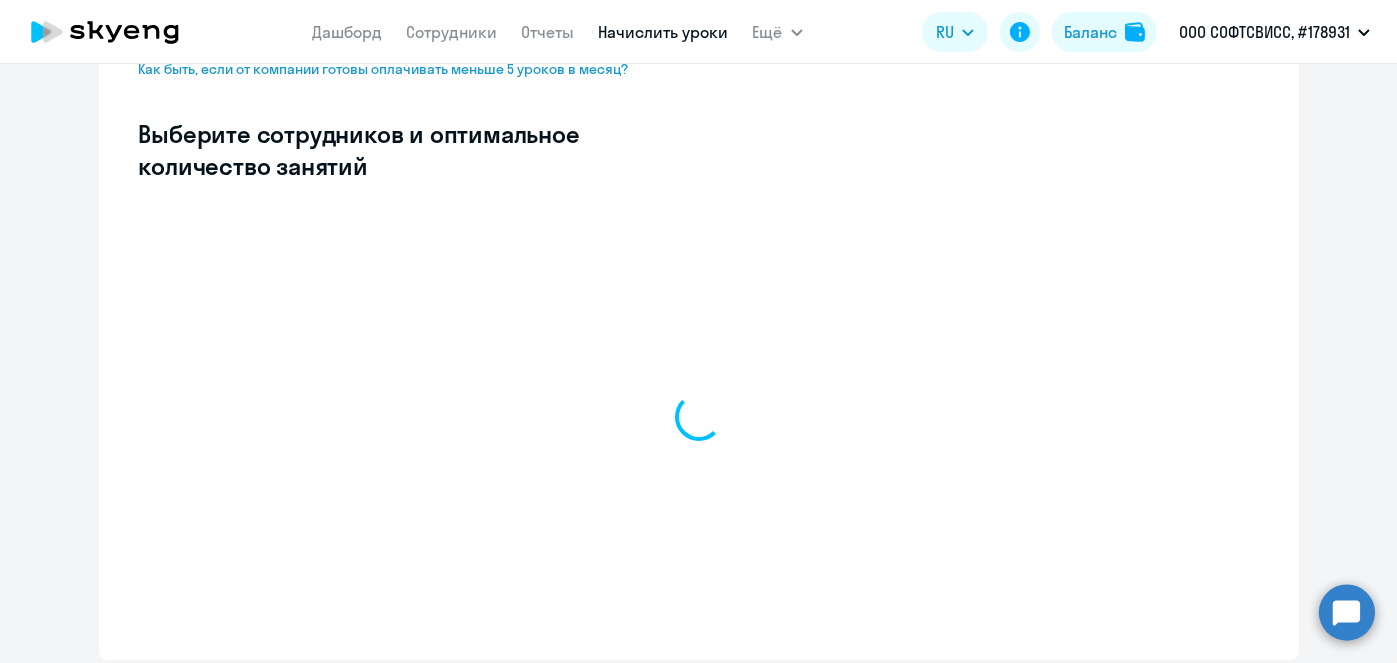 select on "10" 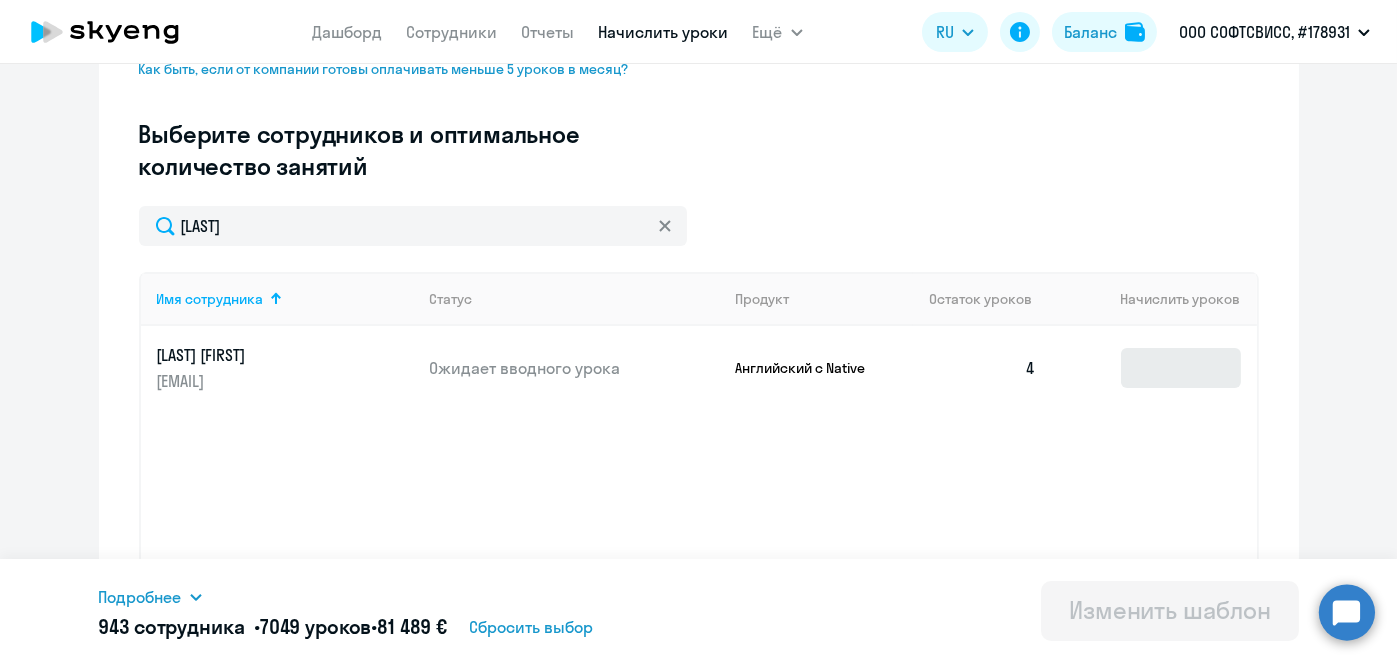 type on "[LAST]" 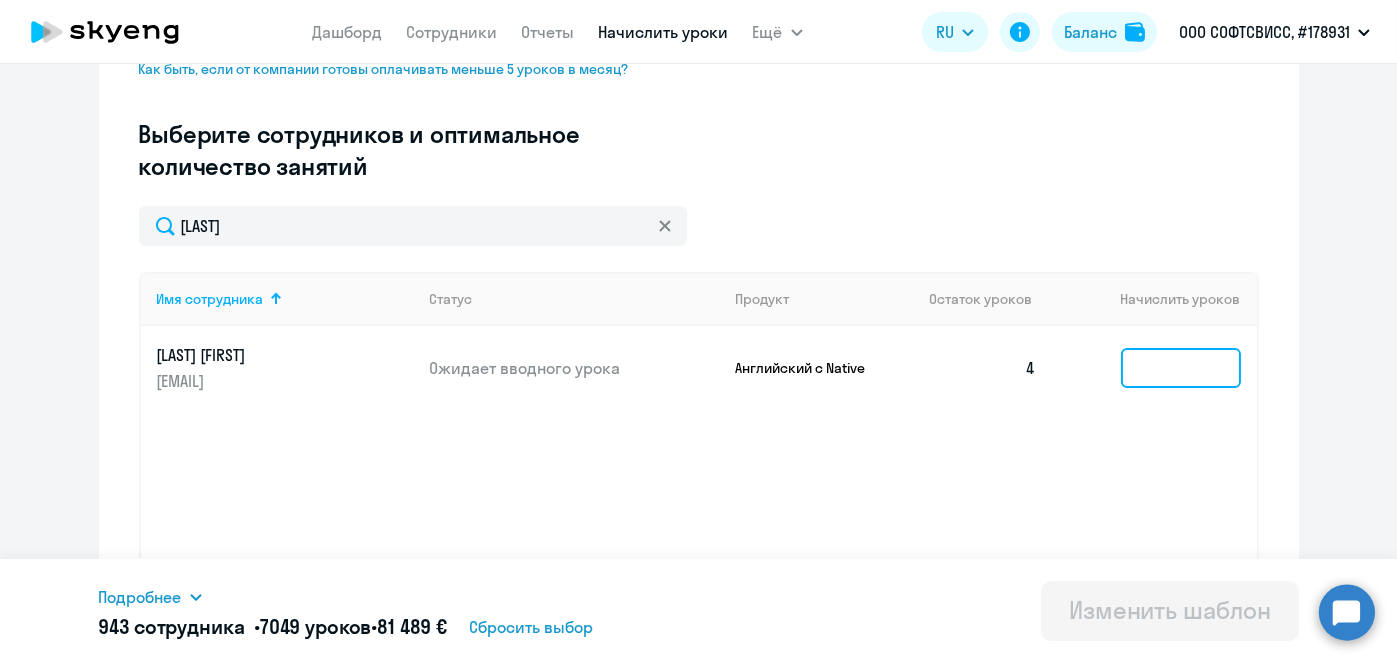 click 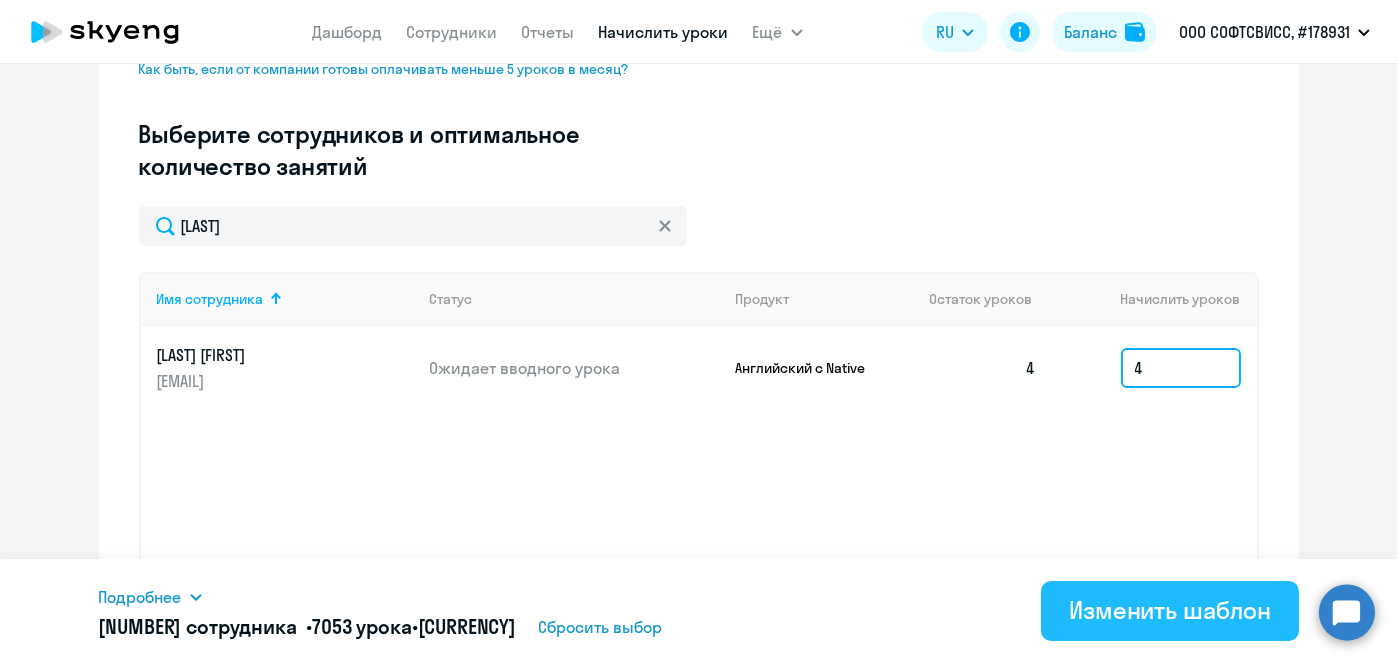 type on "4" 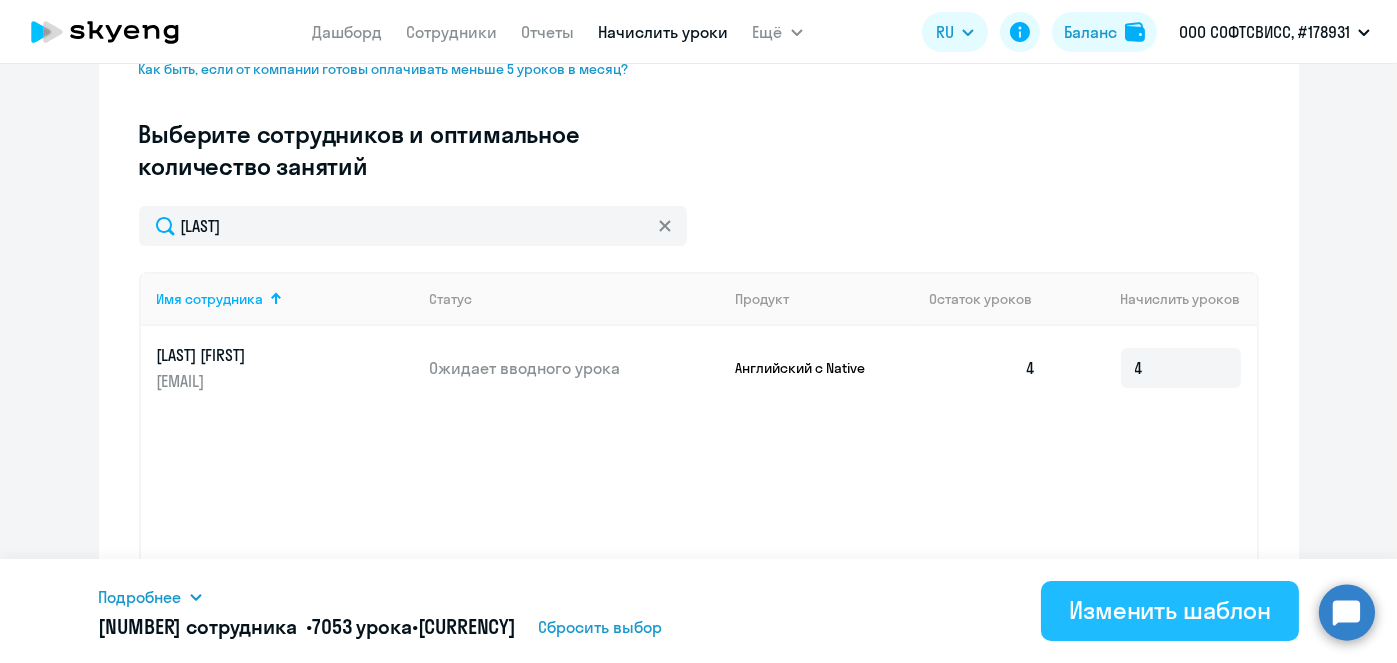 click on "Изменить шаблон" at bounding box center (1170, 610) 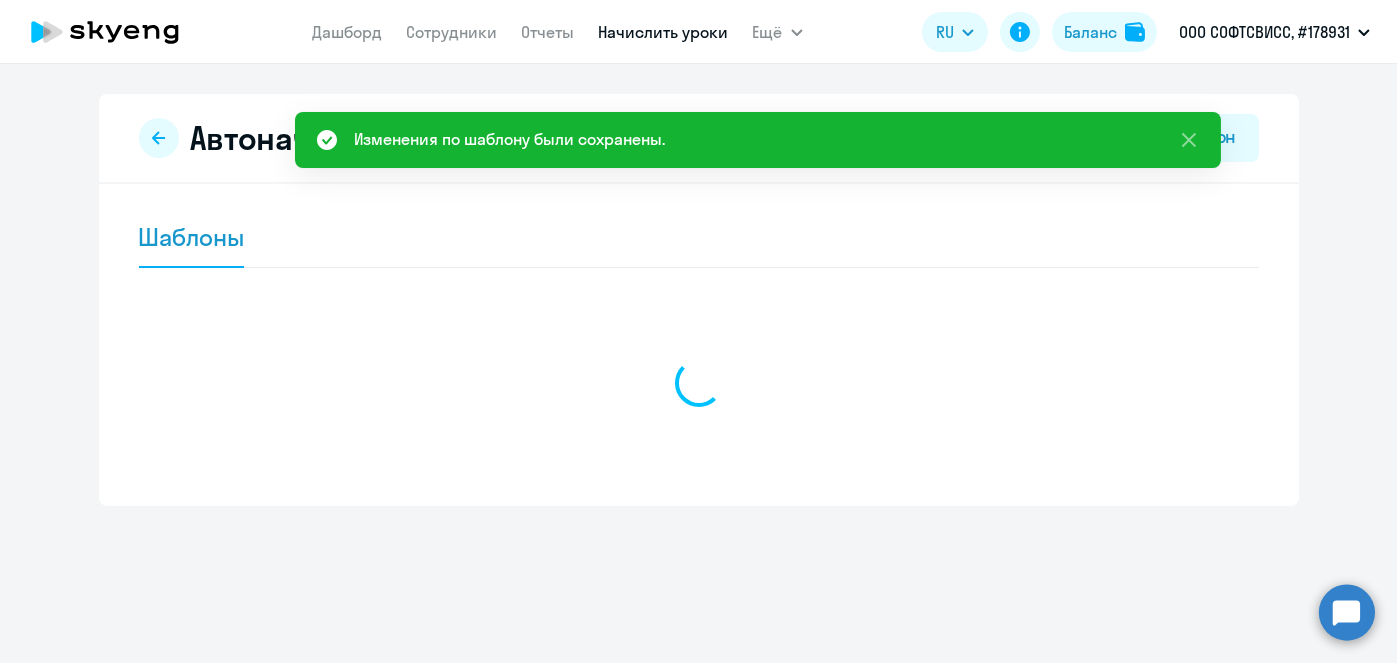 scroll, scrollTop: 0, scrollLeft: 0, axis: both 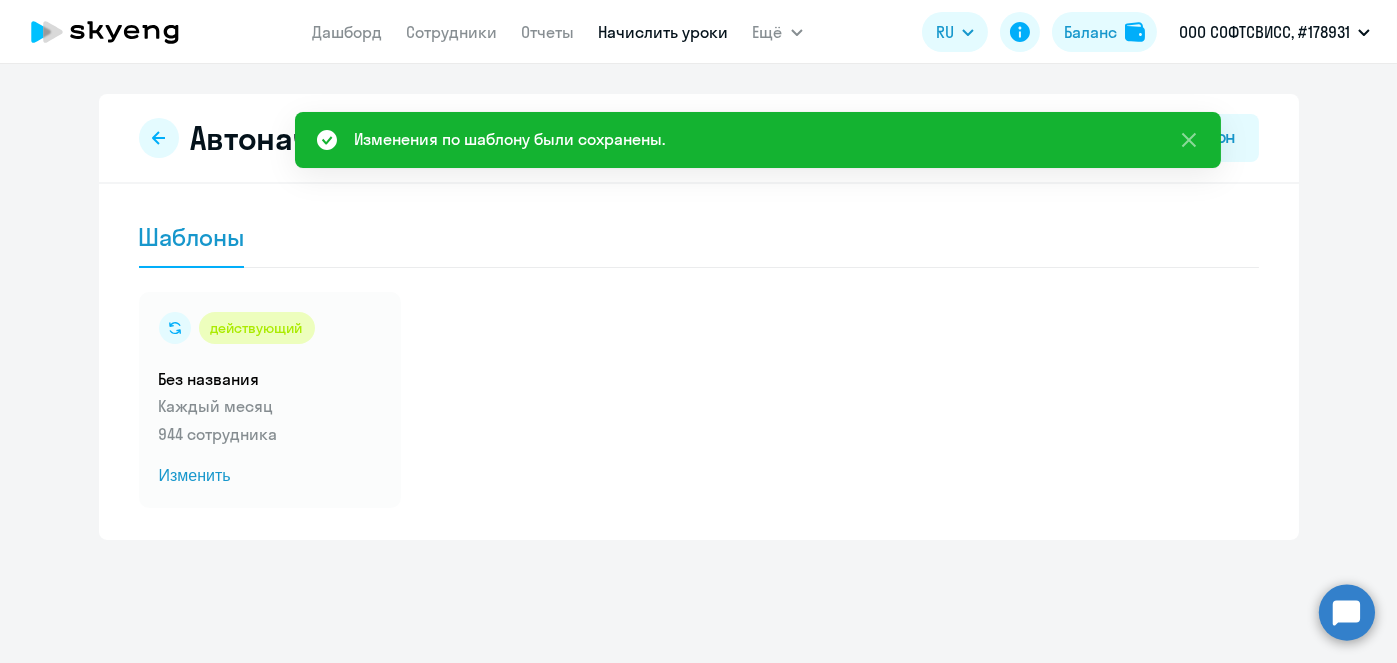 click on "Начислить уроки" at bounding box center [664, 32] 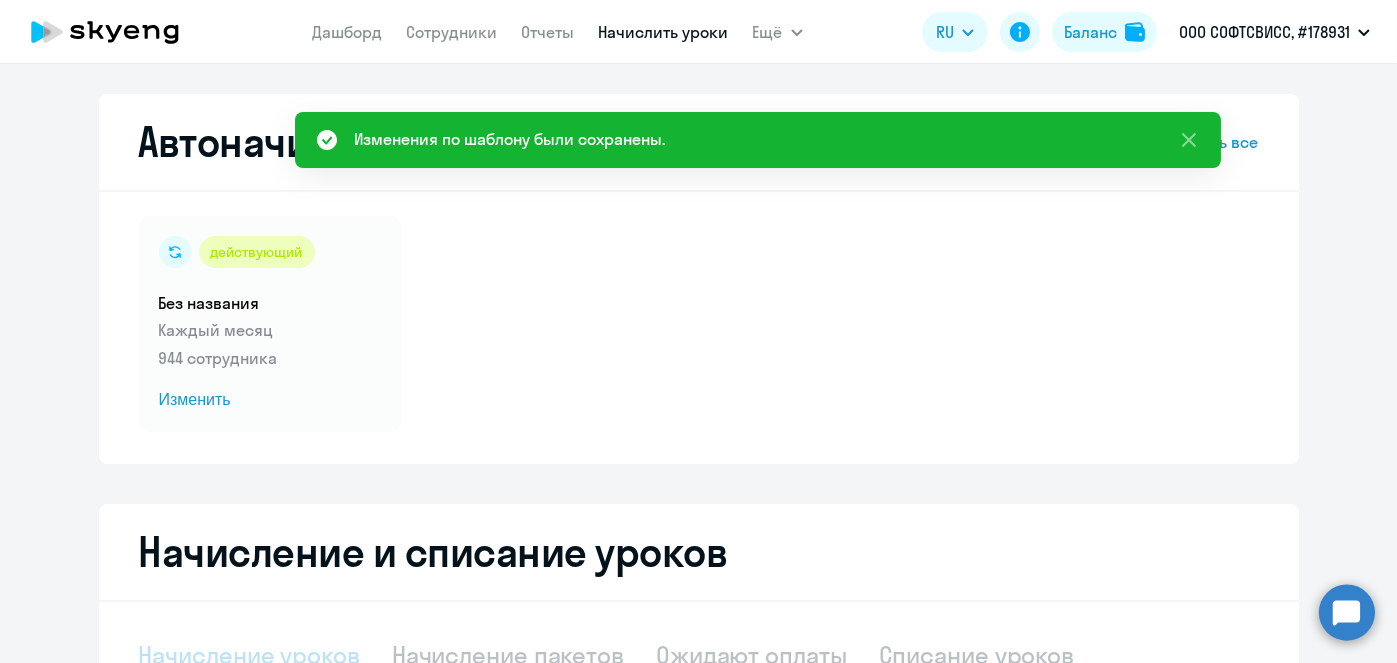 select on "10" 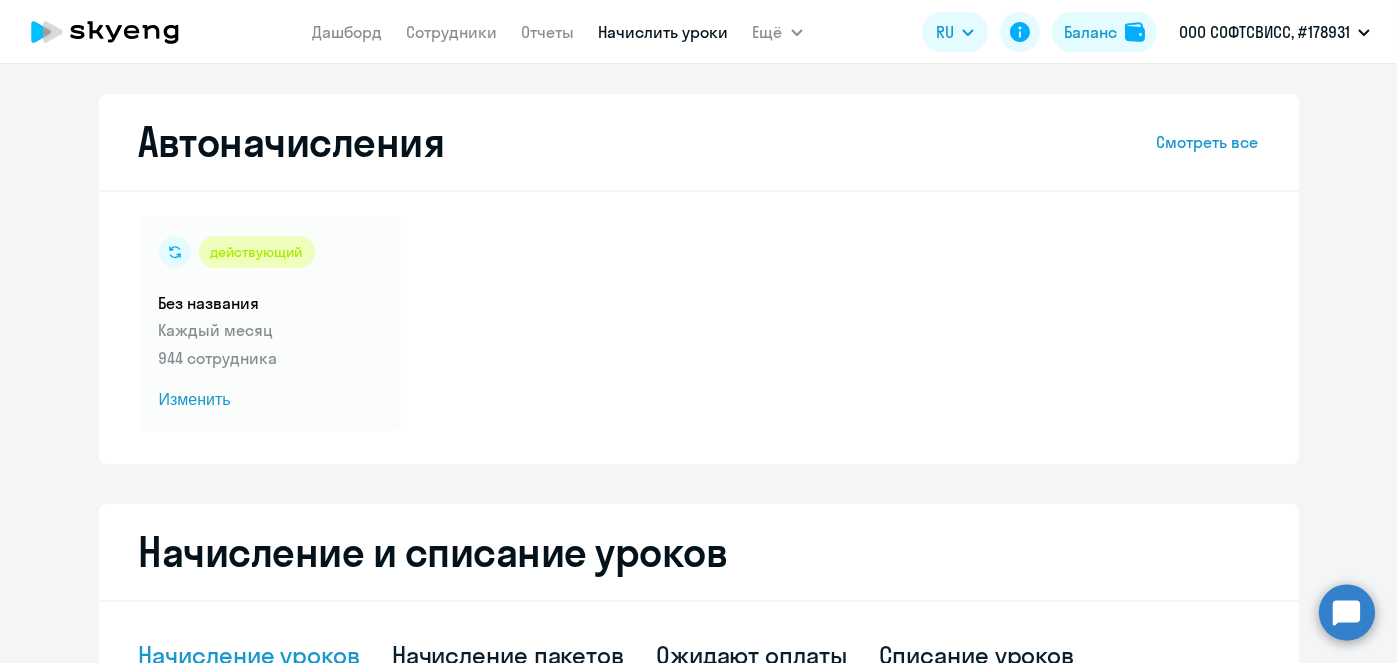 click on "Начислить уроки" at bounding box center (664, 32) 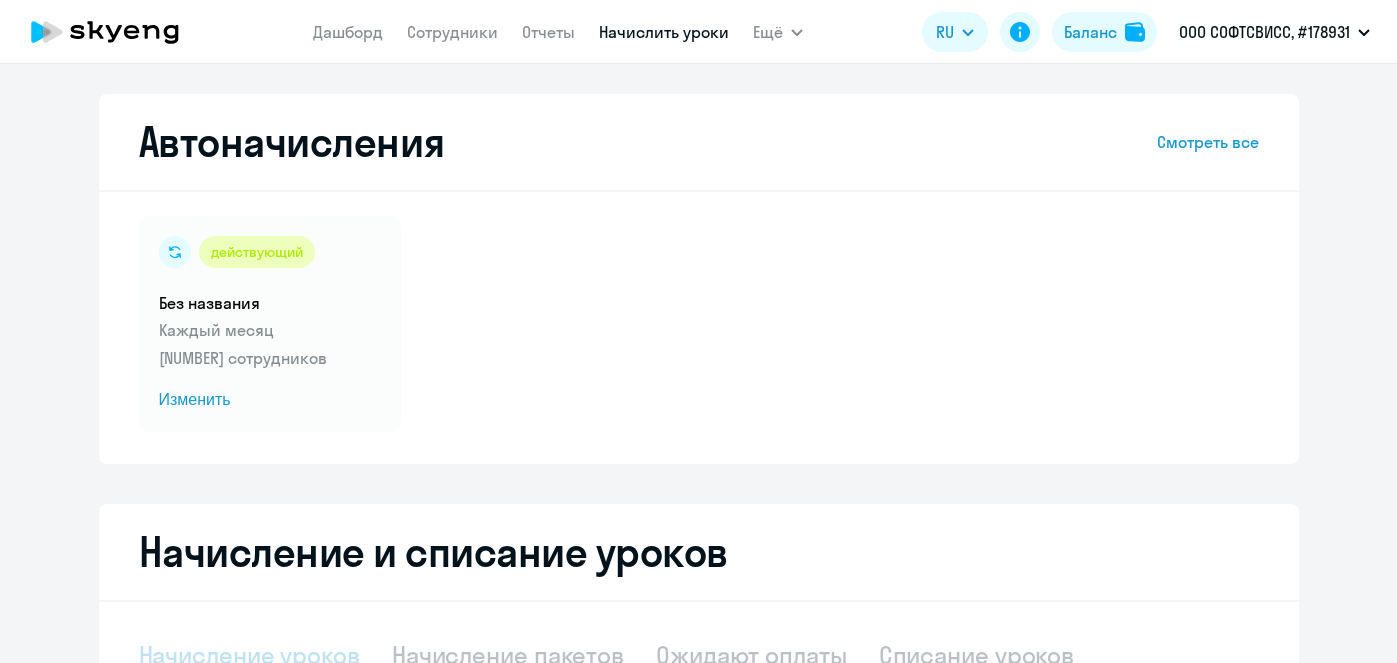 scroll, scrollTop: 0, scrollLeft: 0, axis: both 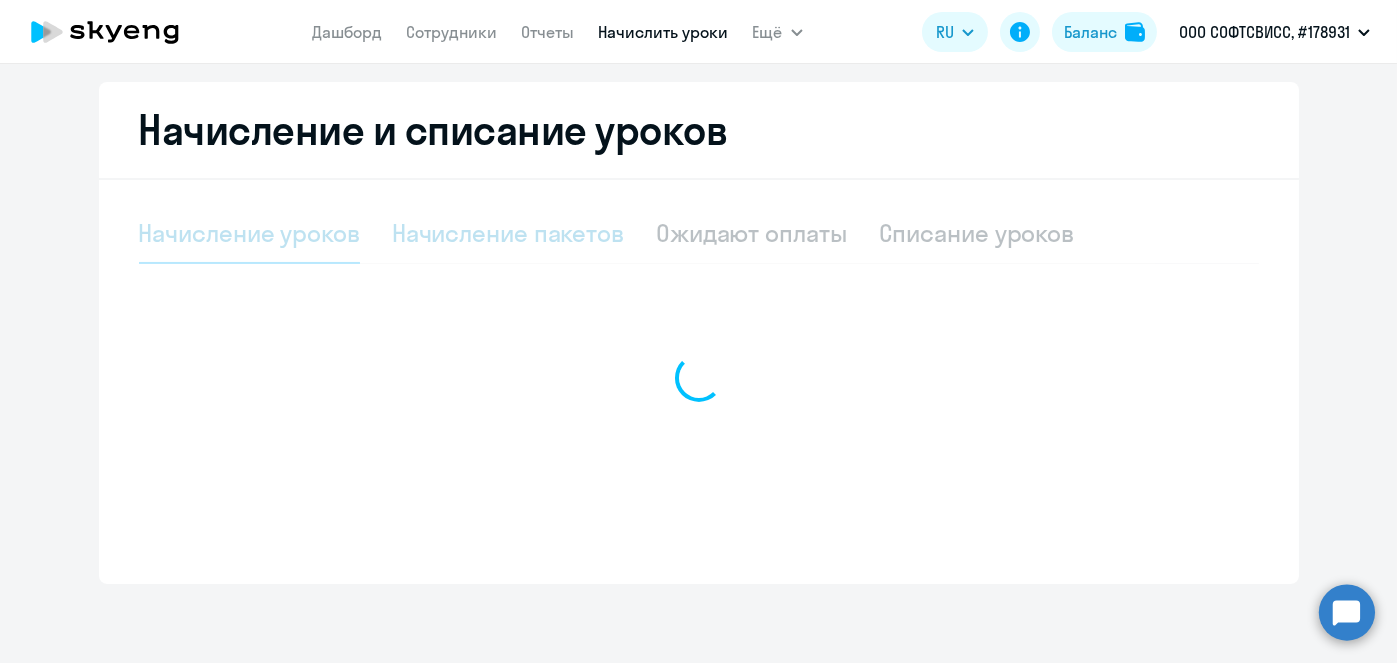 select on "10" 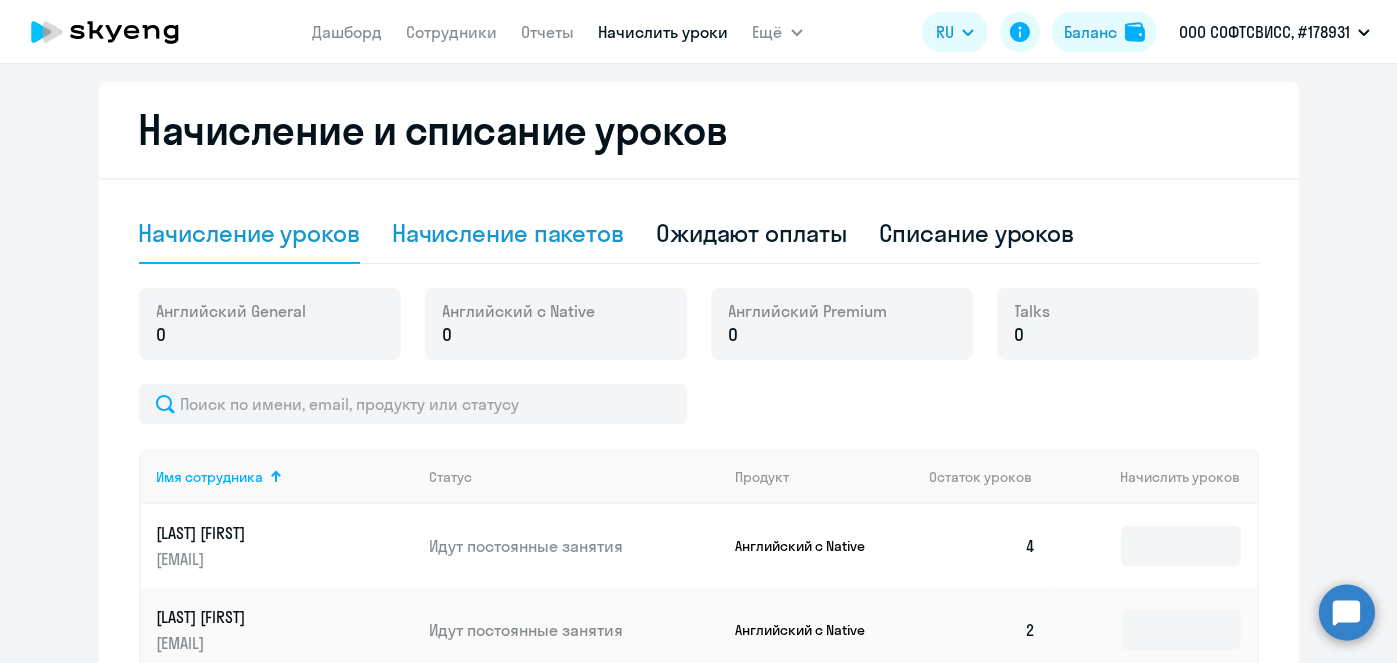 click on "Начисление пакетов" 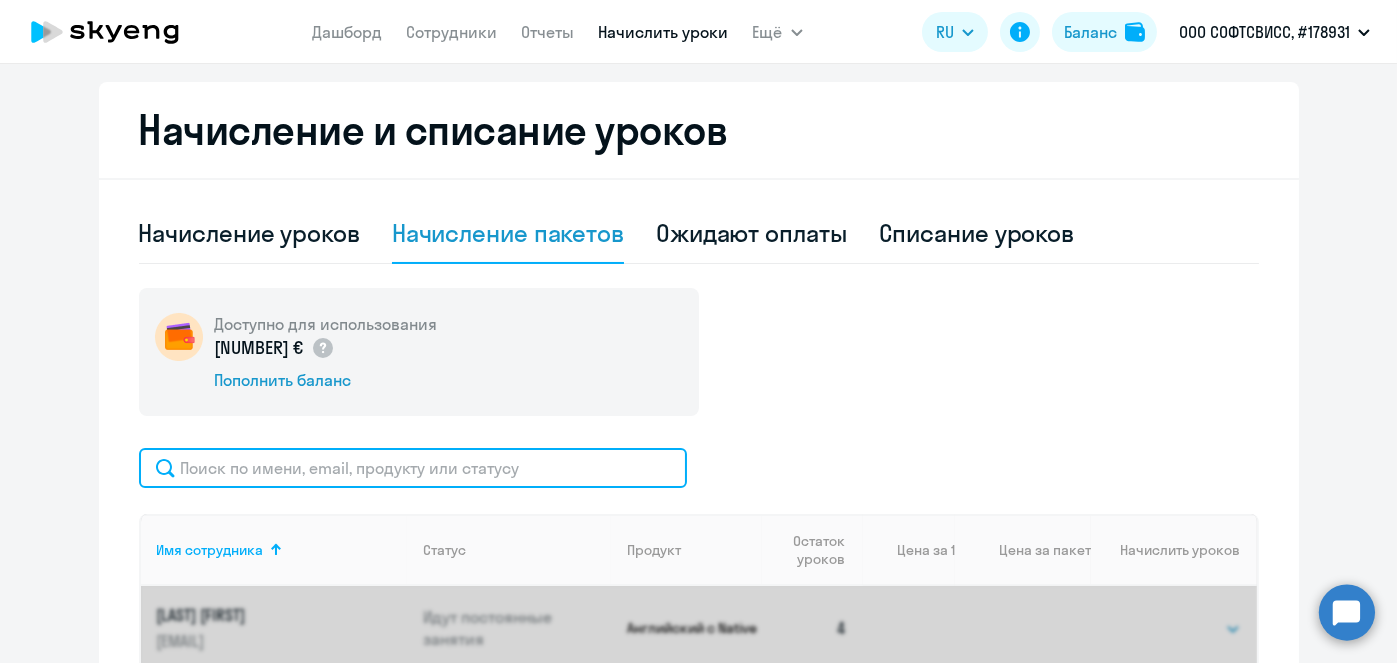 click 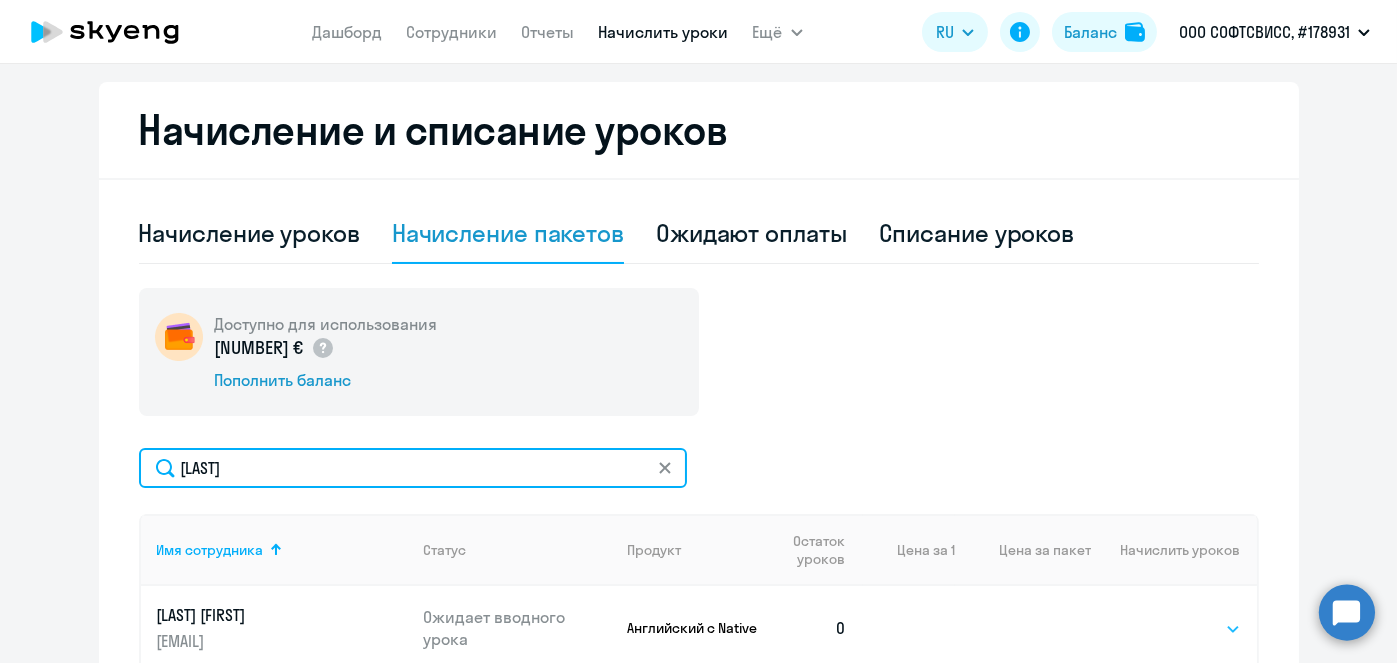 type on "Muradyan" 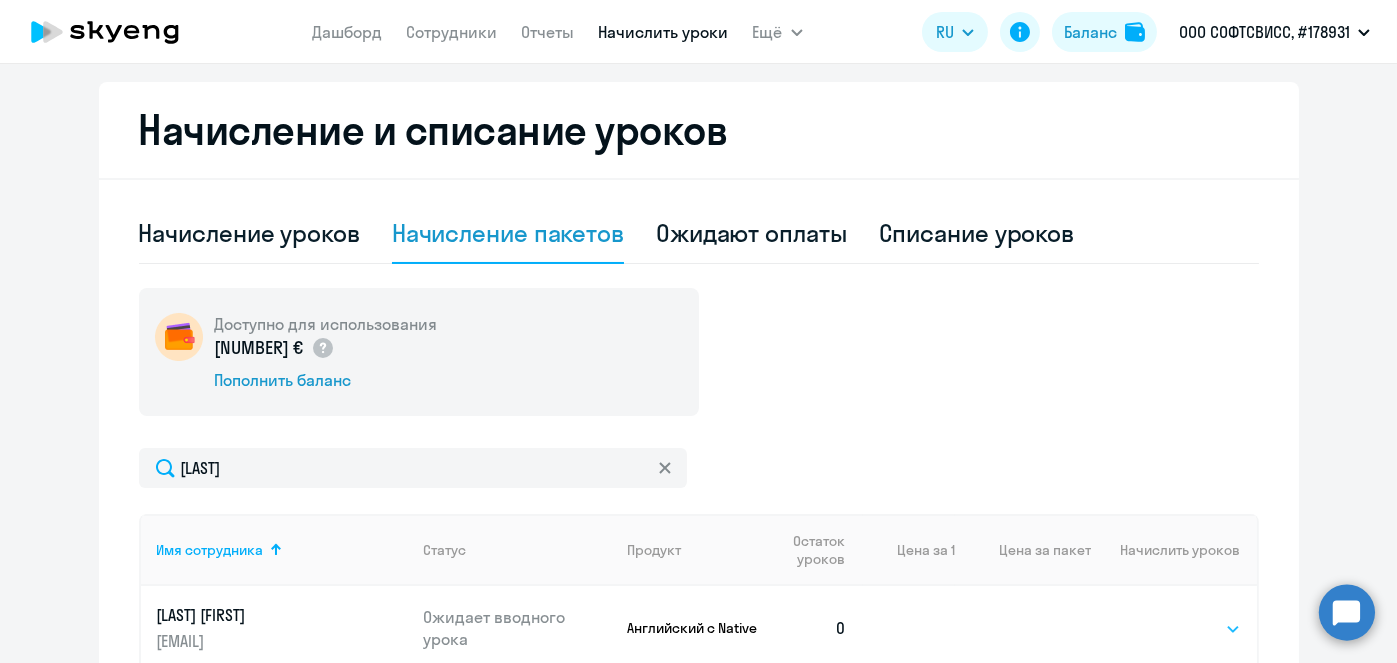 click on "Выбрать   1   4   5   9   10   13" 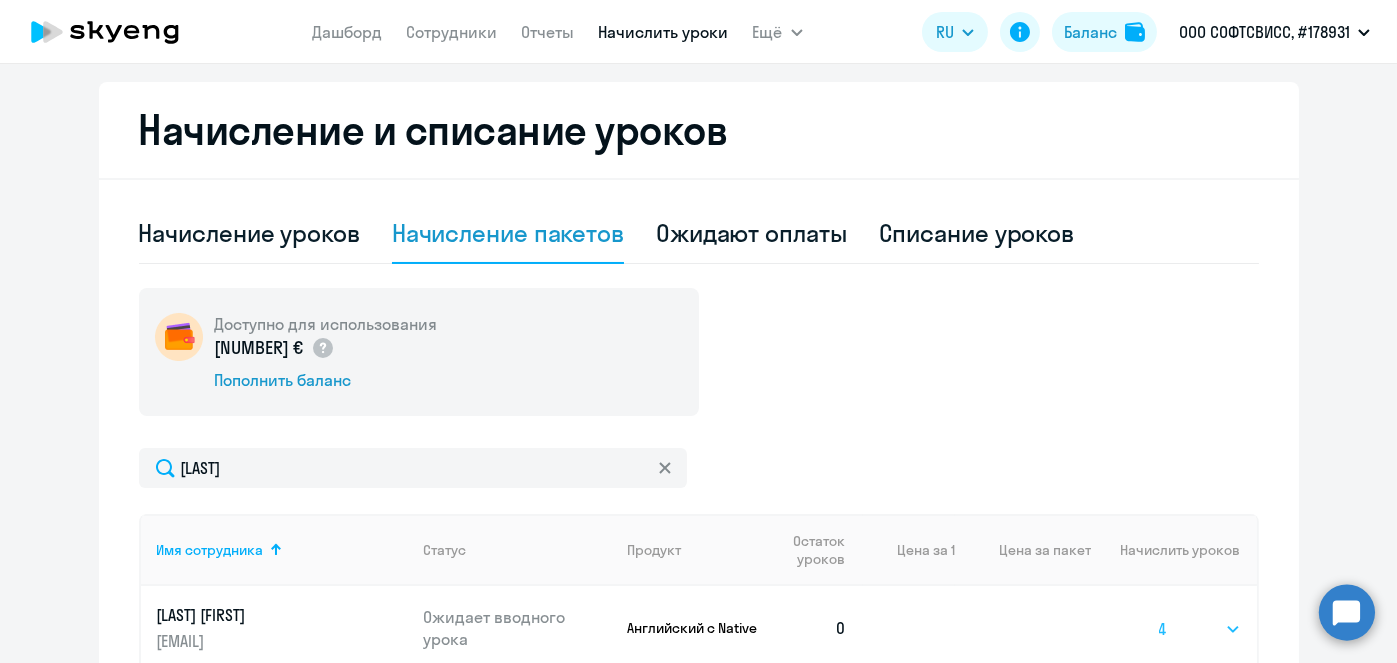 click on "Выбрать   1   4   5   9   10   13" 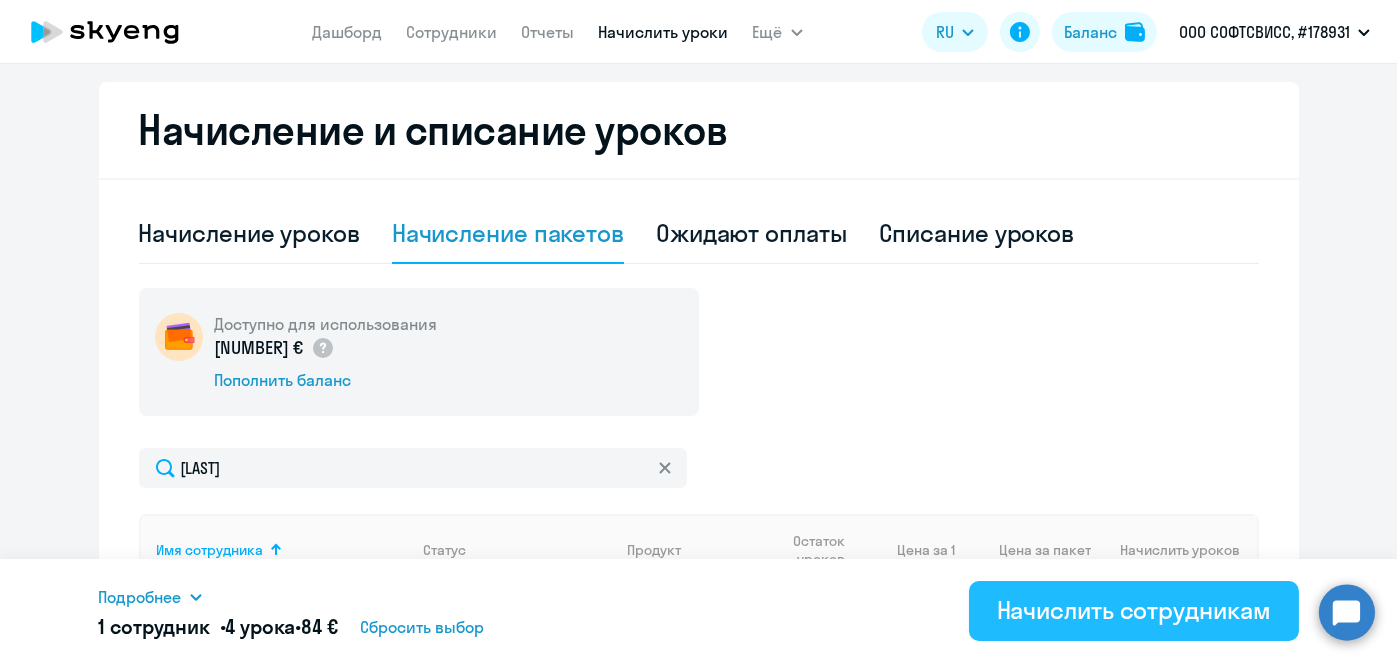 click on "Начислить сотрудникам" at bounding box center [1134, 610] 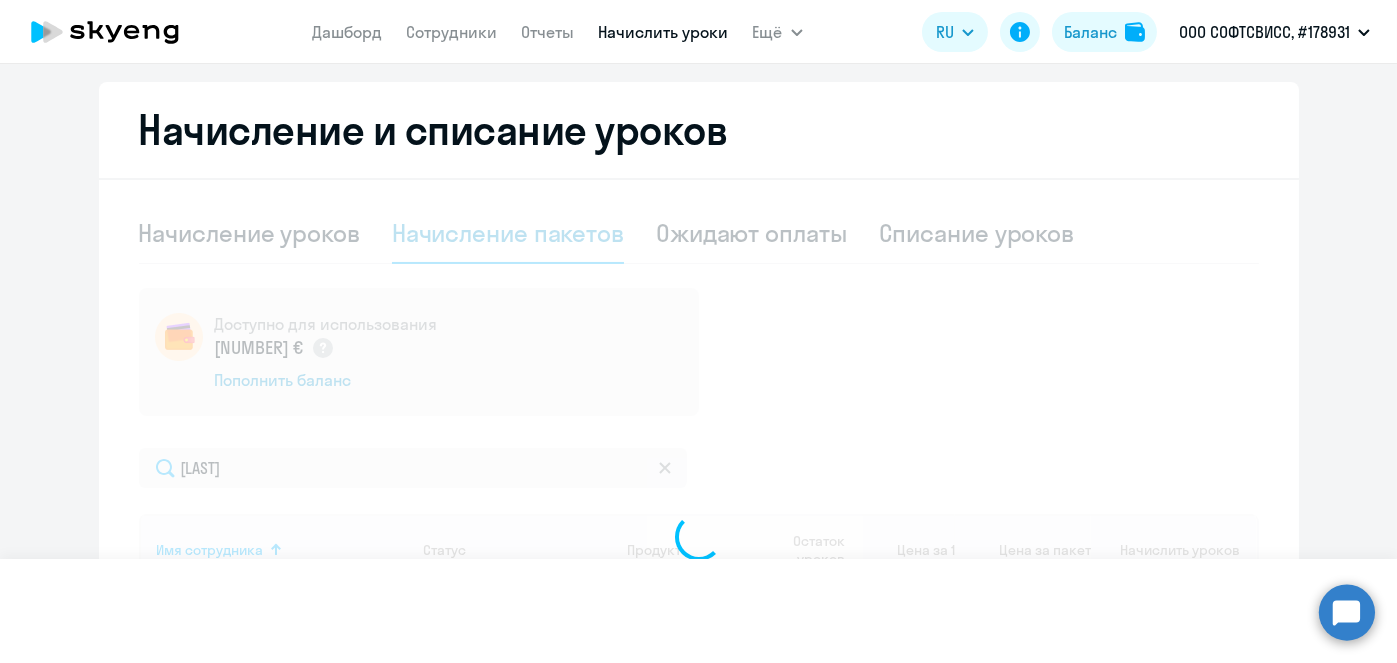 select 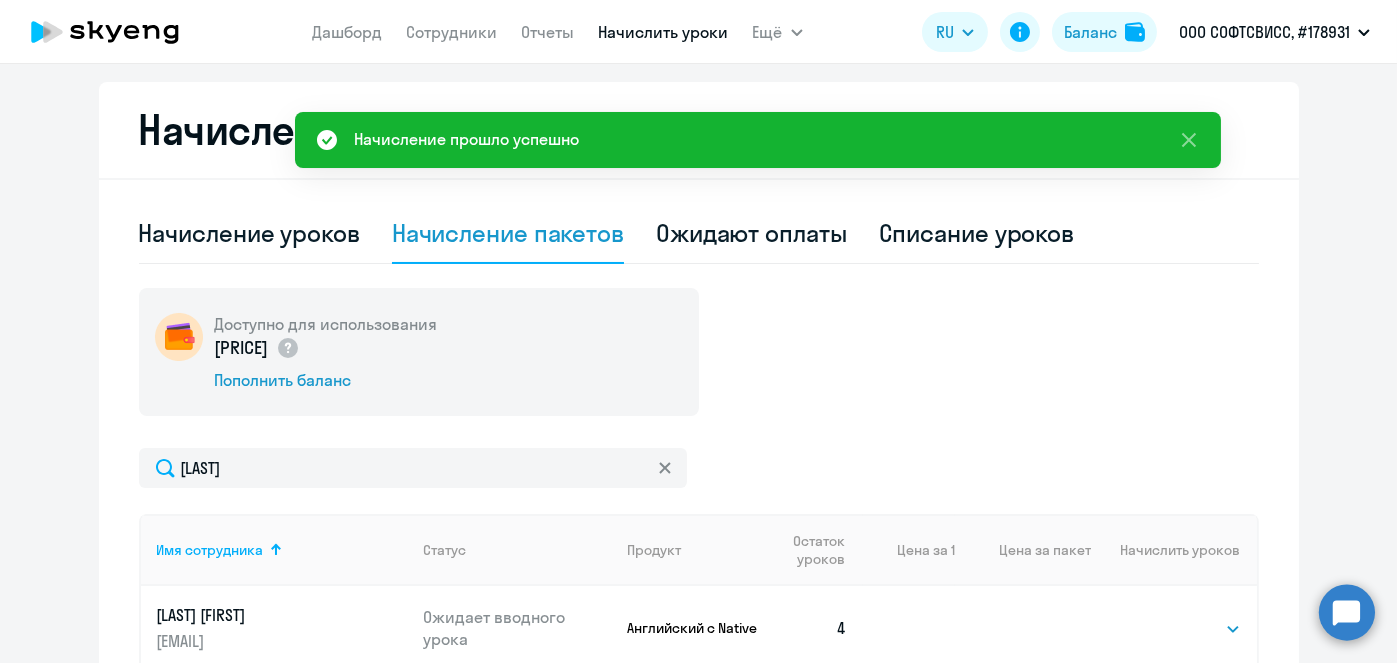 scroll, scrollTop: 0, scrollLeft: 0, axis: both 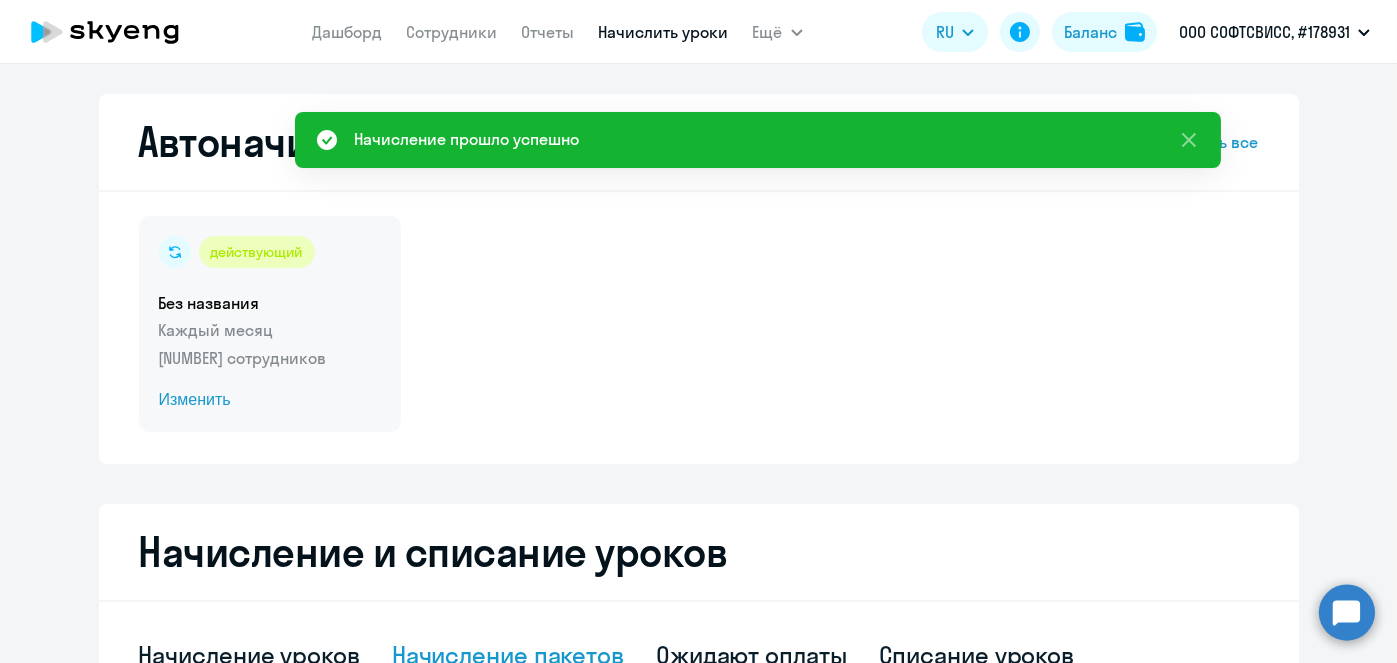 click on "Изменить" 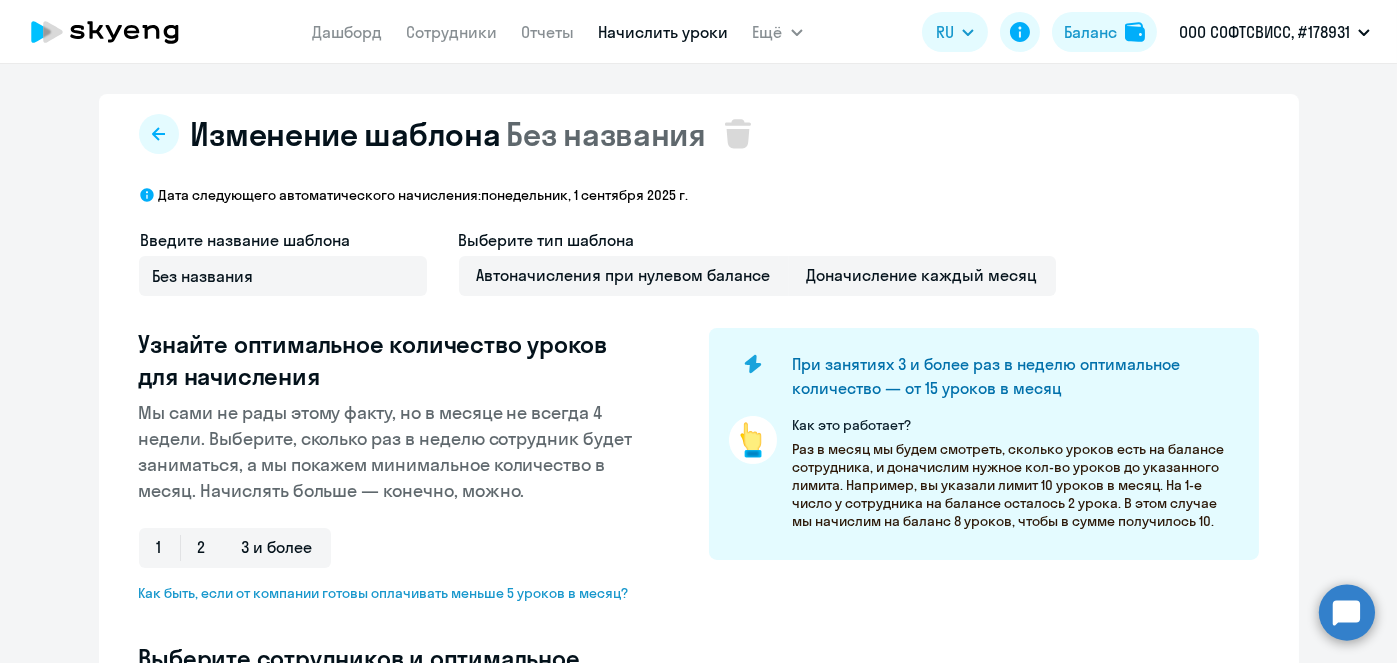 scroll, scrollTop: 524, scrollLeft: 0, axis: vertical 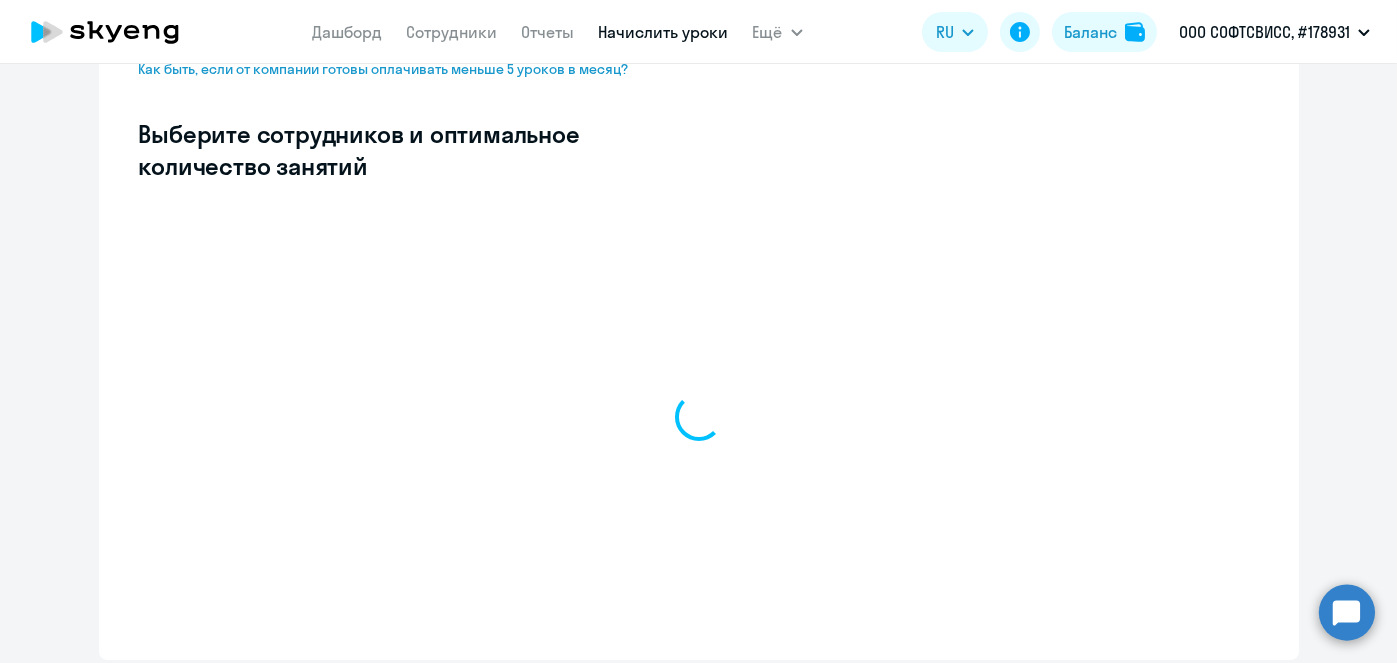 select on "10" 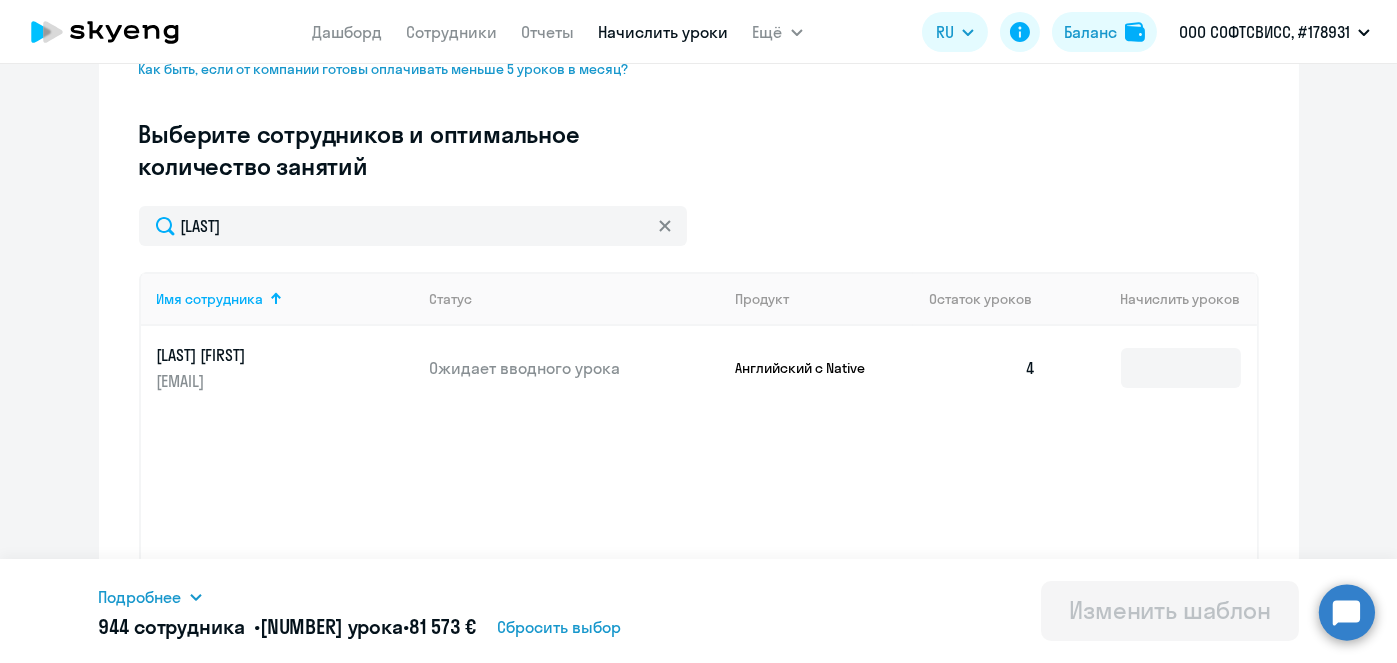 type on "Muradyan" 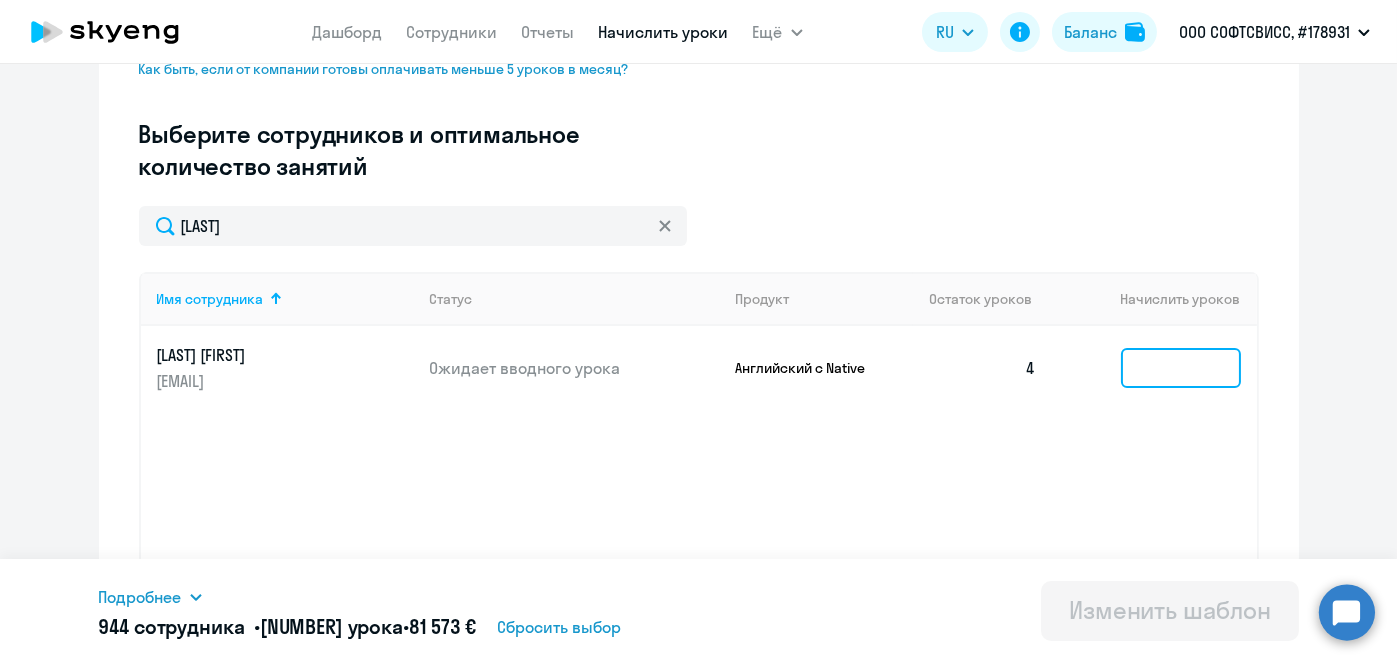 click 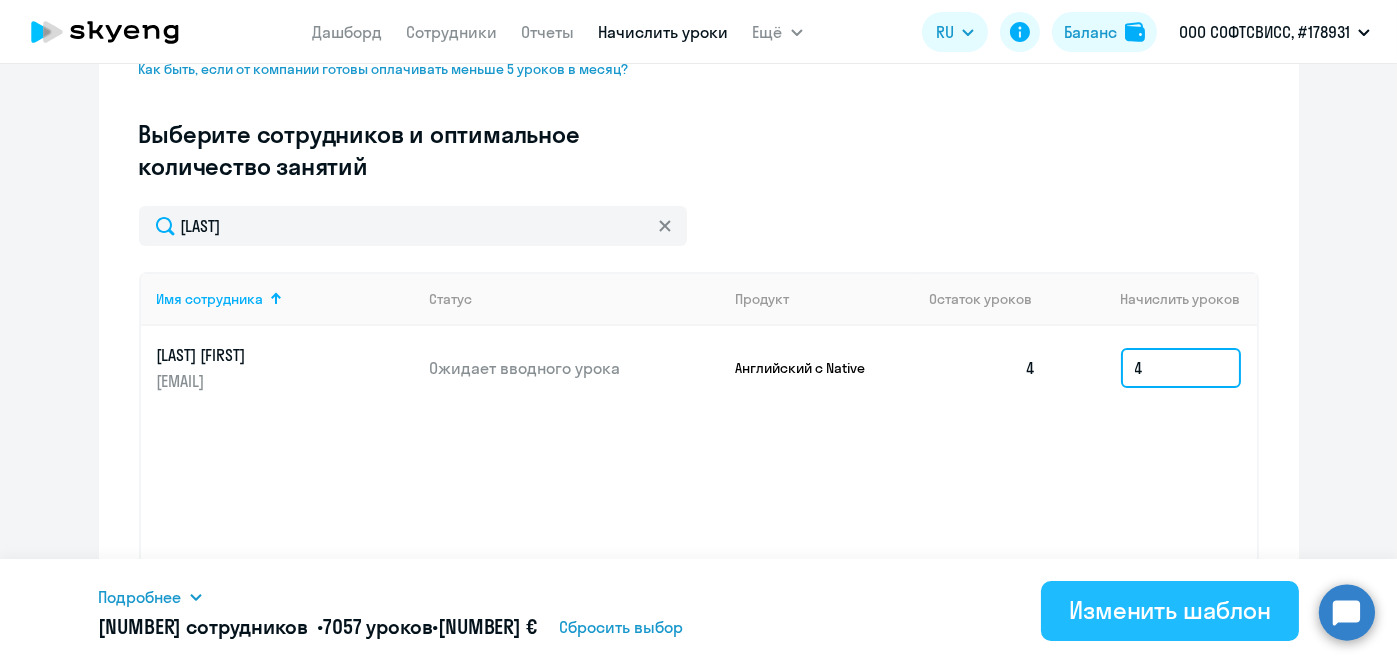 type on "4" 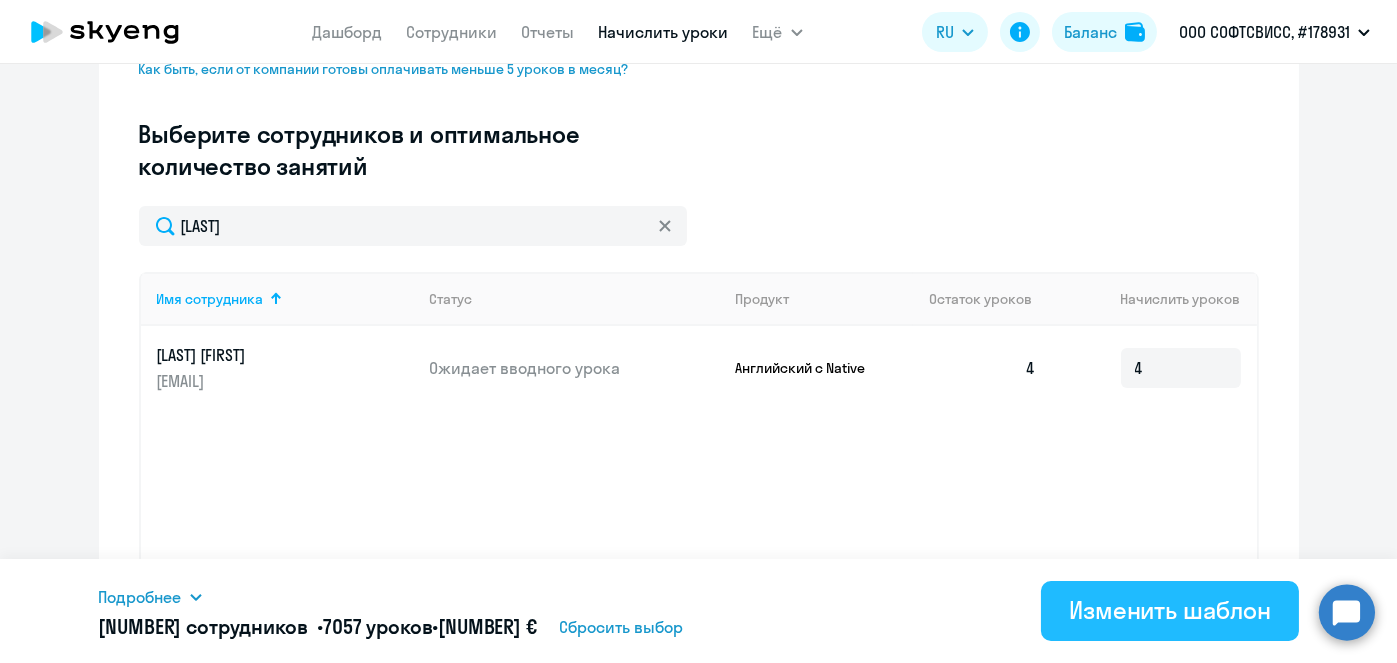 click on "Изменить шаблон" at bounding box center [1170, 610] 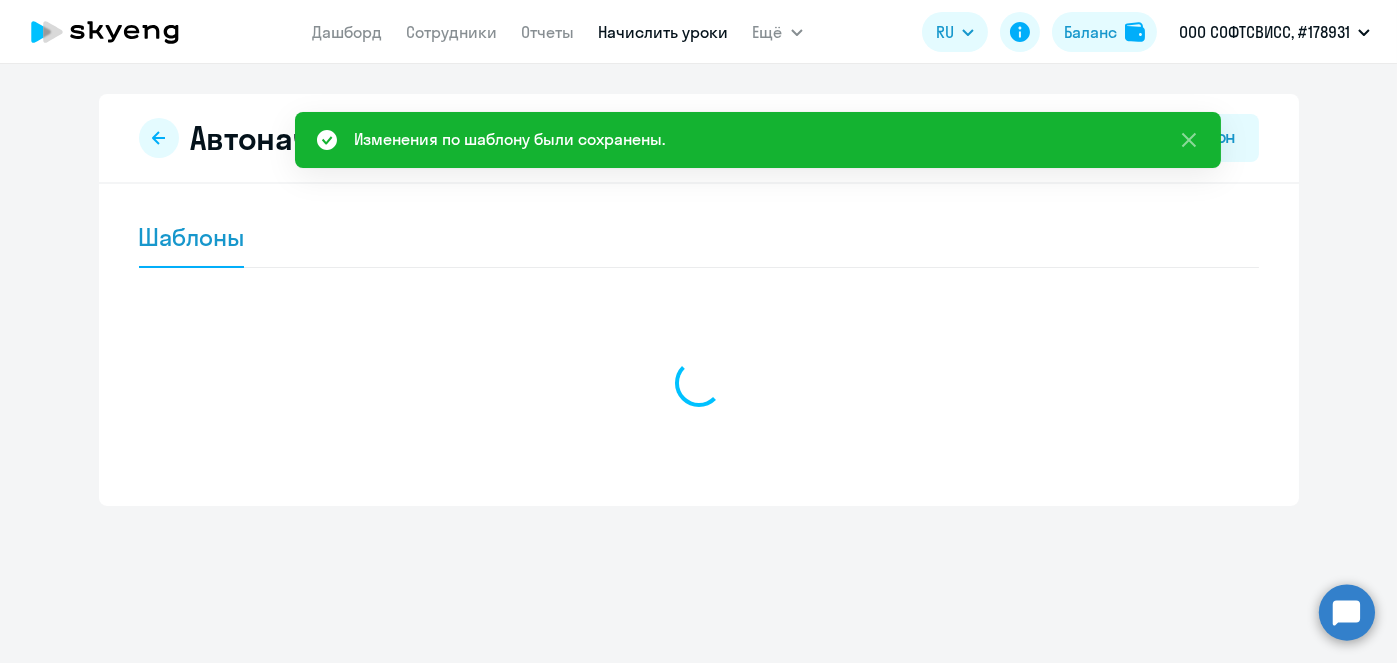 scroll, scrollTop: 0, scrollLeft: 0, axis: both 